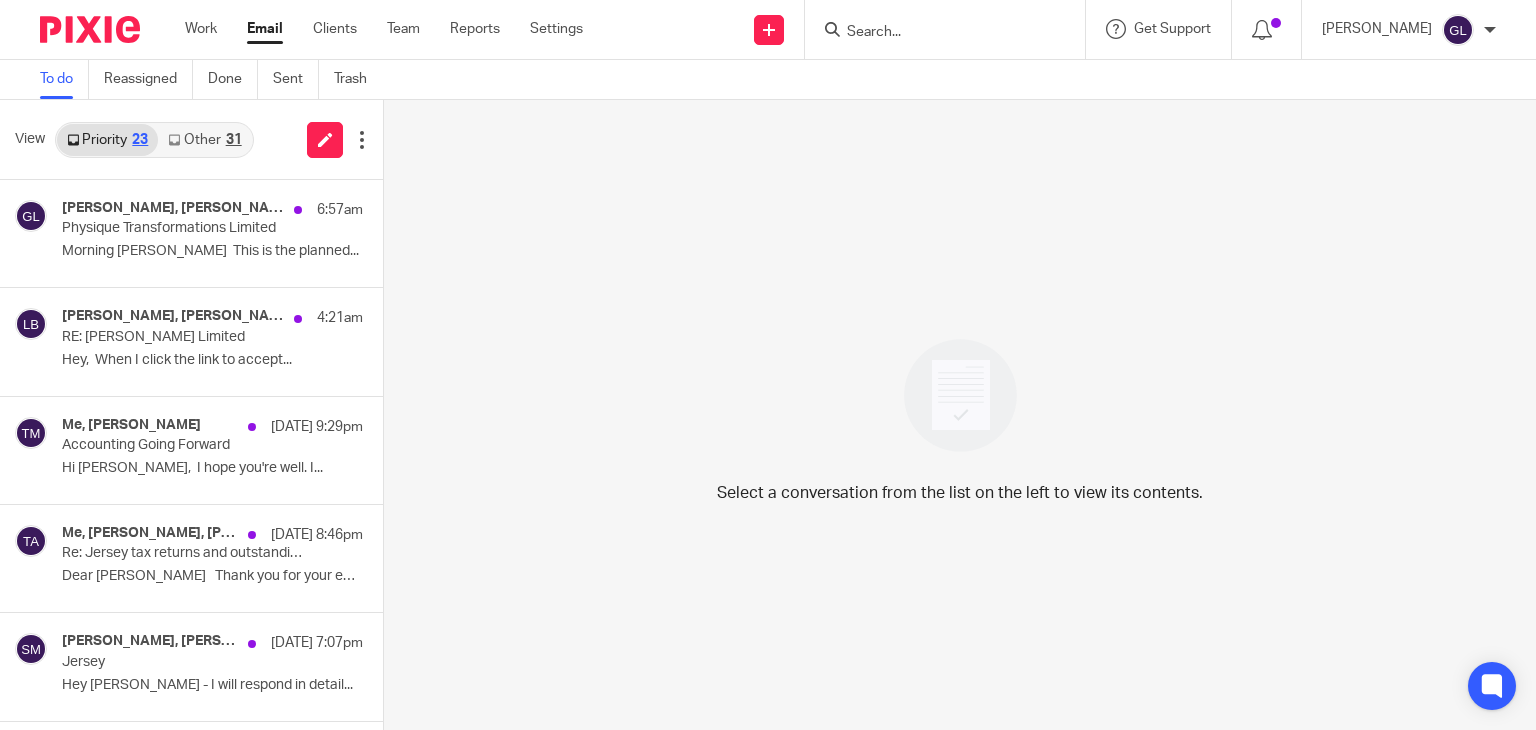 scroll, scrollTop: 0, scrollLeft: 0, axis: both 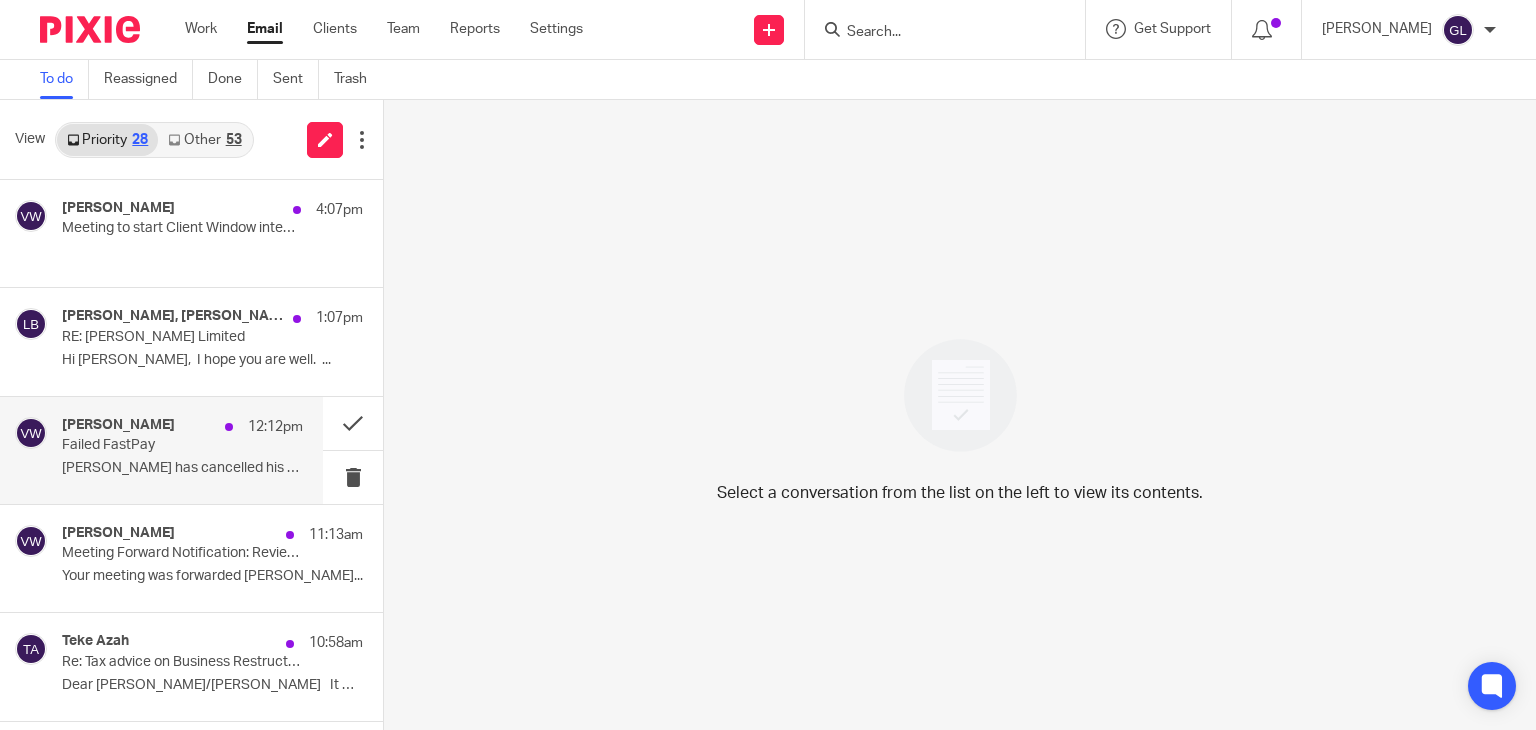 click on "Vanessa Walmsley
12:12pm   Failed FastPay   Tom has cancelled his side, and I will email..." at bounding box center [182, 450] 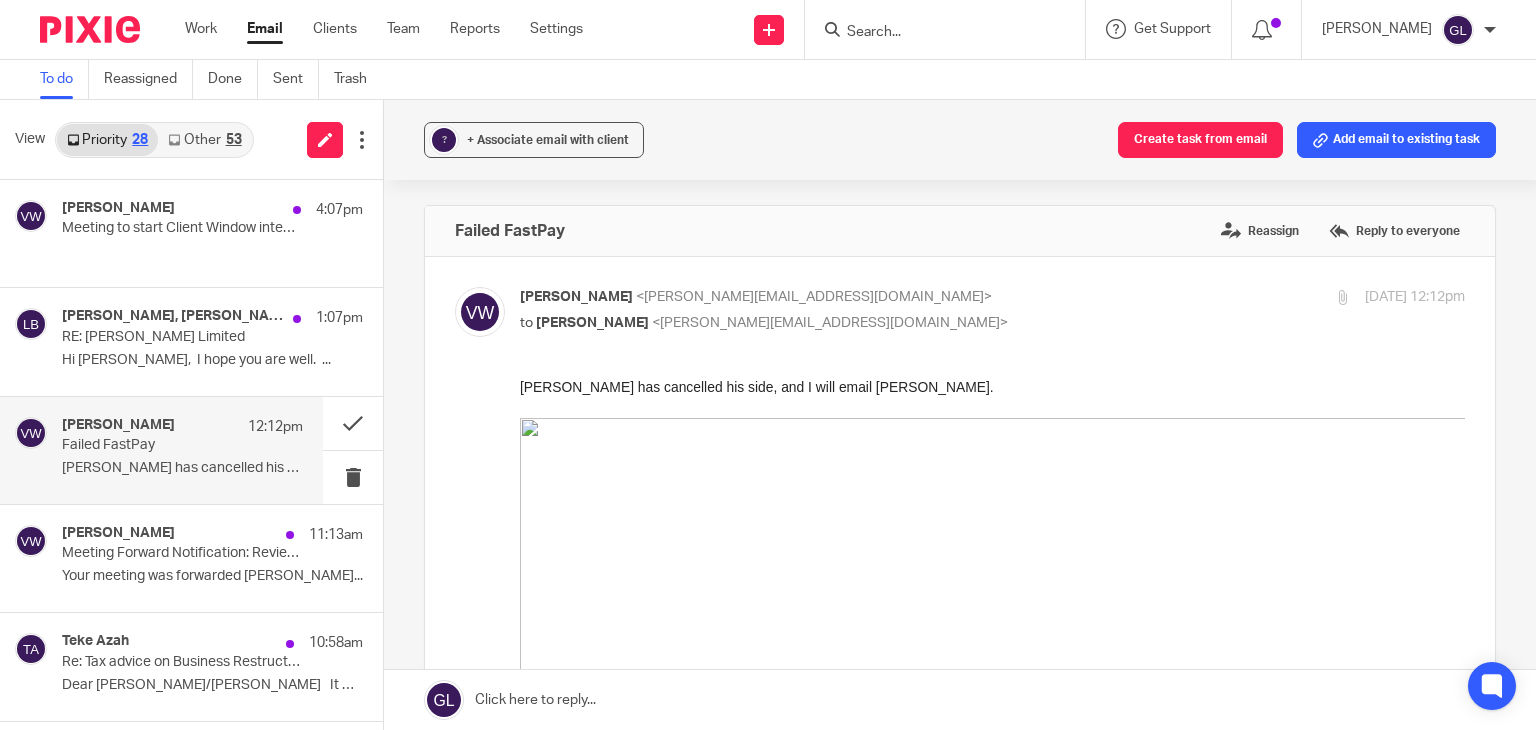scroll, scrollTop: 0, scrollLeft: 0, axis: both 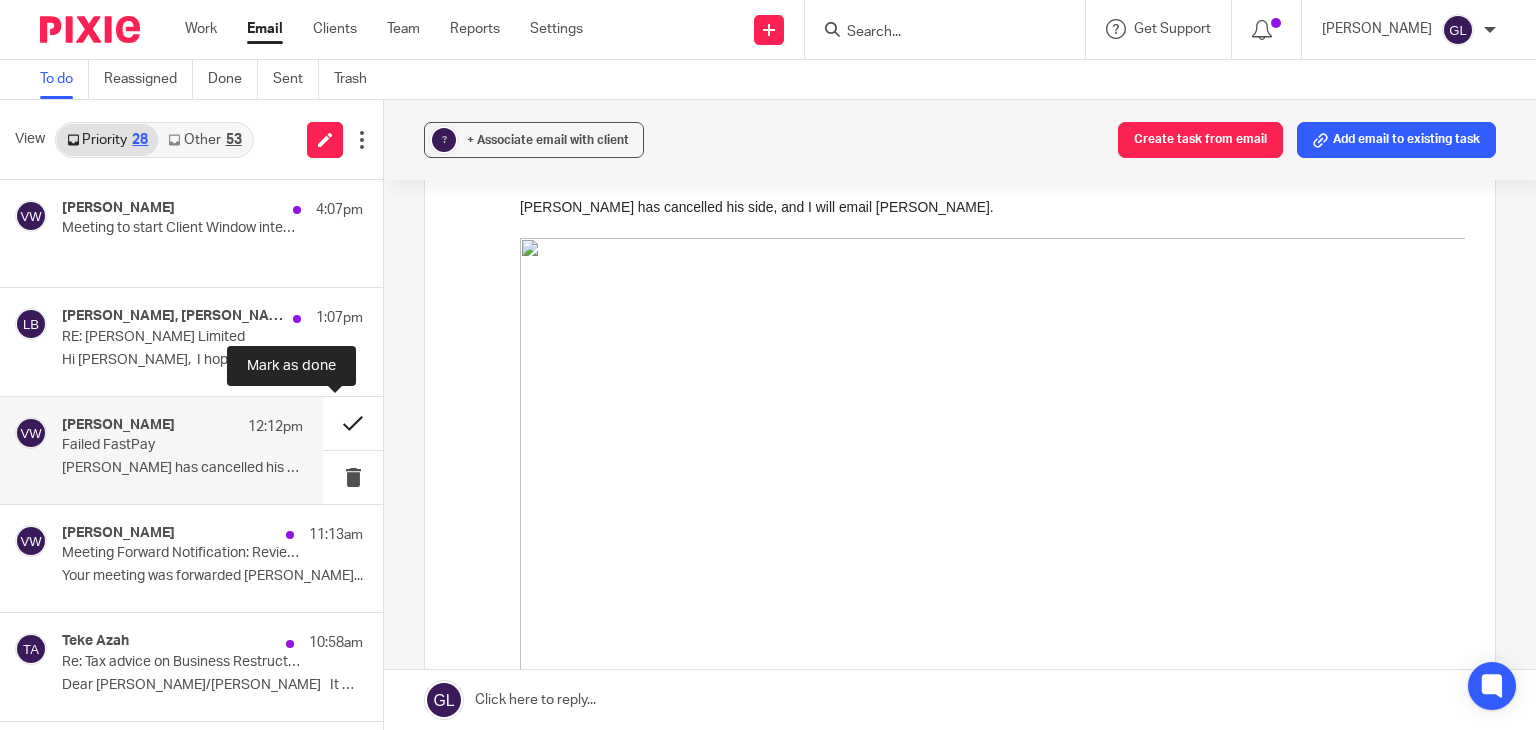 click at bounding box center [353, 423] 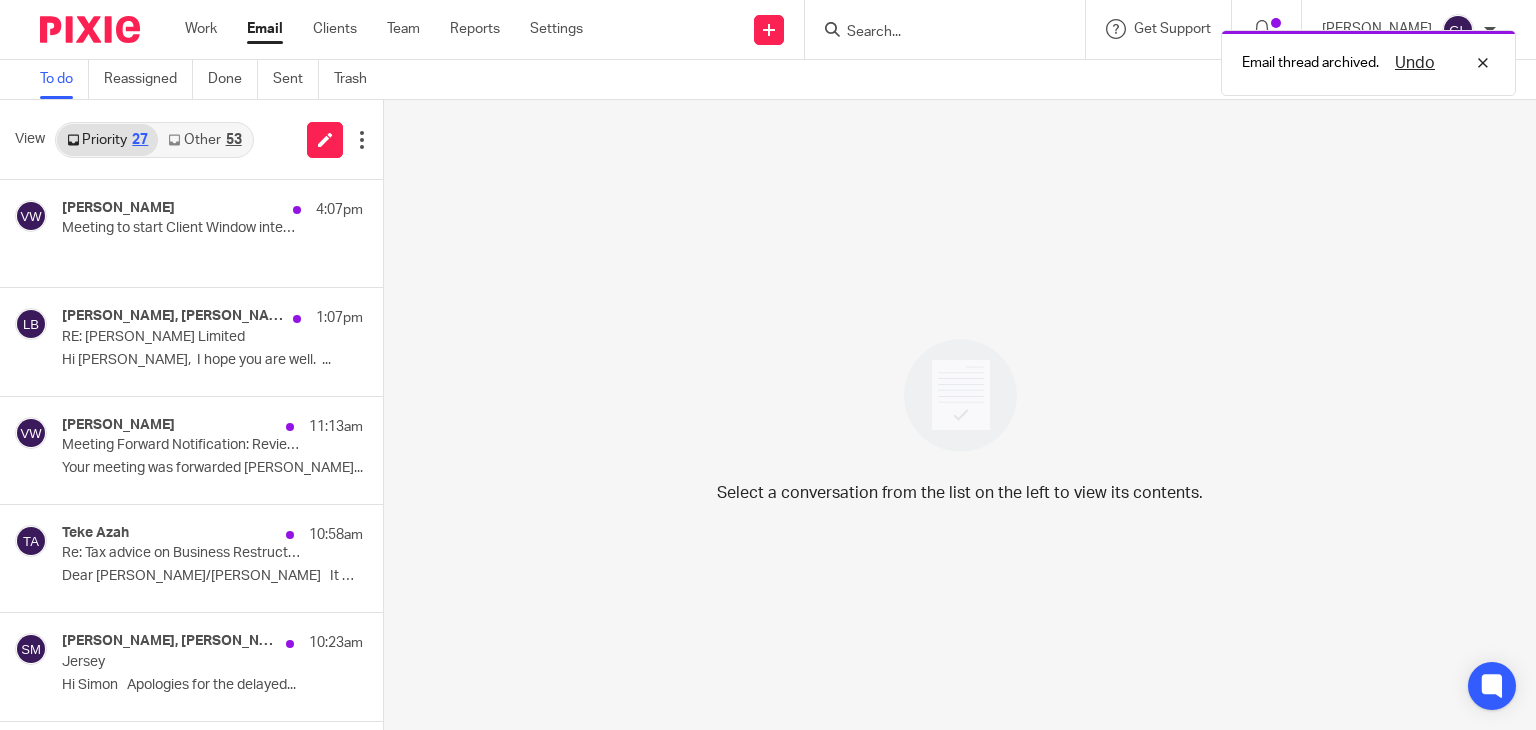 click on "Other
53" at bounding box center [204, 140] 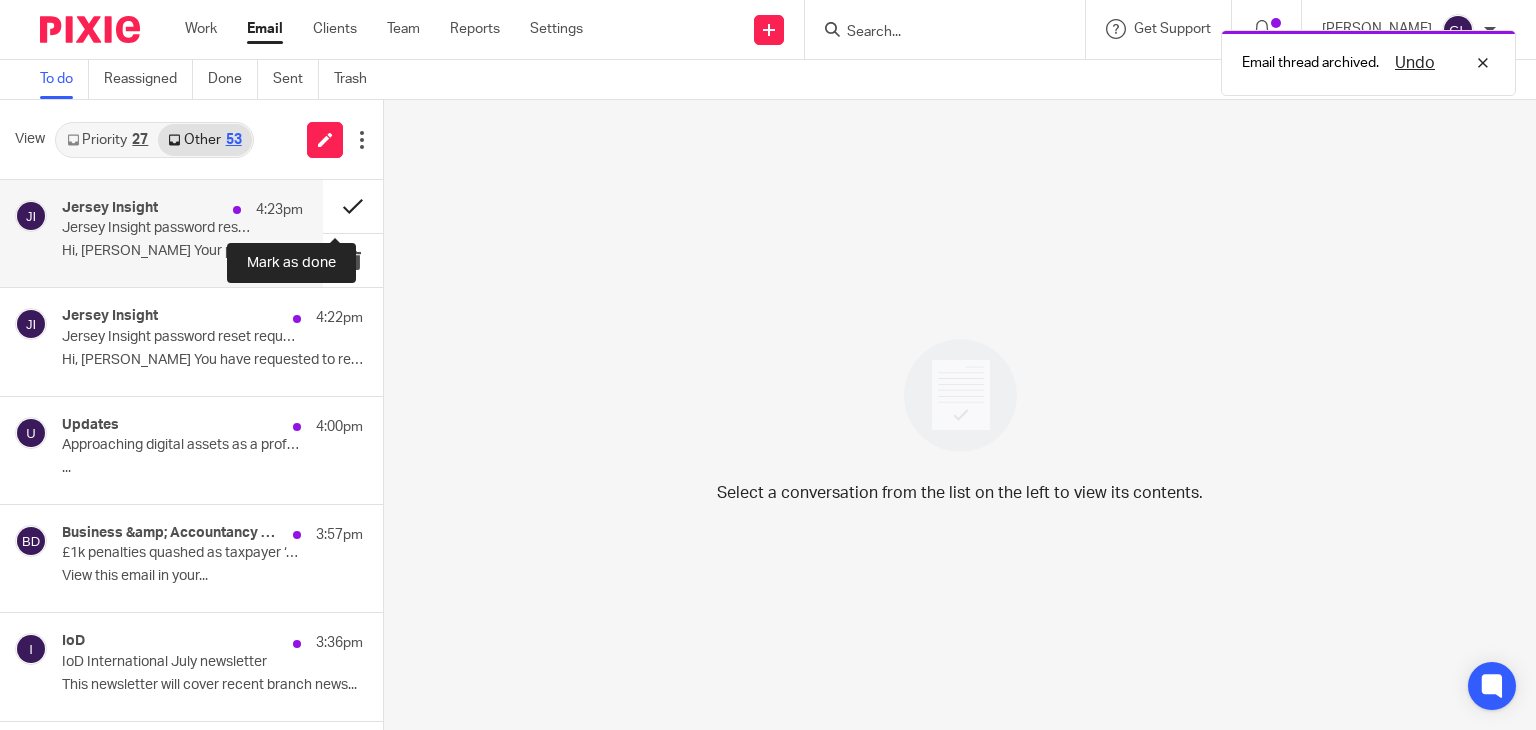 click at bounding box center (353, 206) 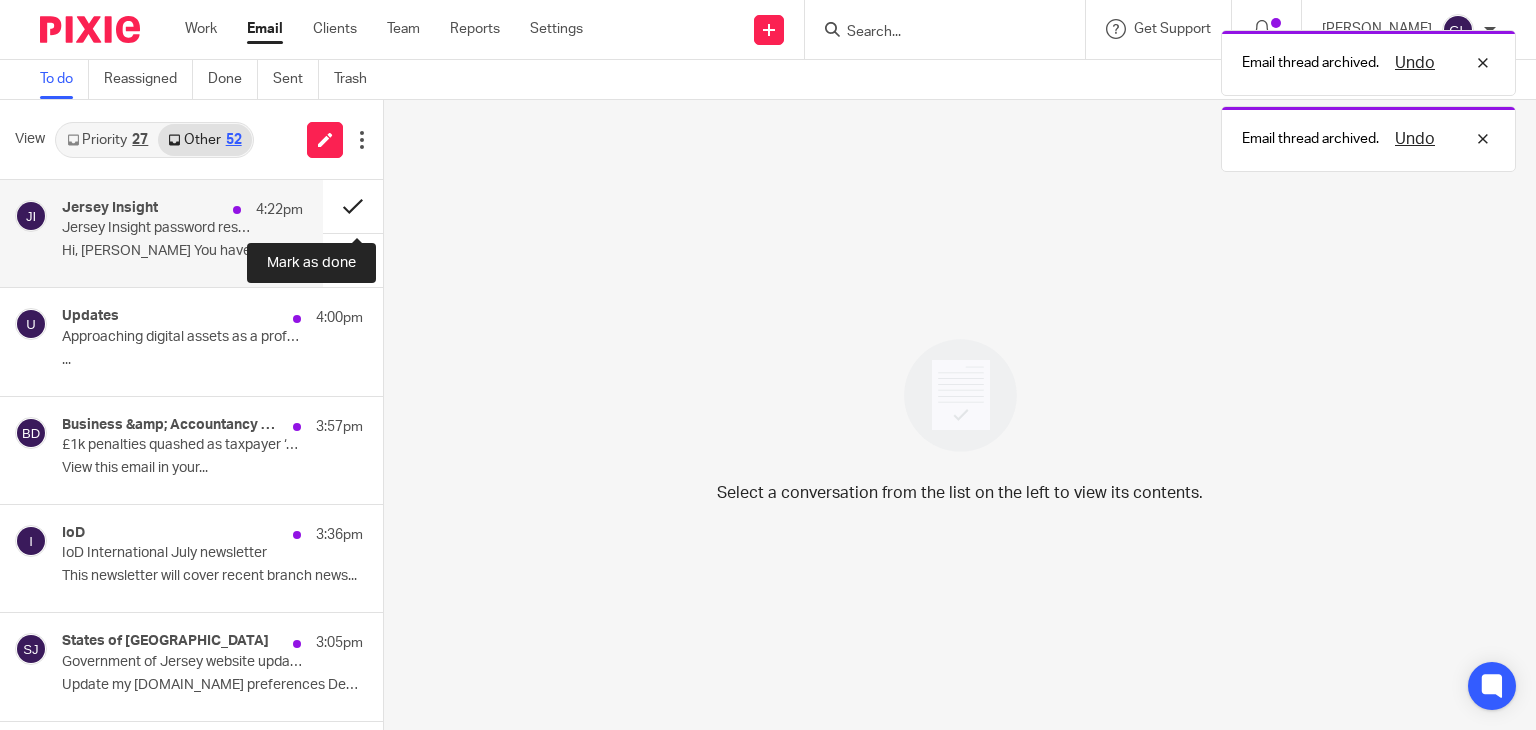 click at bounding box center [353, 206] 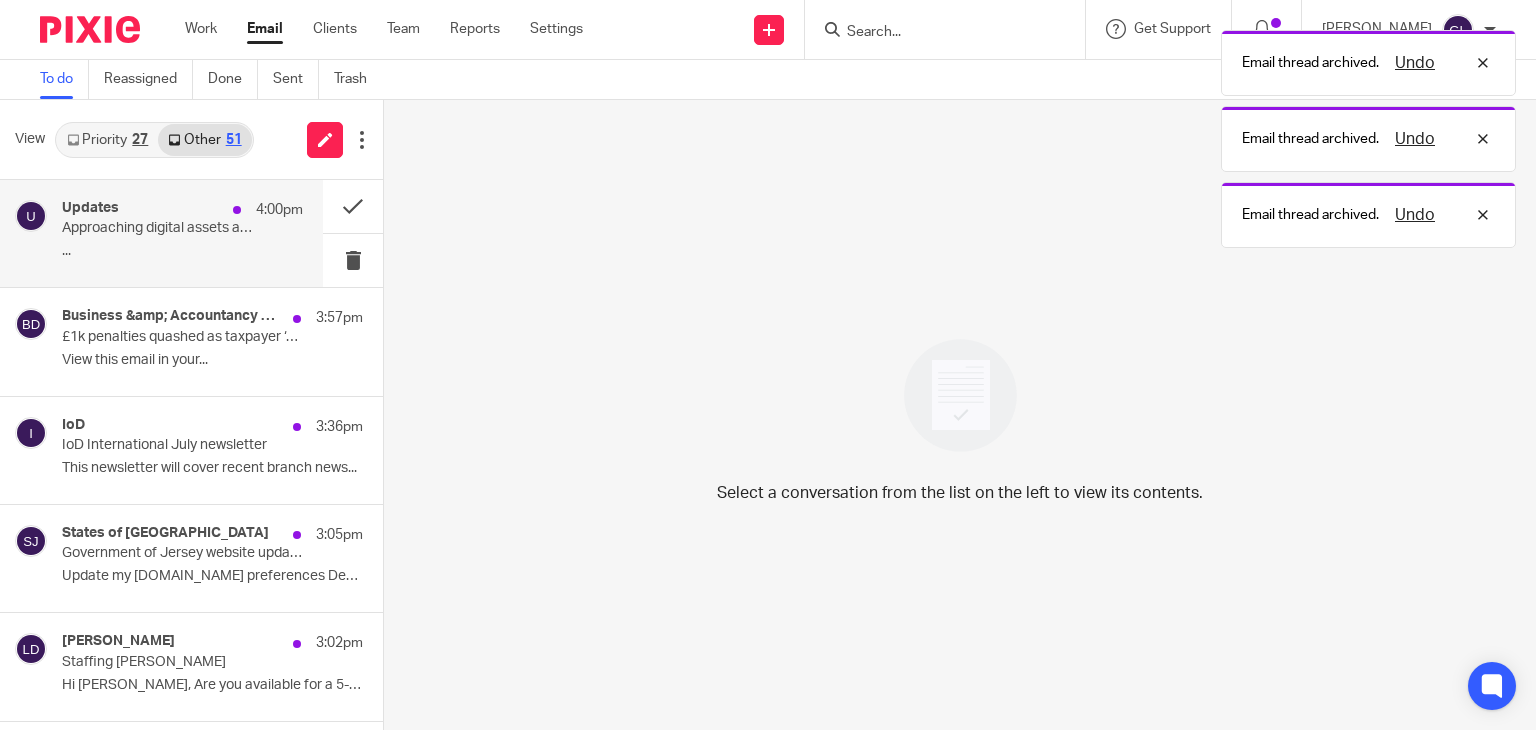 click on "..." at bounding box center (182, 251) 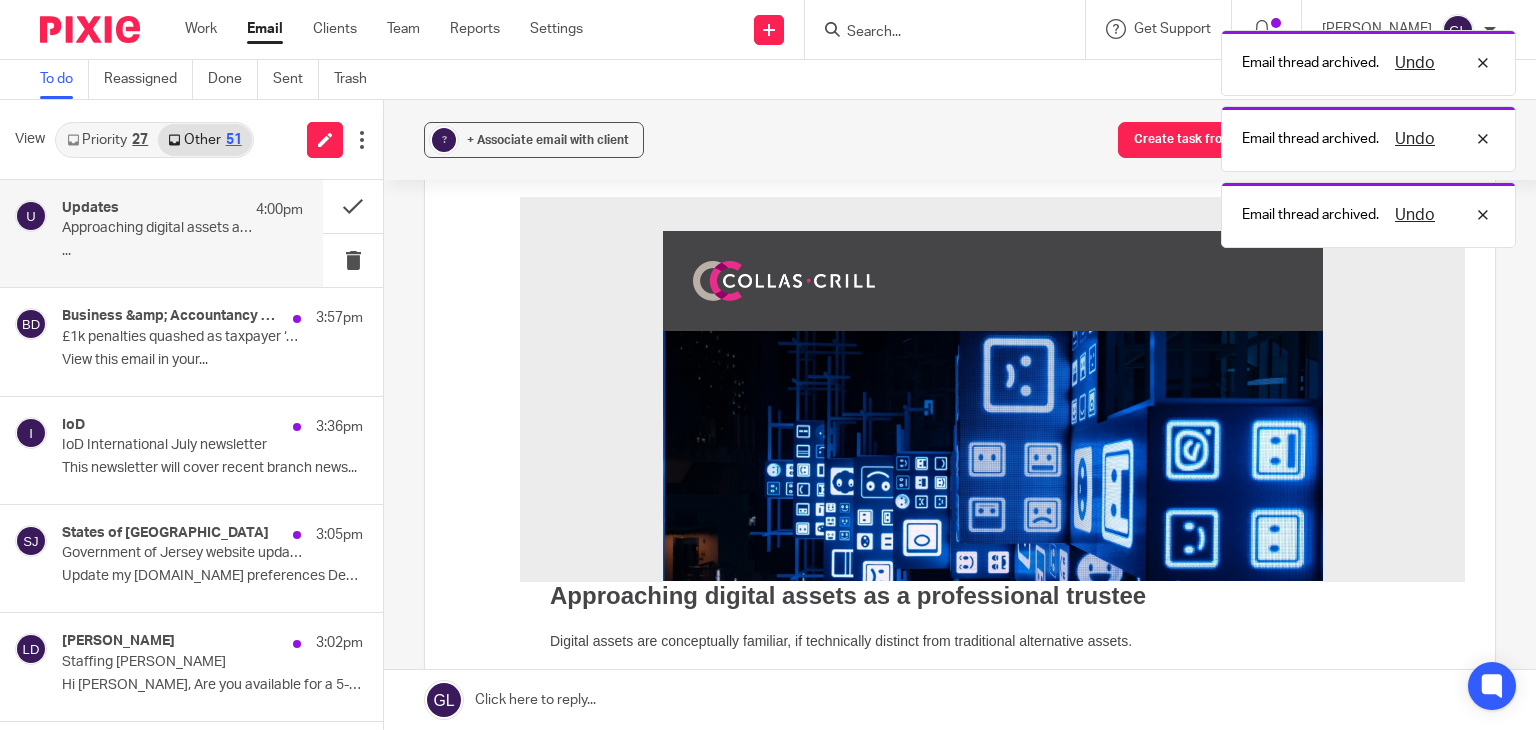 scroll, scrollTop: 0, scrollLeft: 0, axis: both 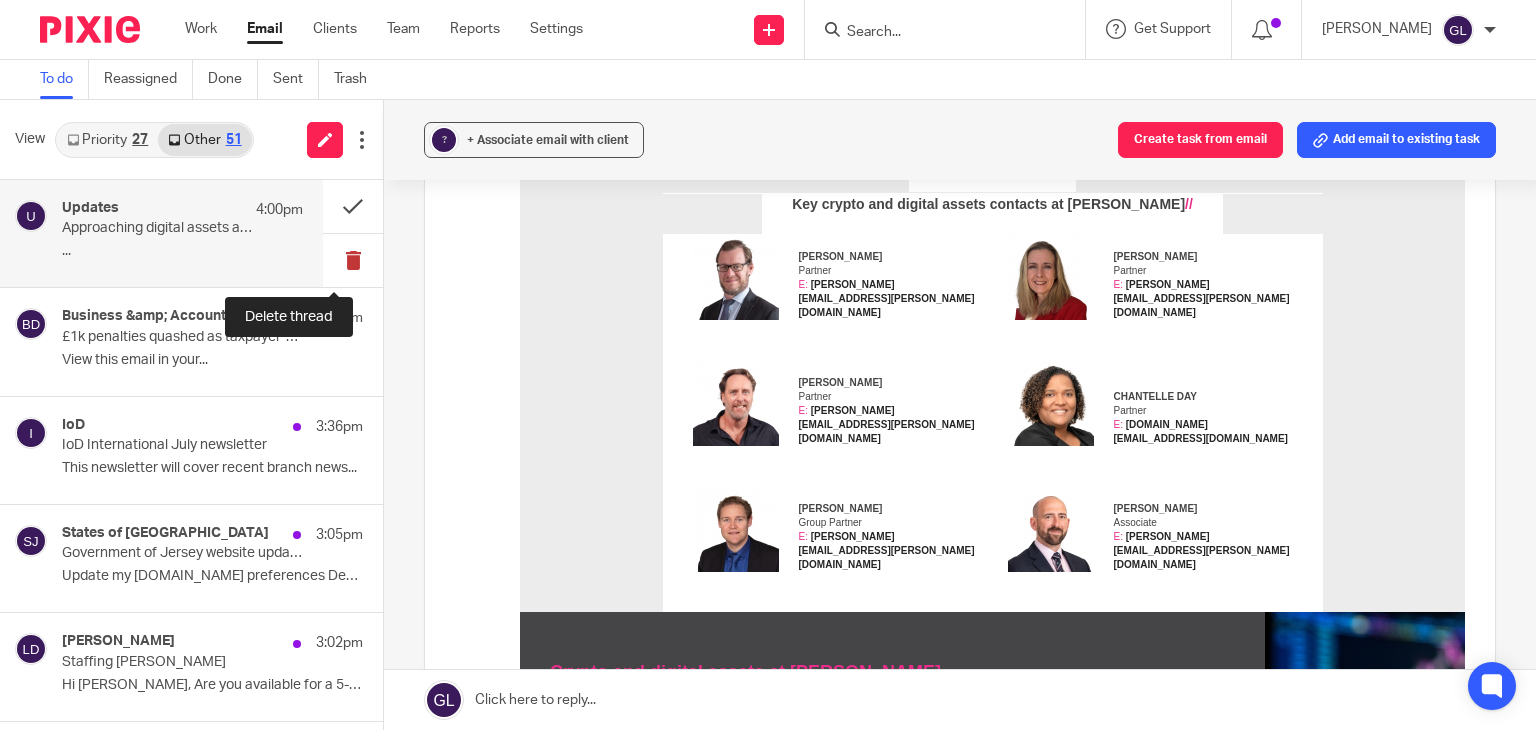 click at bounding box center (353, 260) 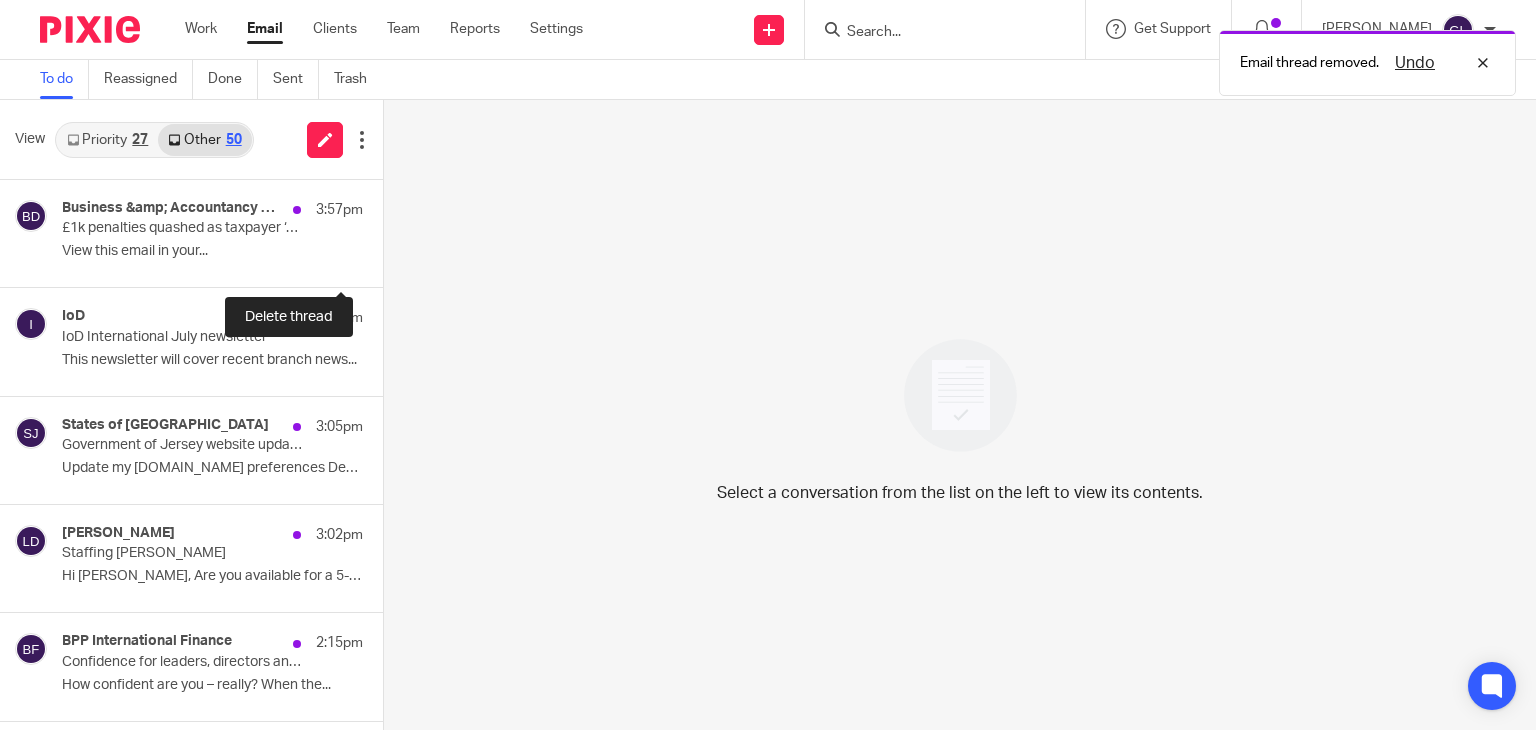 click at bounding box center [391, 260] 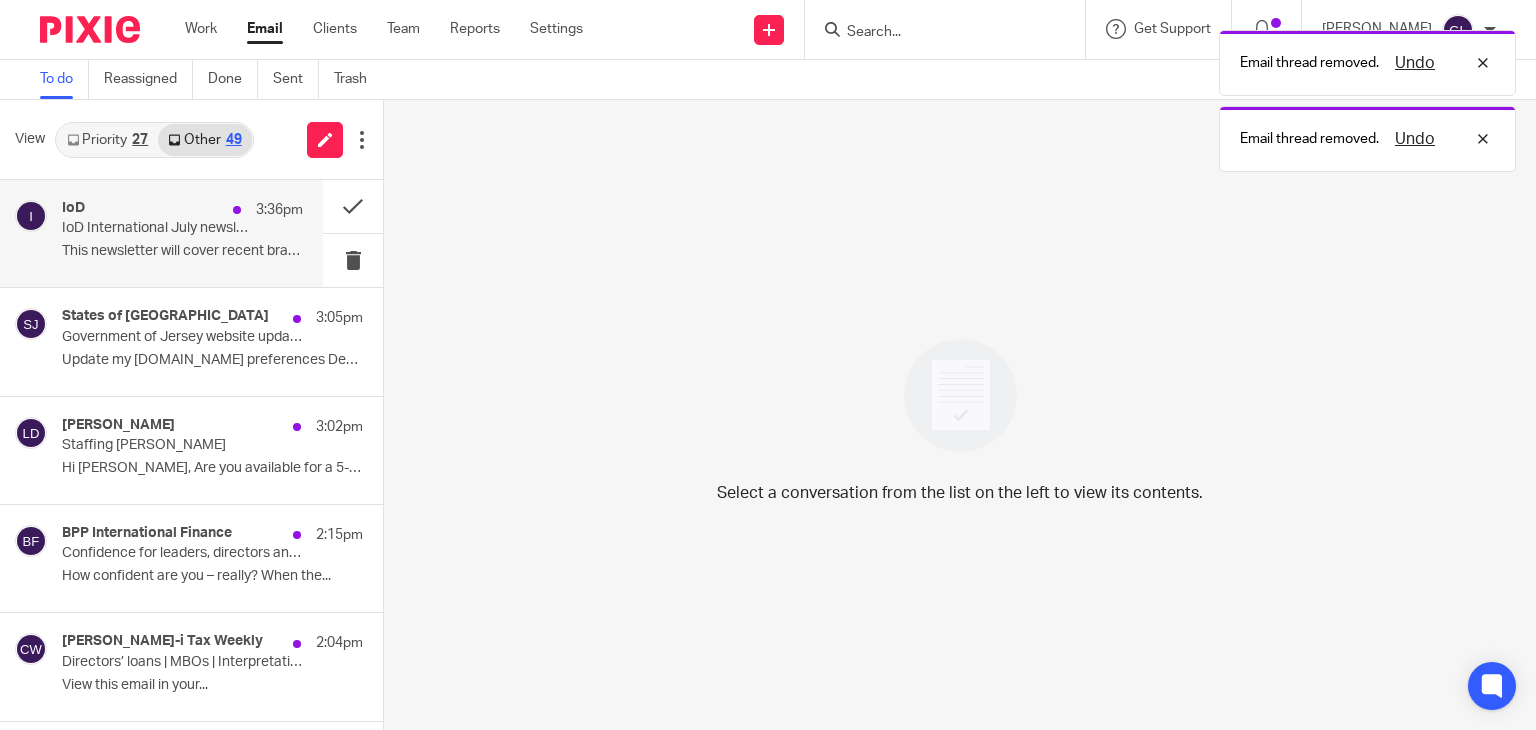 click on "This newsletter will cover recent branch news..." at bounding box center [182, 251] 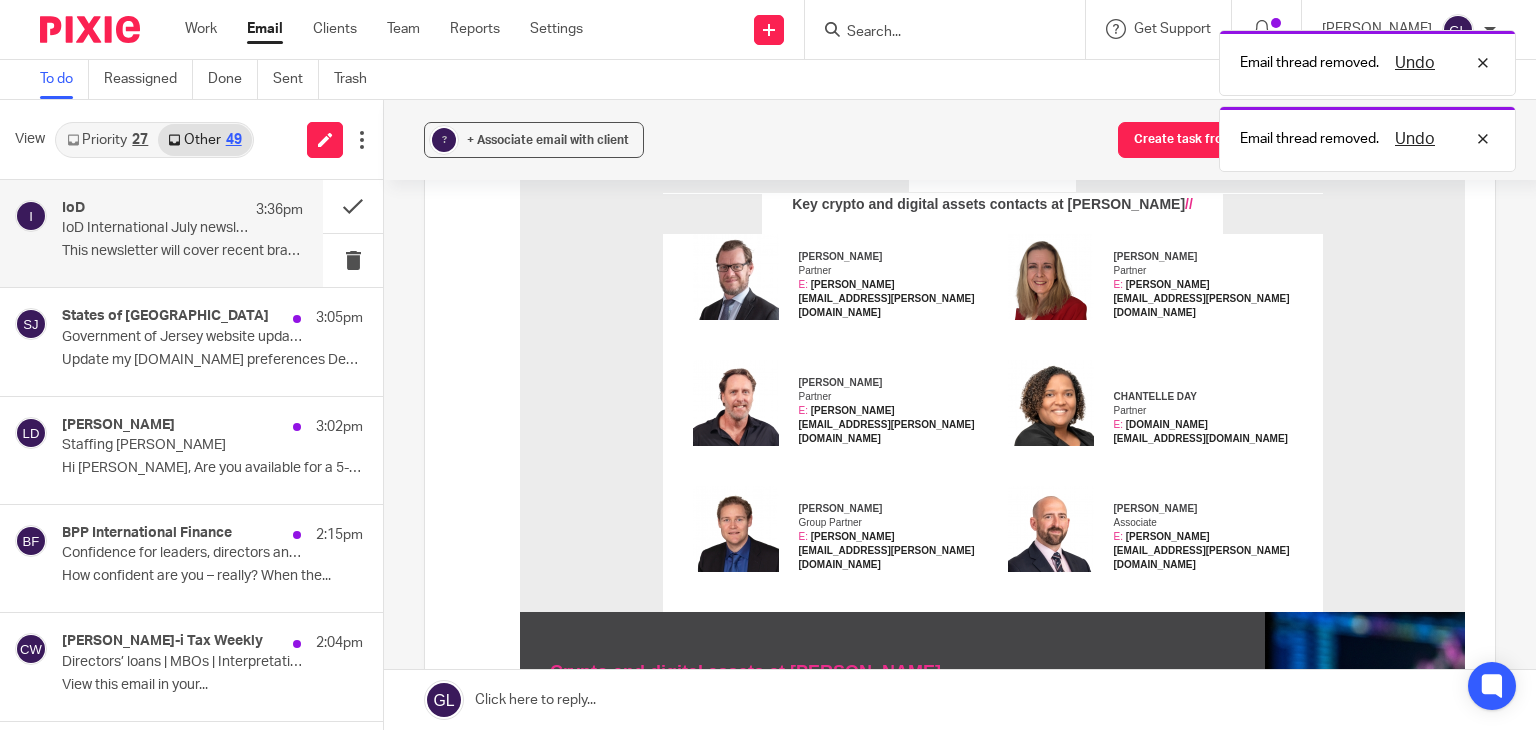 scroll, scrollTop: 0, scrollLeft: 0, axis: both 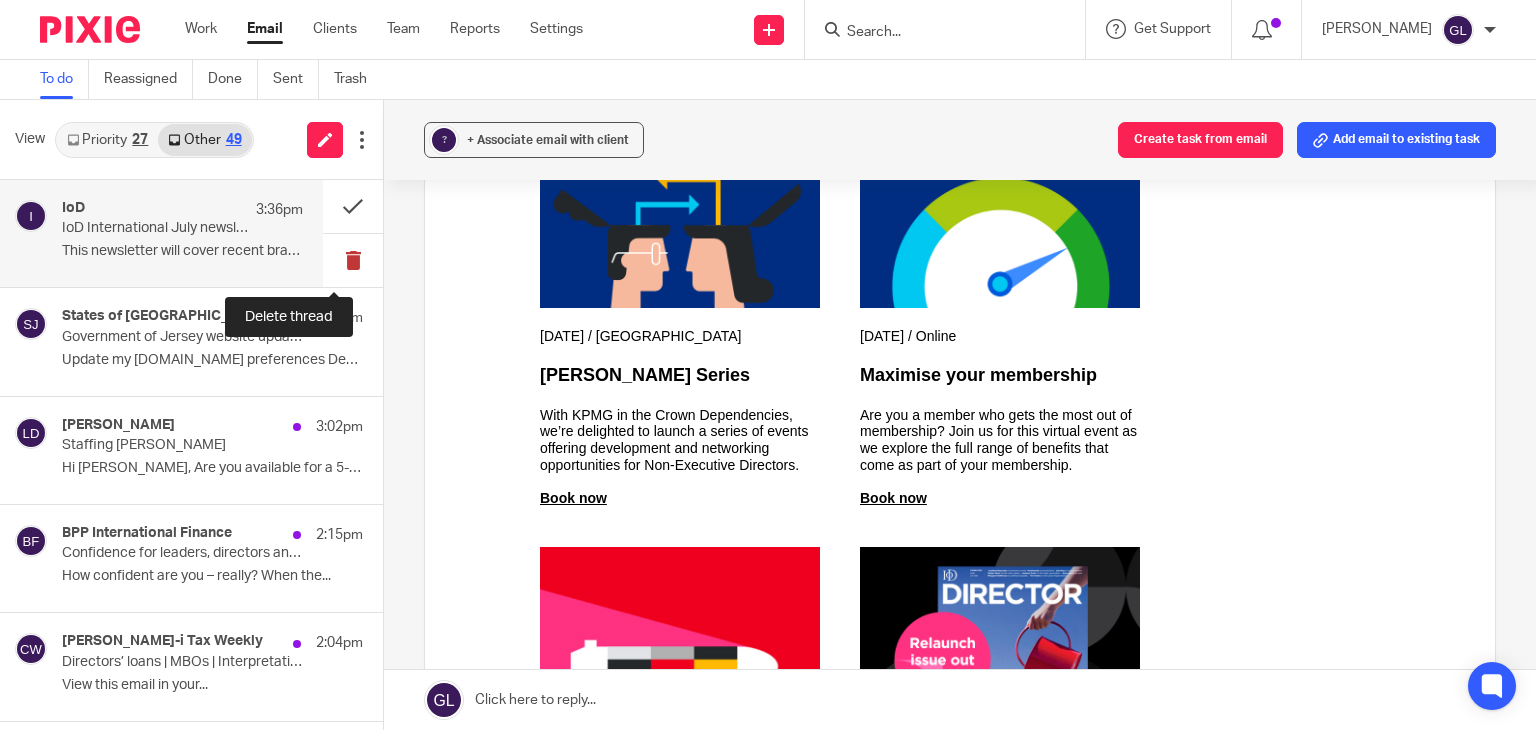click at bounding box center (353, 260) 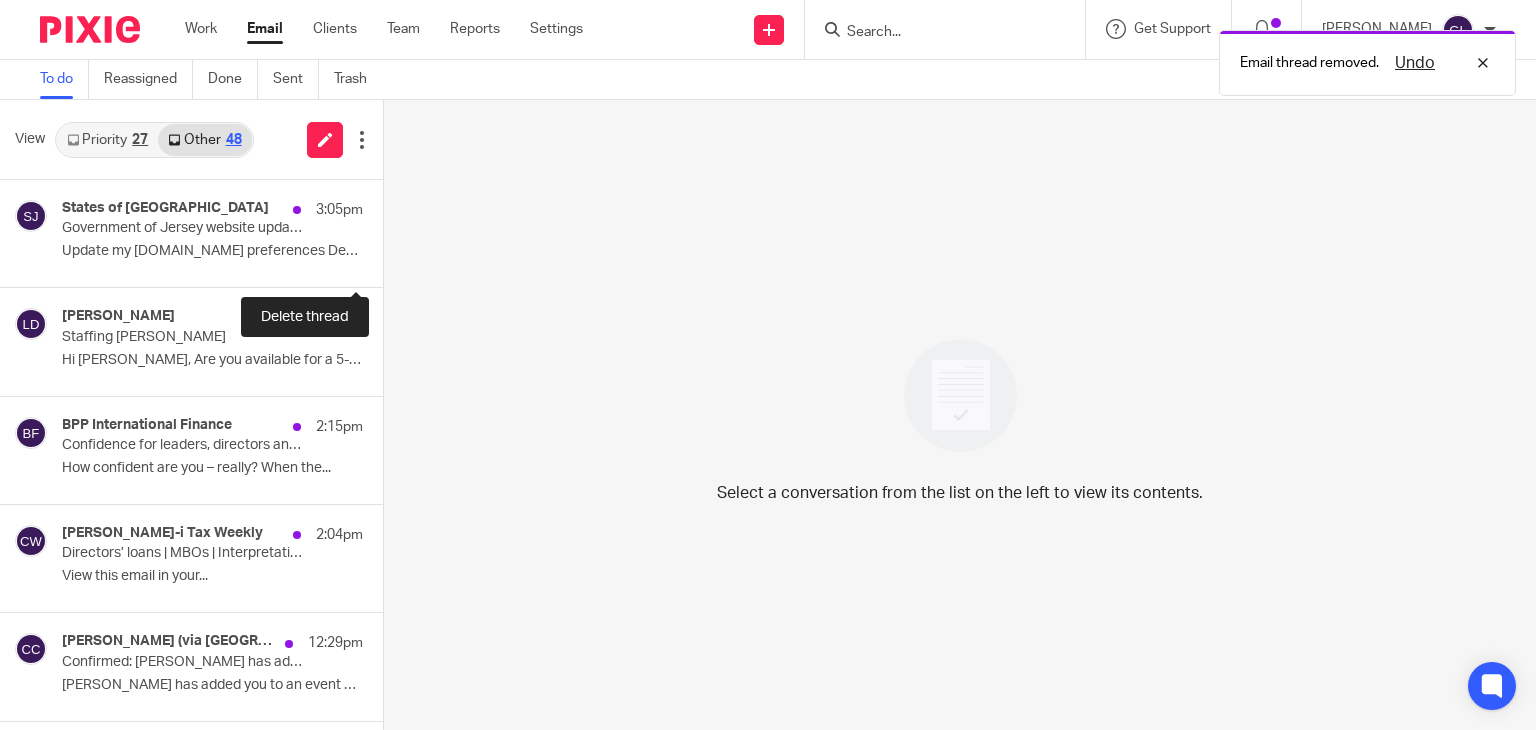 click at bounding box center (391, 260) 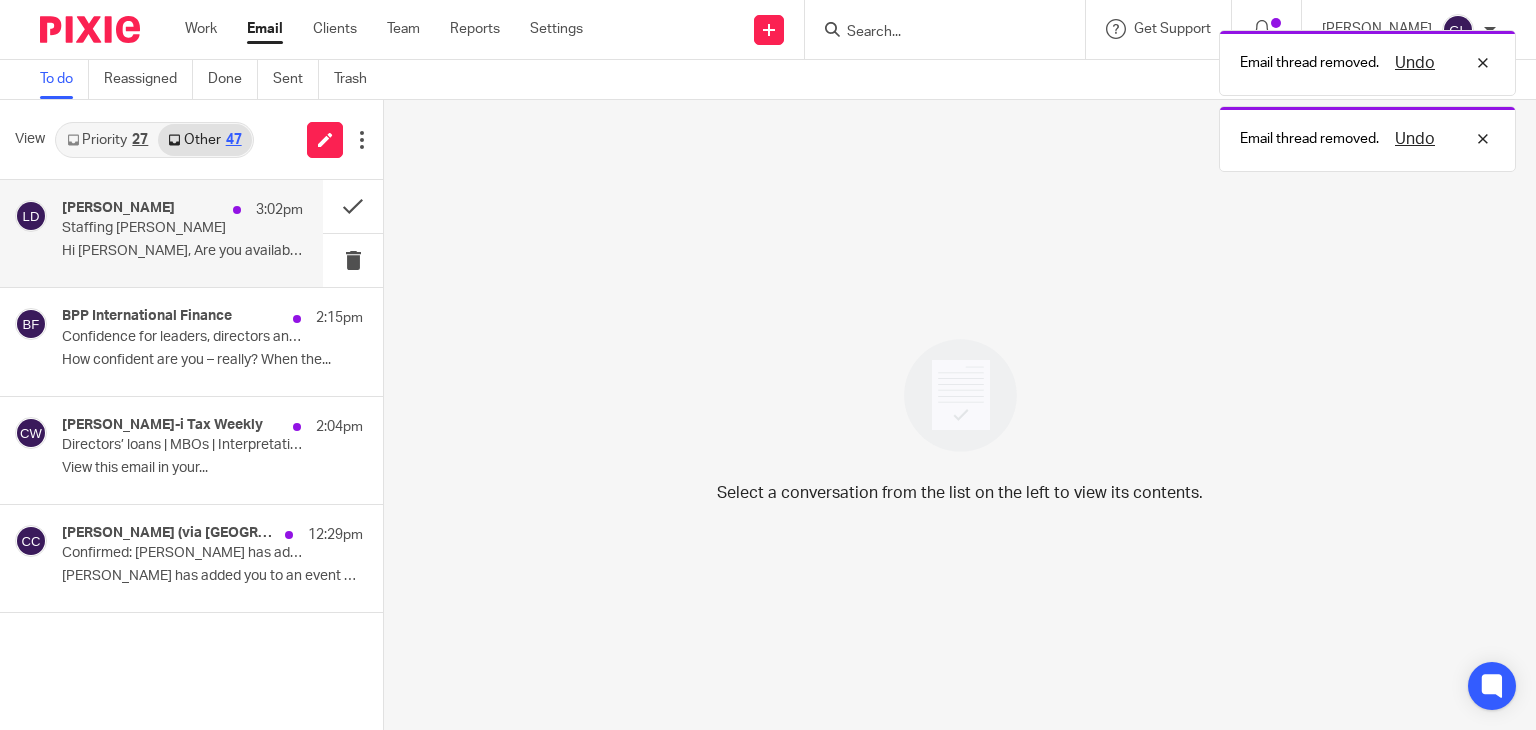 click on "Hi Greg,  Are you available for a 5-minute..." at bounding box center [182, 251] 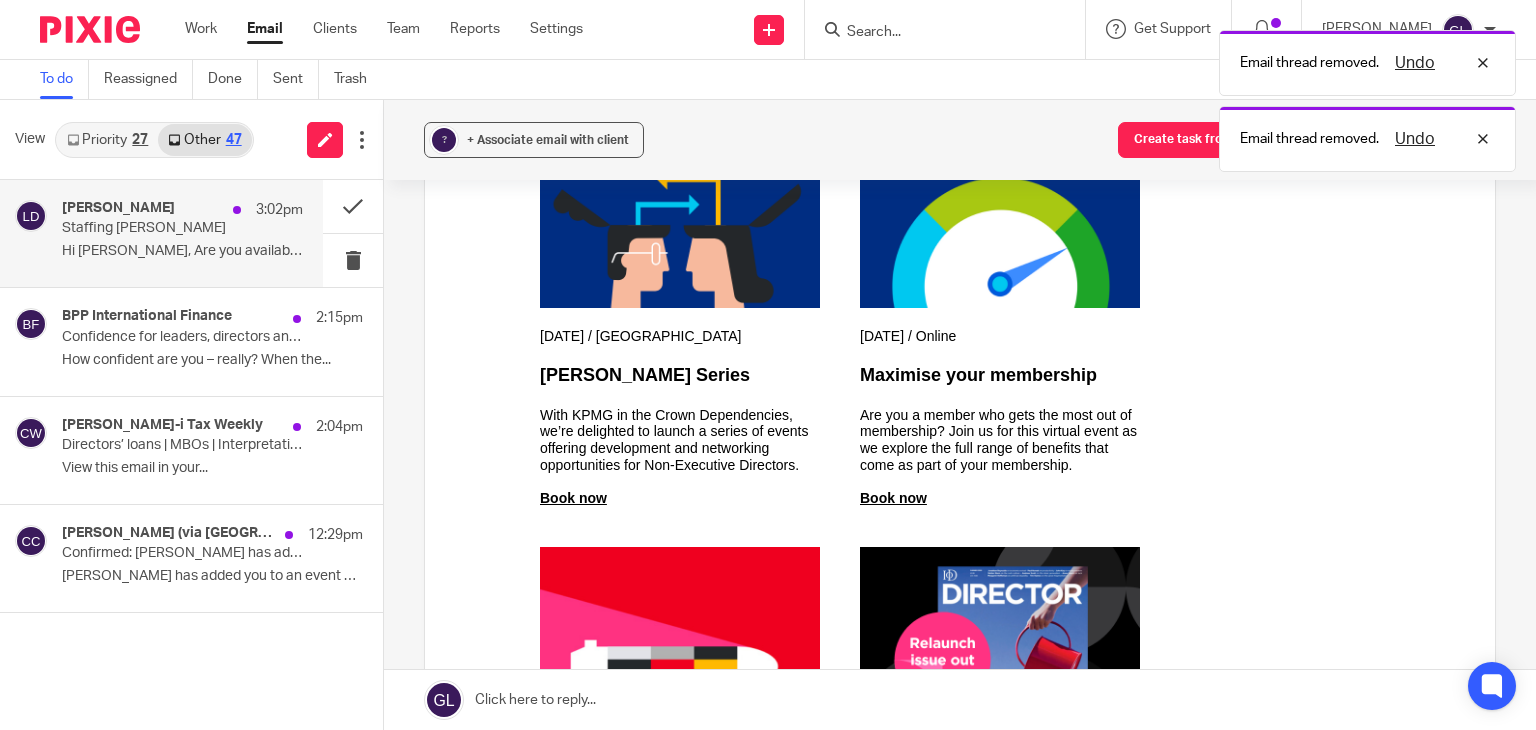 scroll, scrollTop: 0, scrollLeft: 0, axis: both 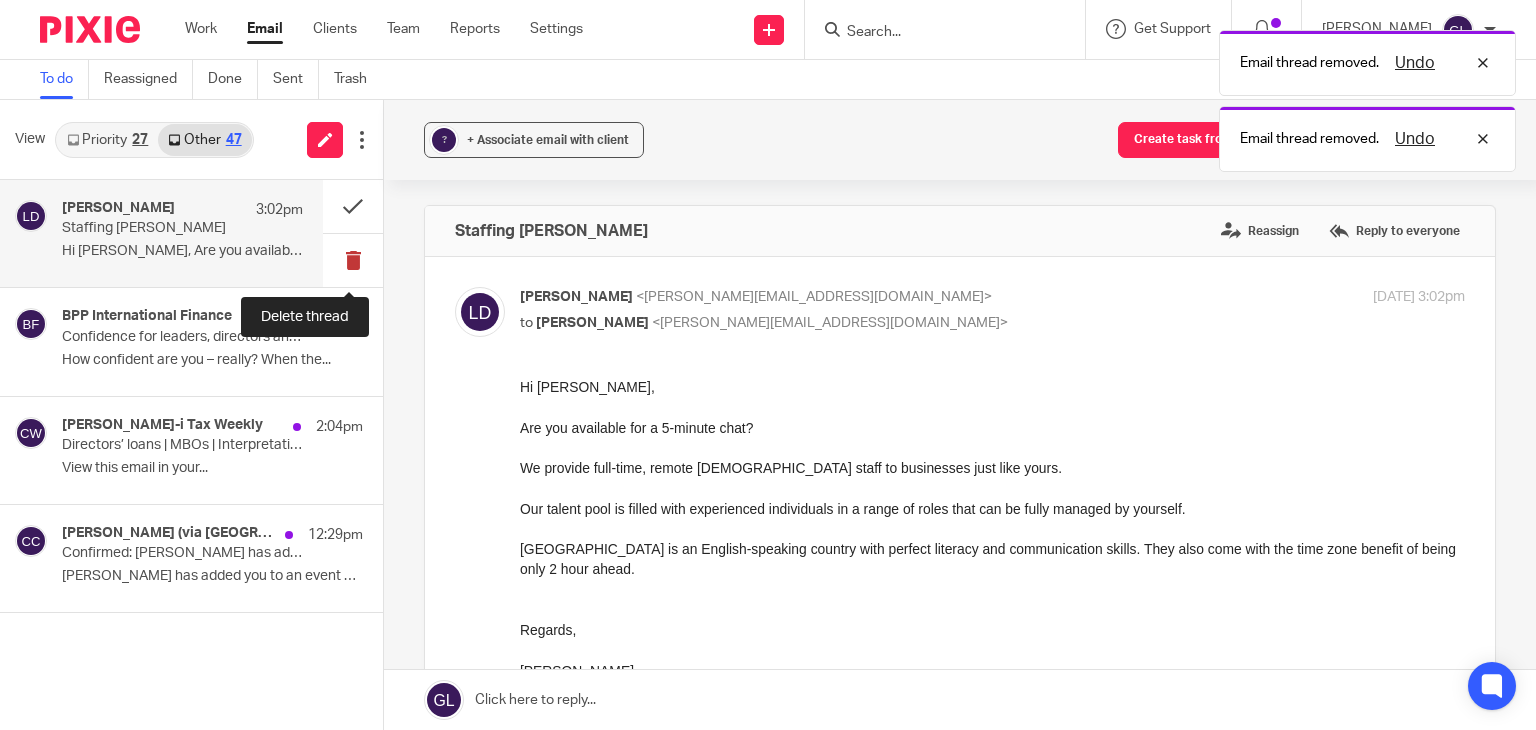 click at bounding box center [353, 260] 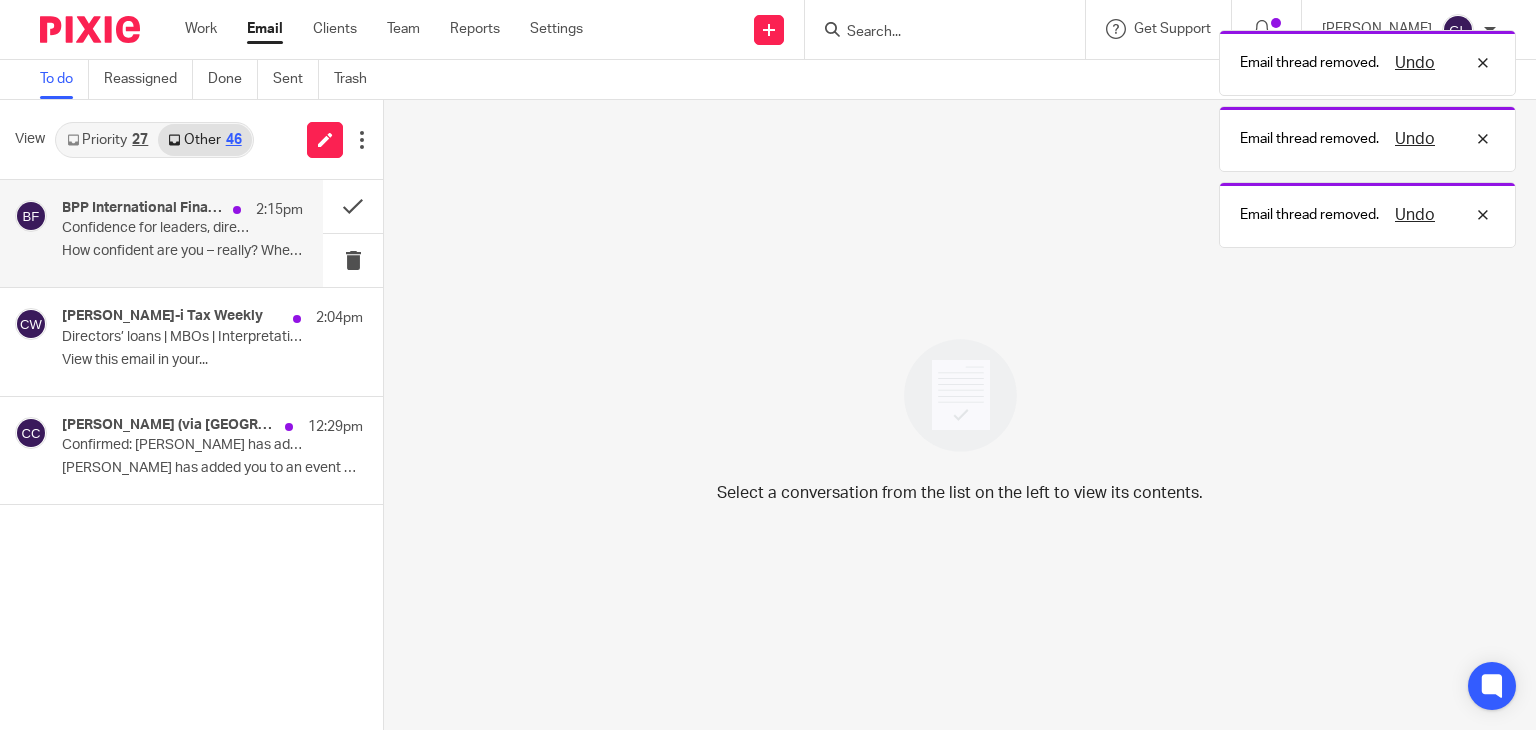 click on "How confident are you – really?  When the..." at bounding box center [182, 251] 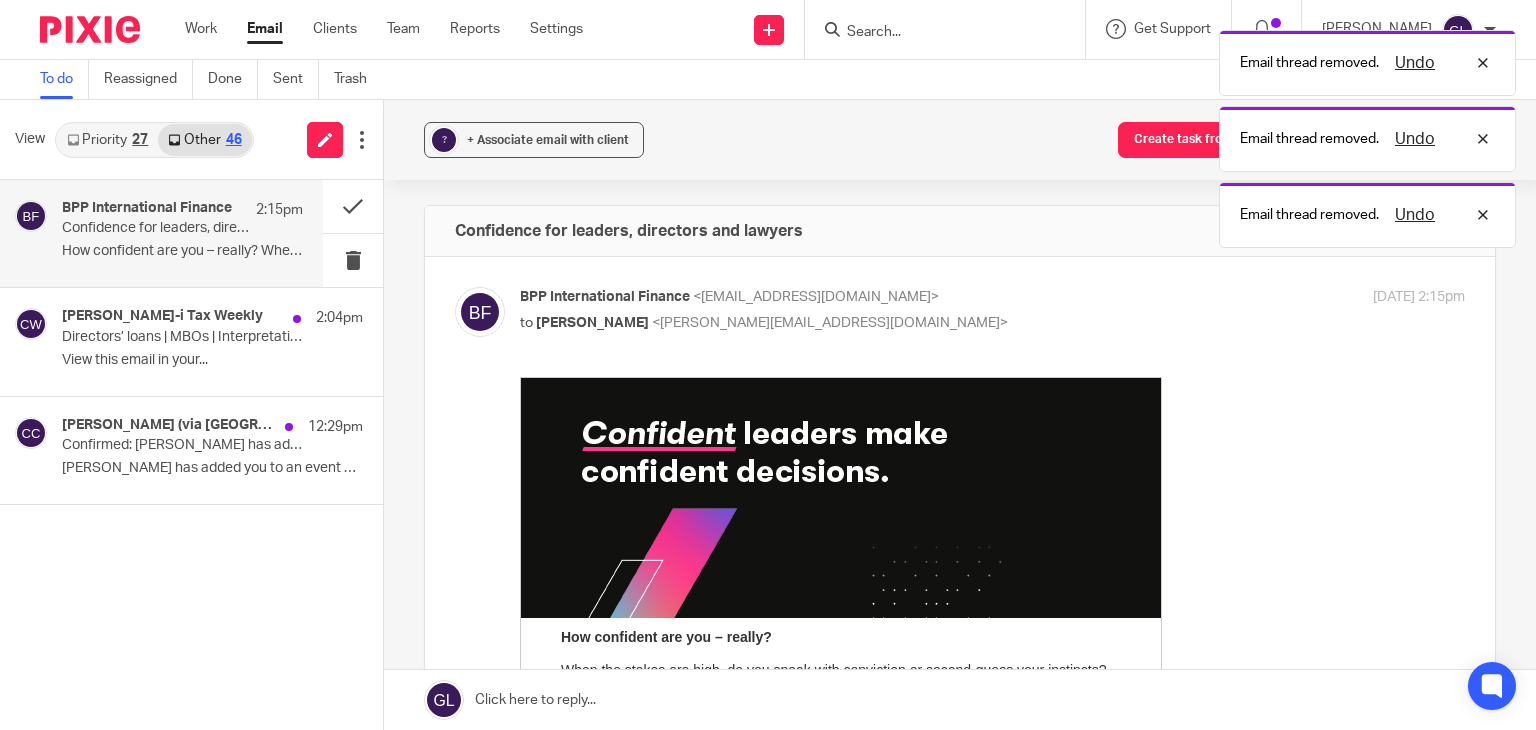 scroll, scrollTop: 0, scrollLeft: 0, axis: both 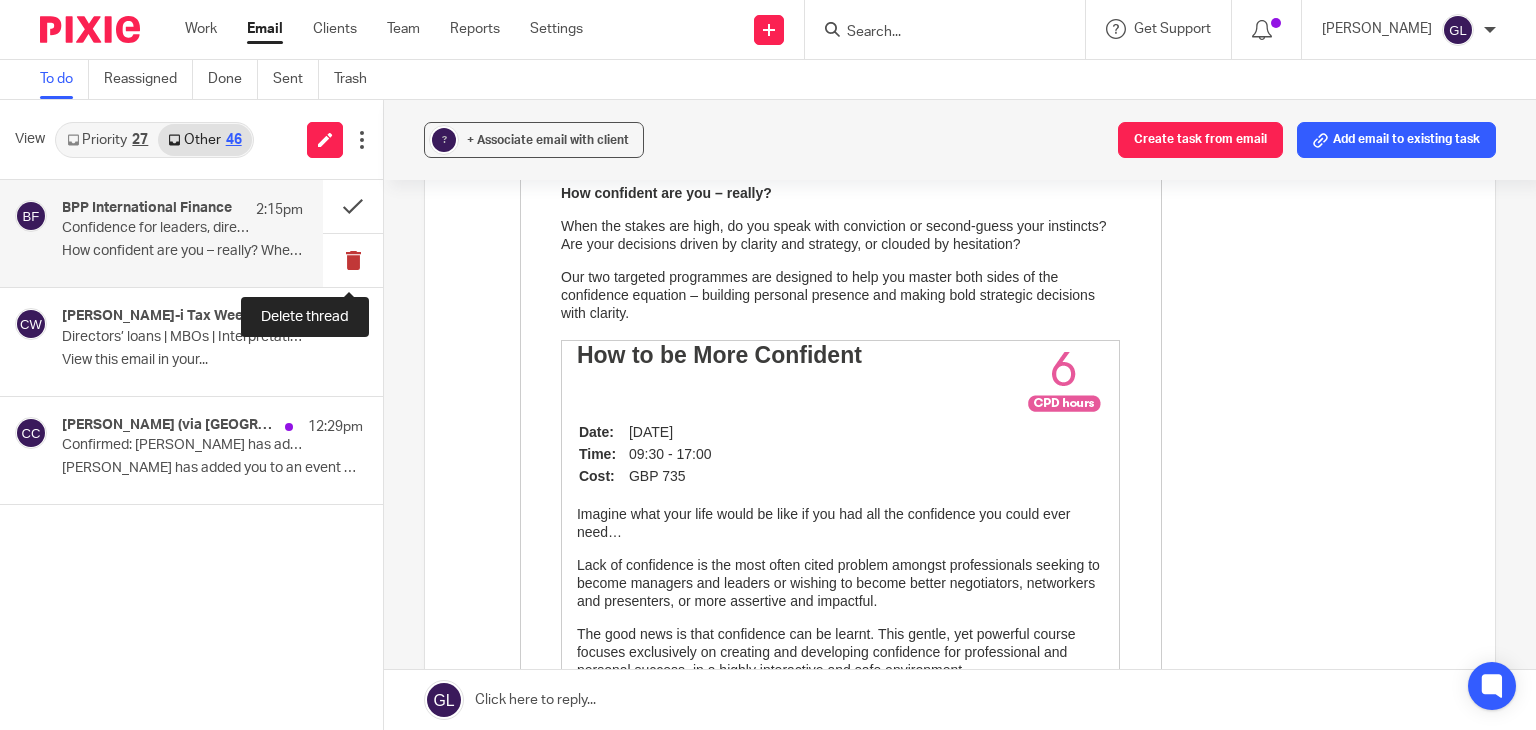 click at bounding box center [353, 260] 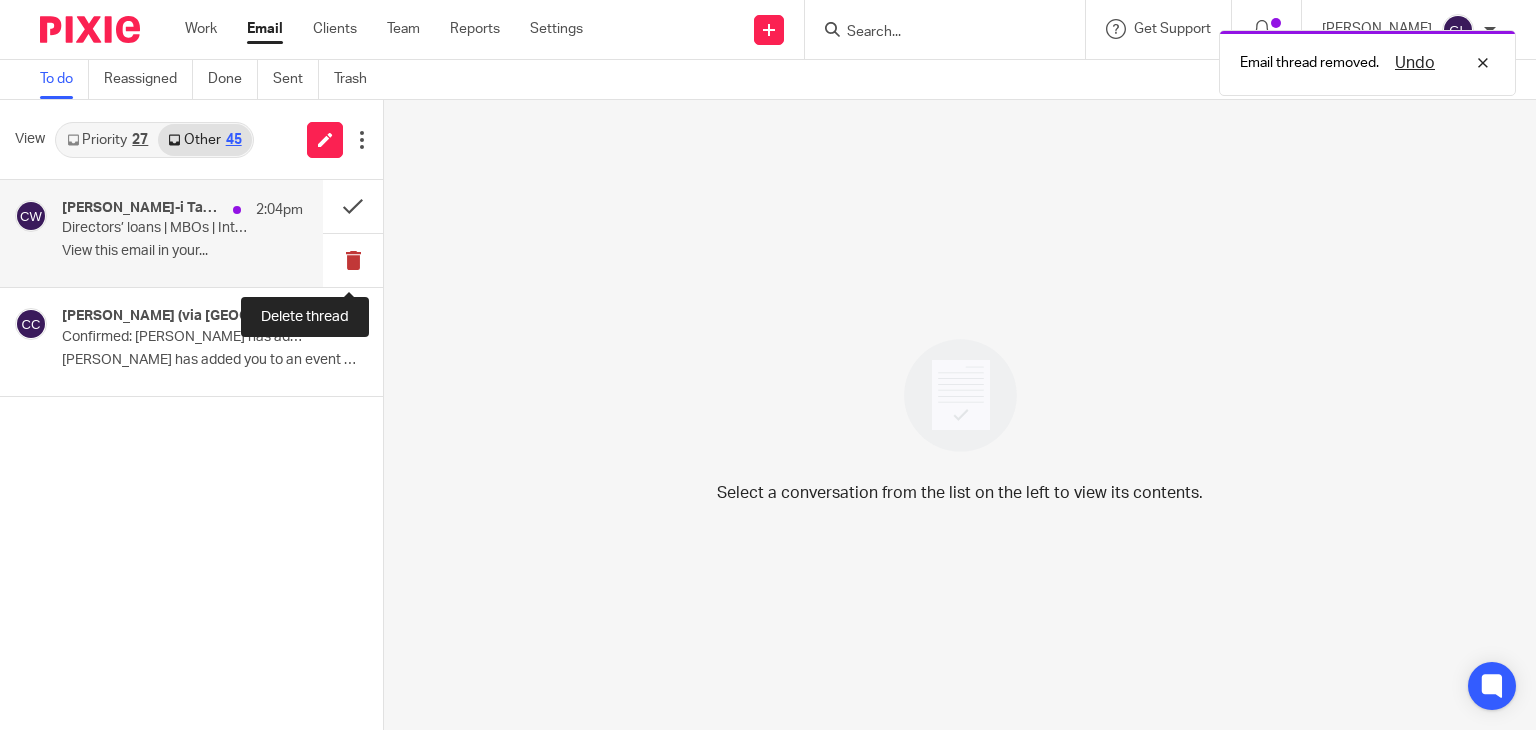 click at bounding box center (353, 260) 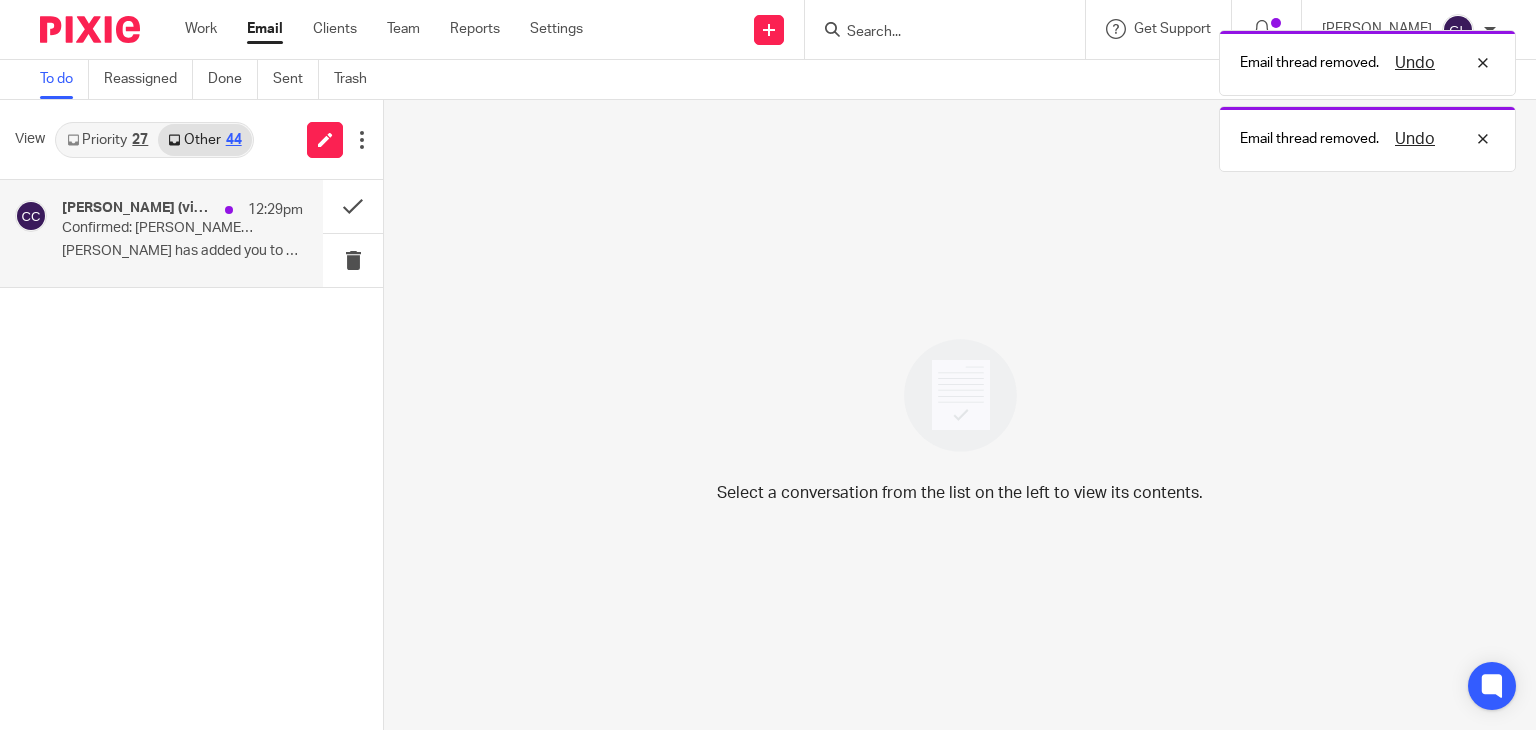 click on "Confirmed: [PERSON_NAME] has added you to 30 Minute Teams Meeting [DATE][DATE]" at bounding box center [158, 228] 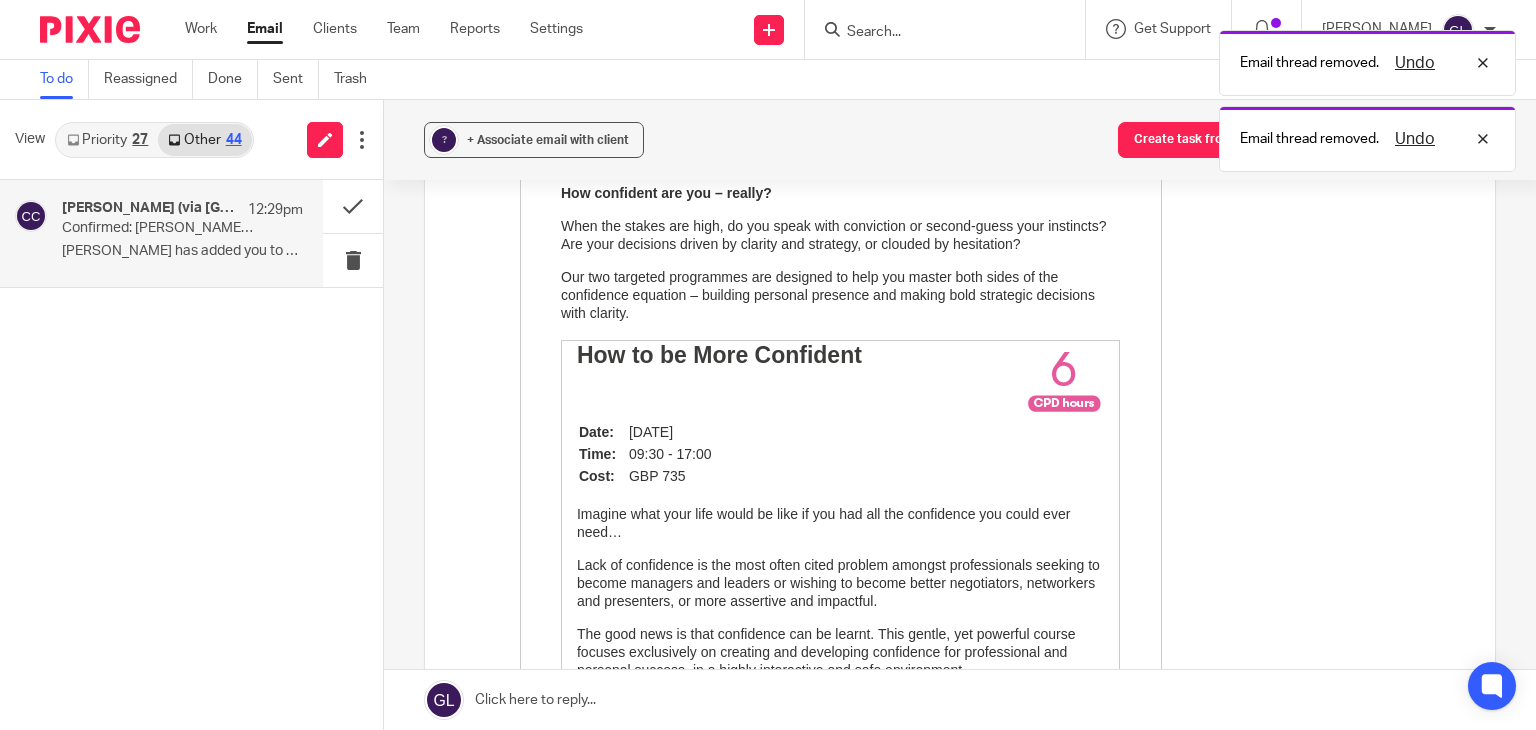 scroll, scrollTop: 0, scrollLeft: 0, axis: both 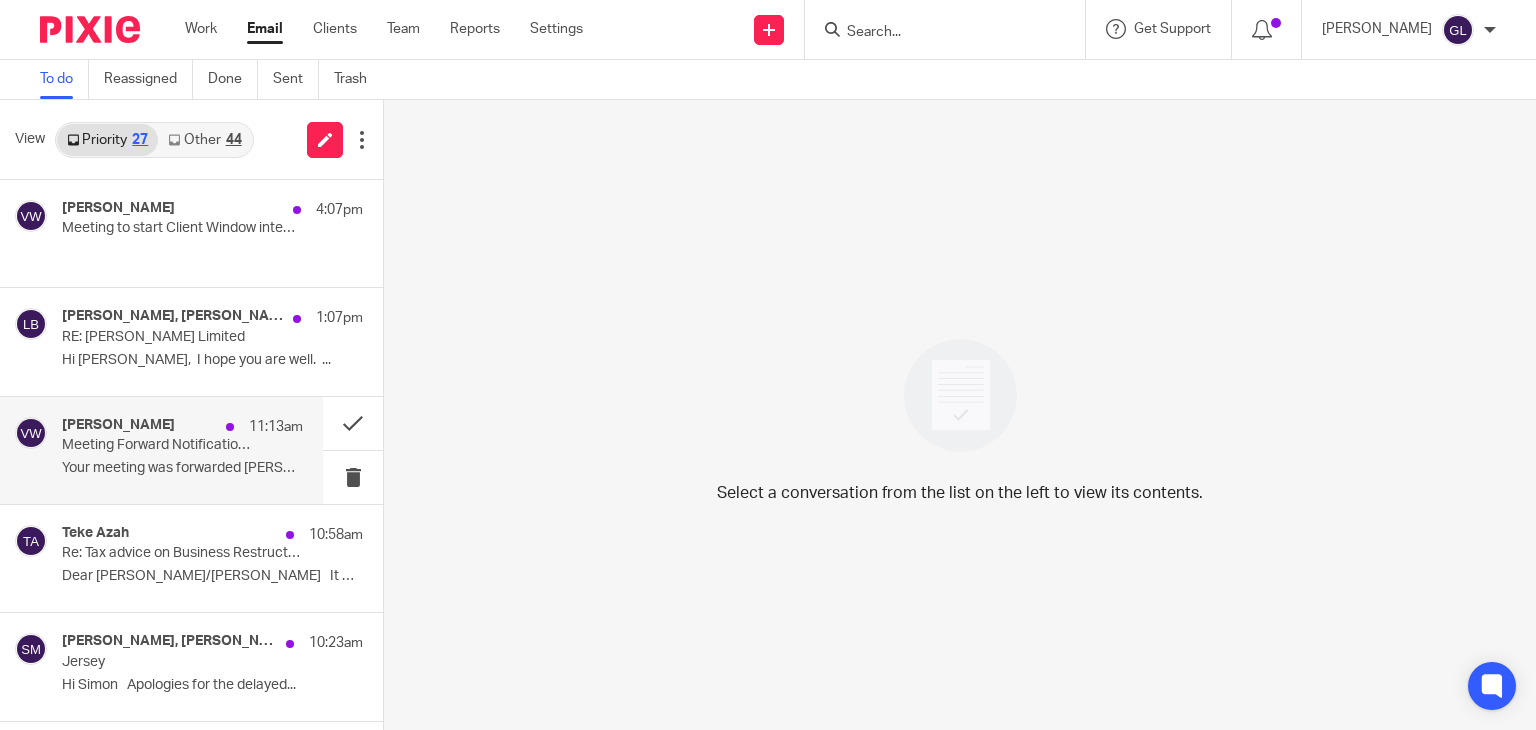 click on "11:13am" at bounding box center (259, 427) 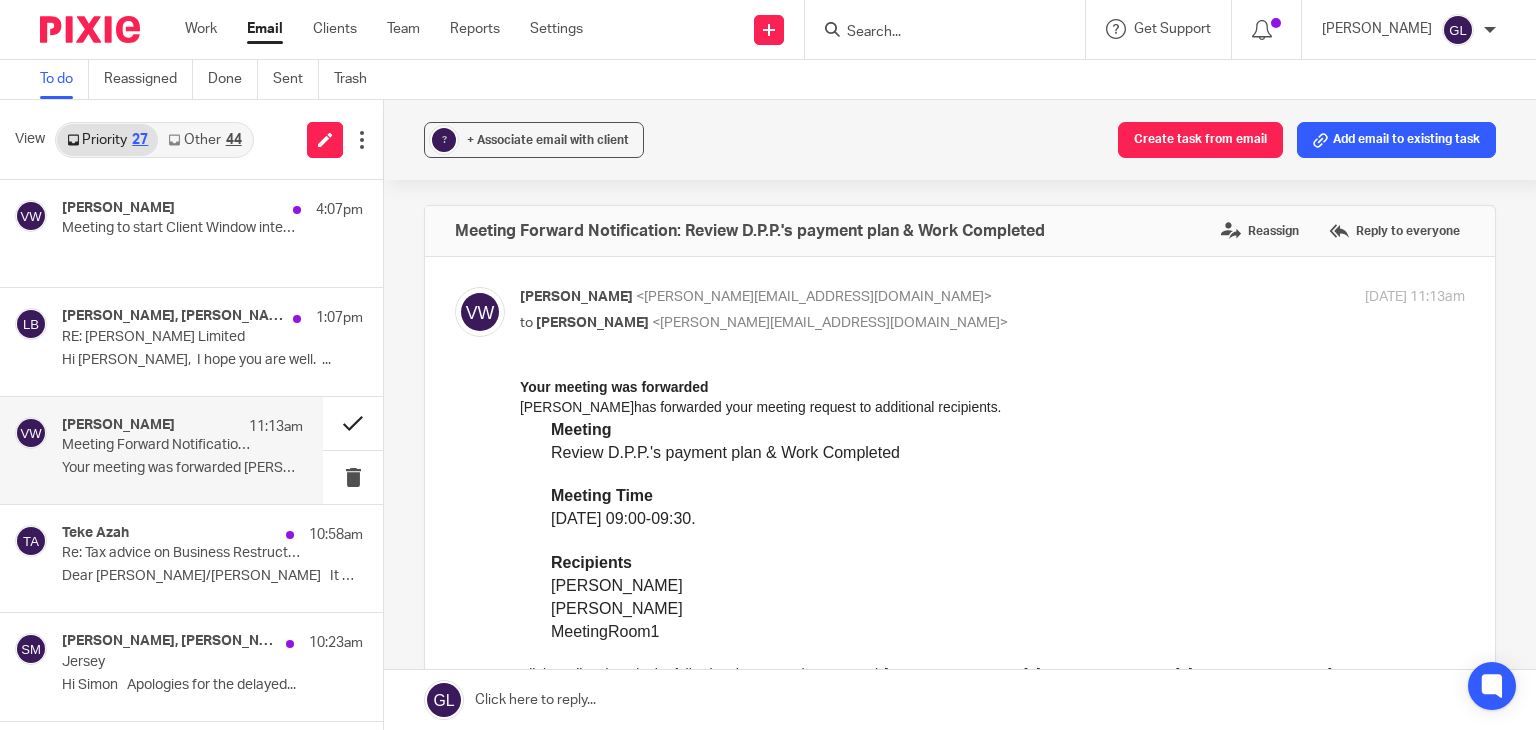 scroll, scrollTop: 0, scrollLeft: 0, axis: both 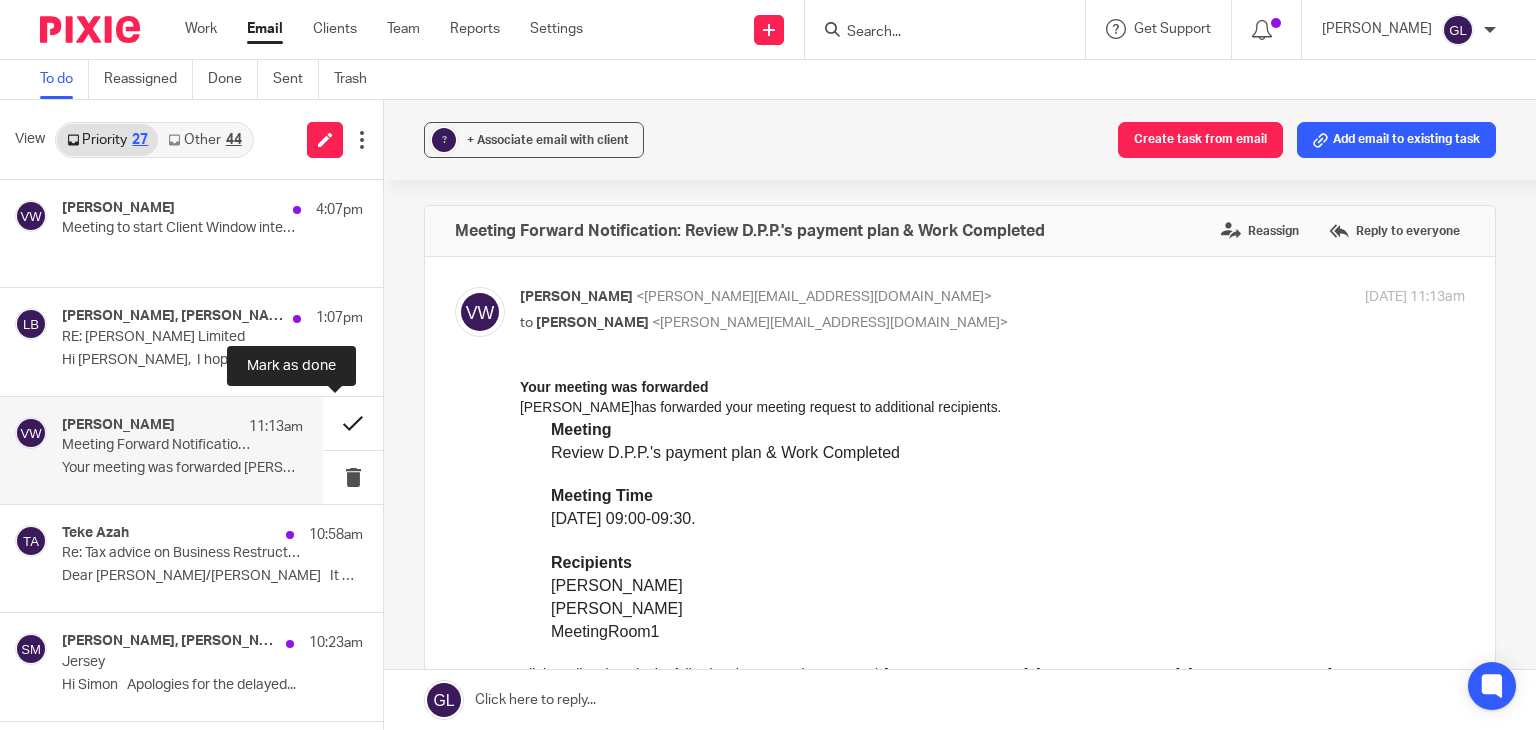 click at bounding box center [353, 423] 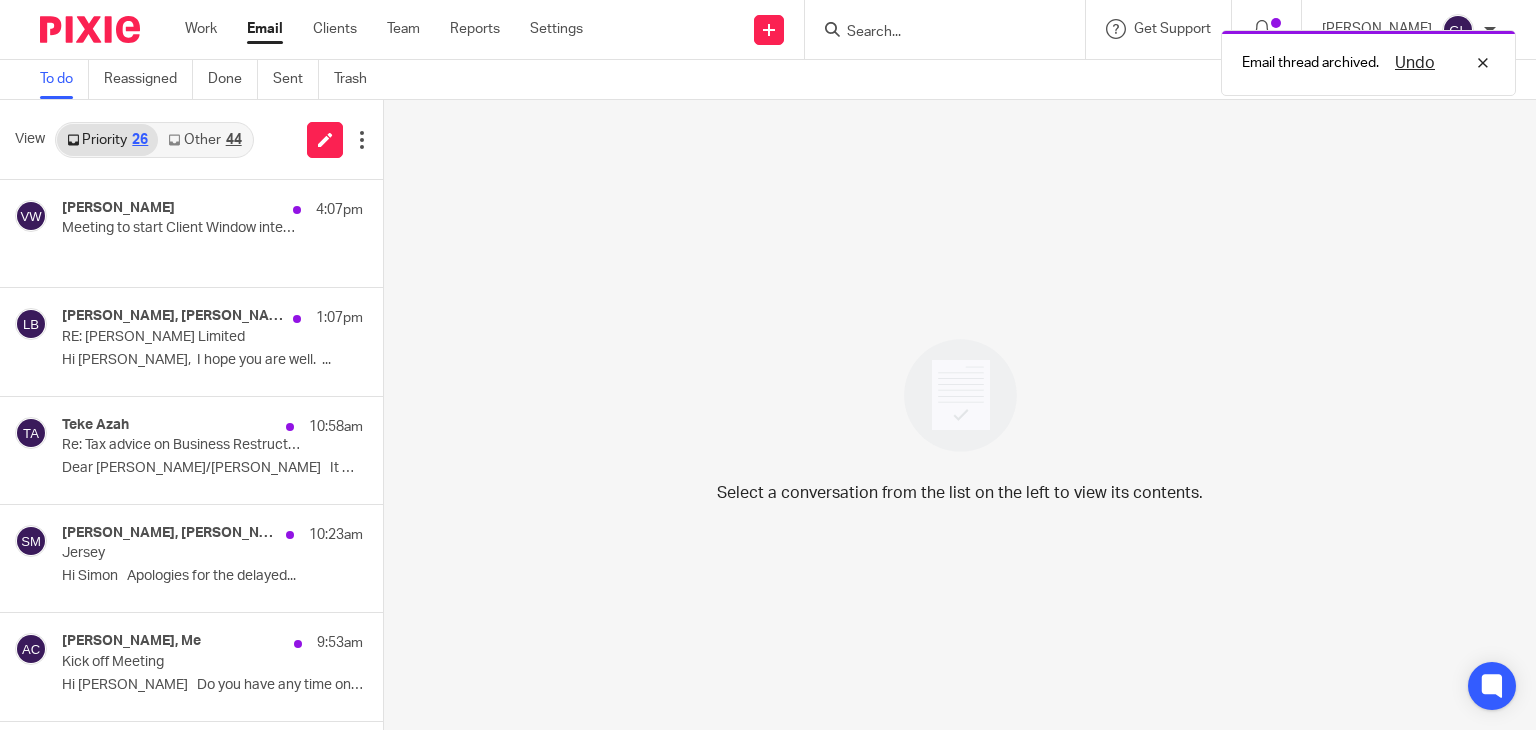 click on "Other
44" at bounding box center (204, 140) 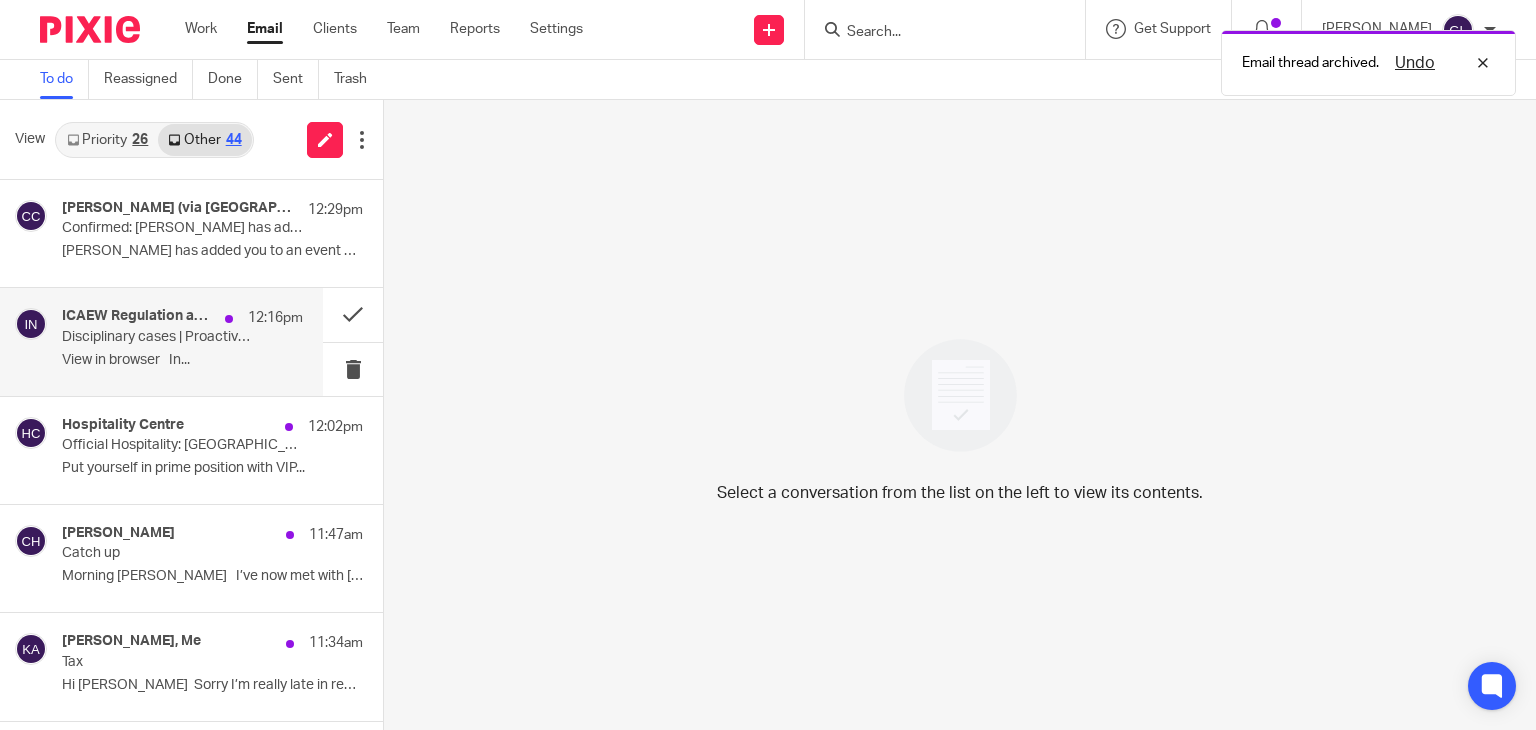 click on "View in browser                         In..." at bounding box center (182, 360) 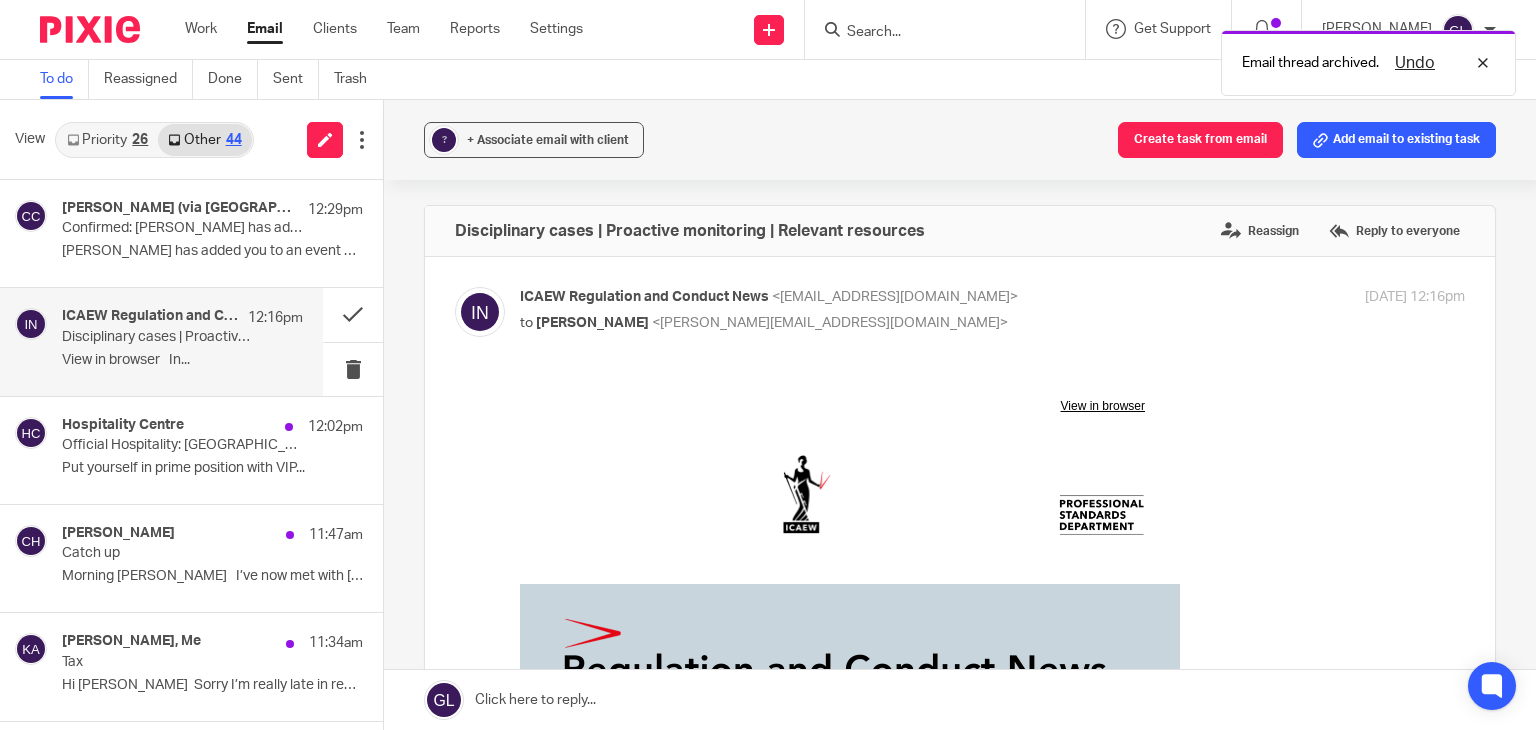 scroll, scrollTop: 0, scrollLeft: 0, axis: both 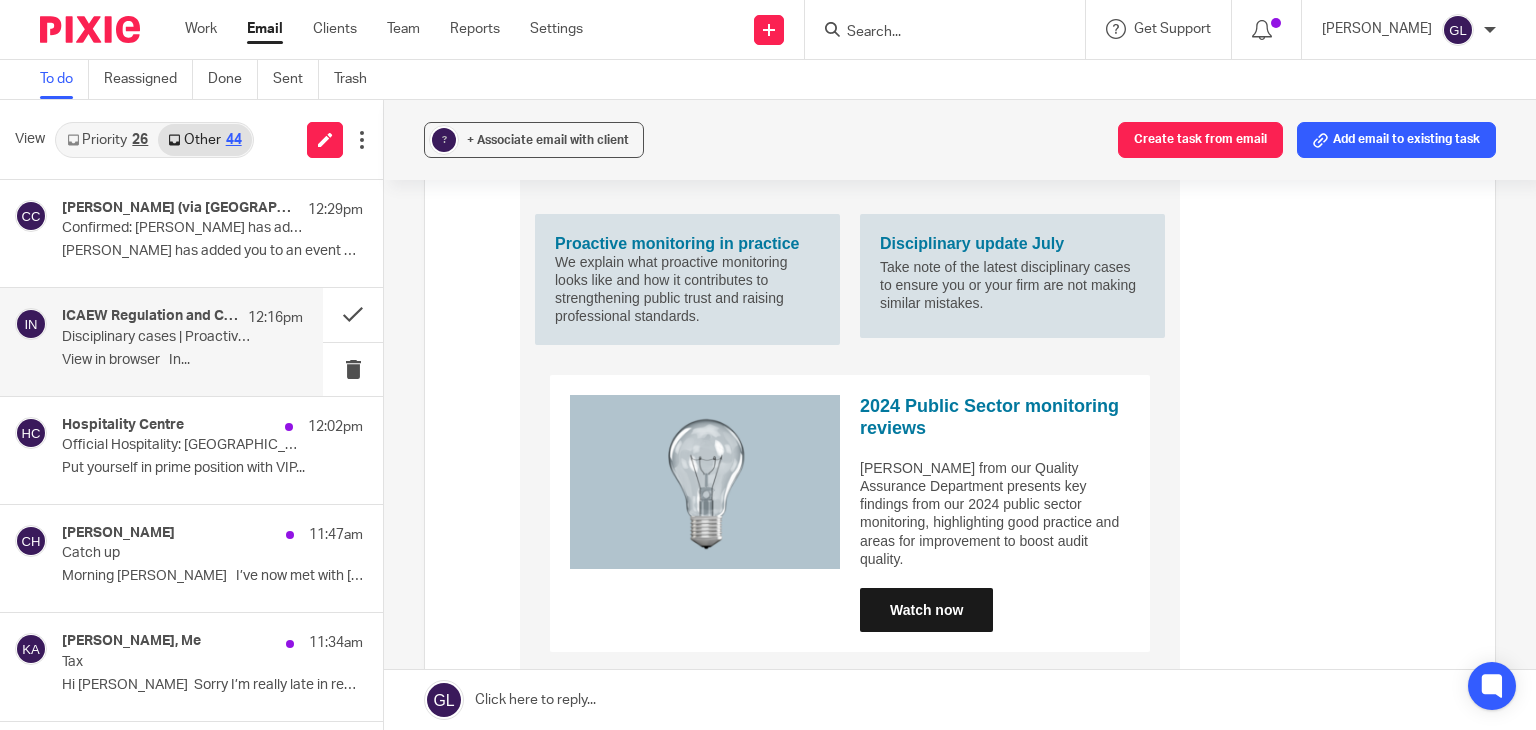 click on "Disciplinary update July" at bounding box center (972, 243) 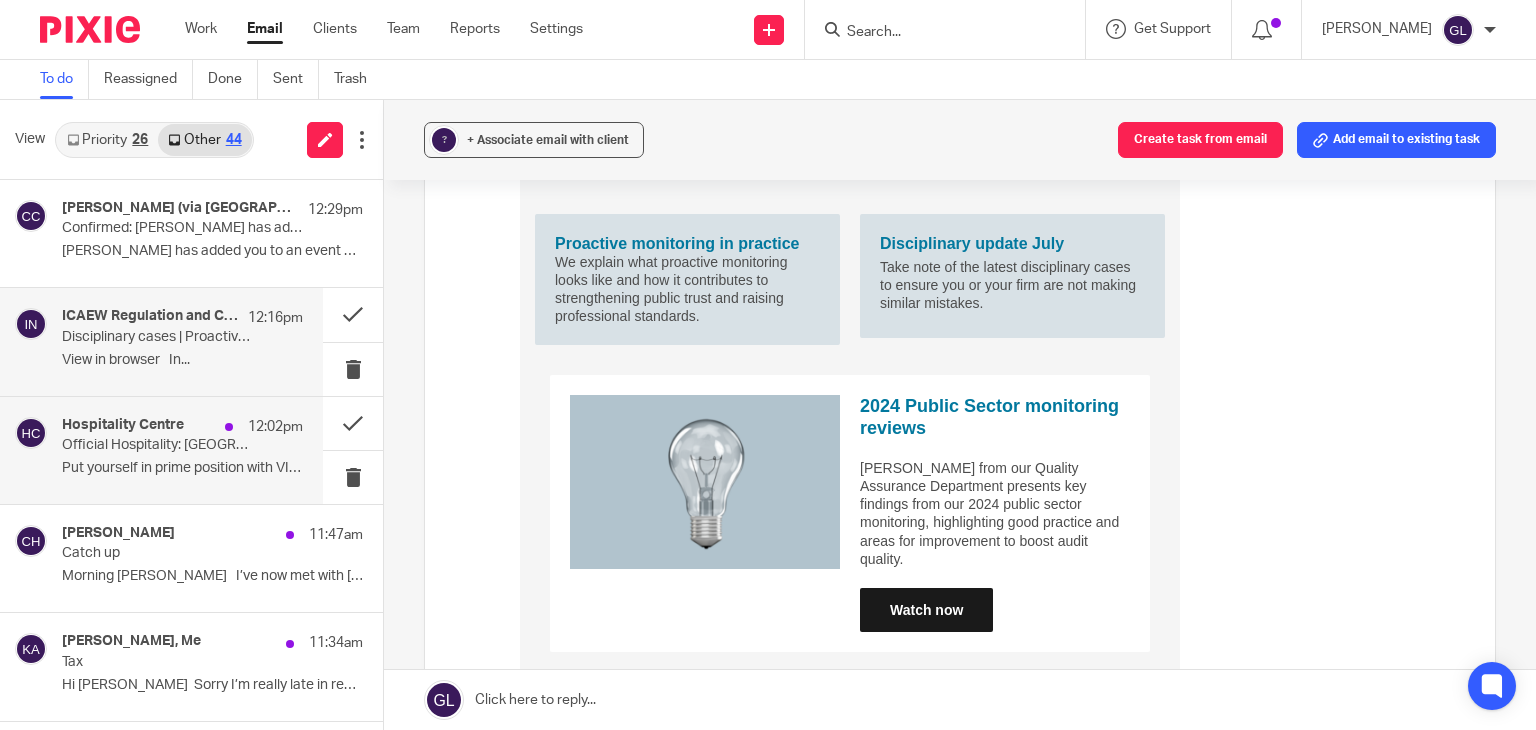 click on "Official Hospitality: England v India Test Match • Oasis • Heavyweight Boxing • Drake • More inside" at bounding box center [158, 445] 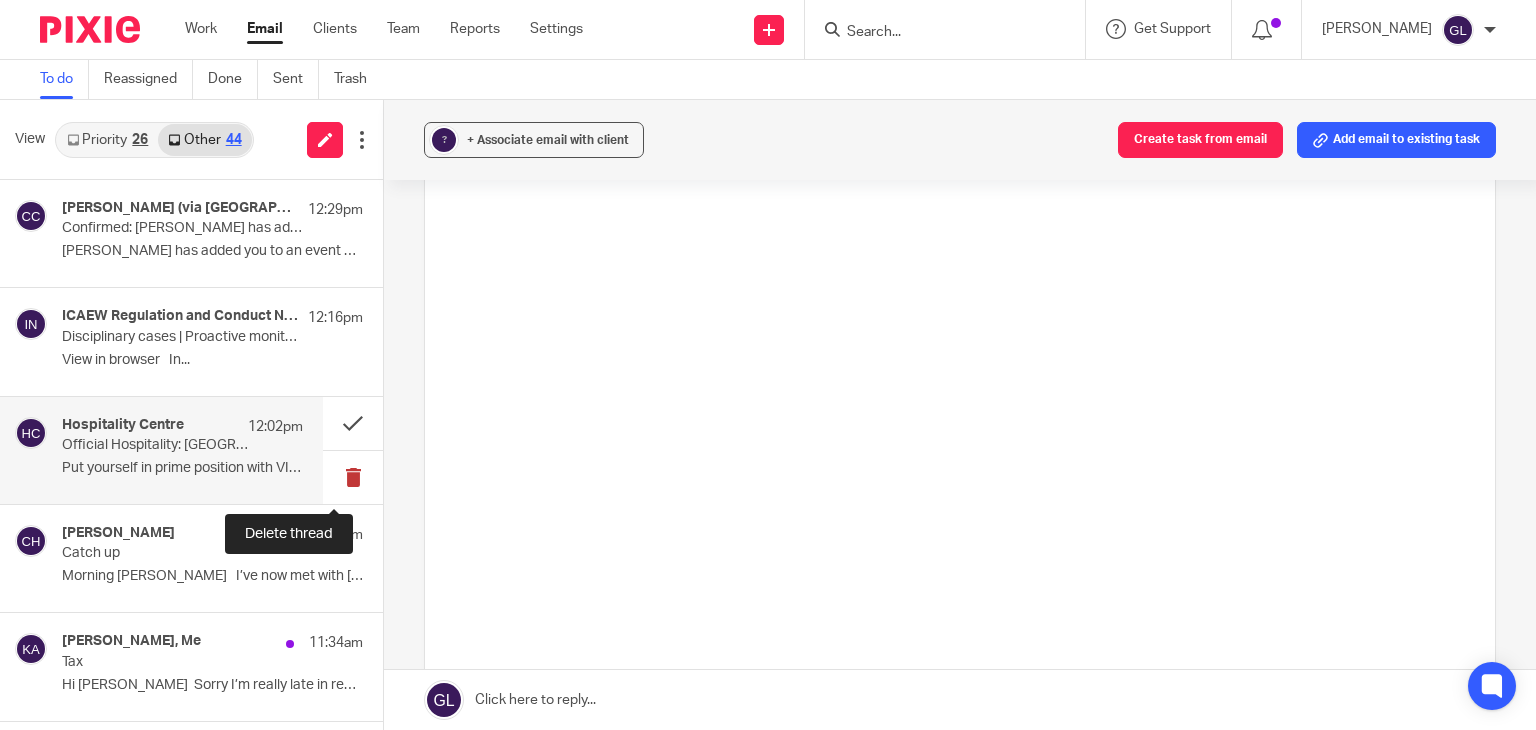 scroll, scrollTop: 0, scrollLeft: 0, axis: both 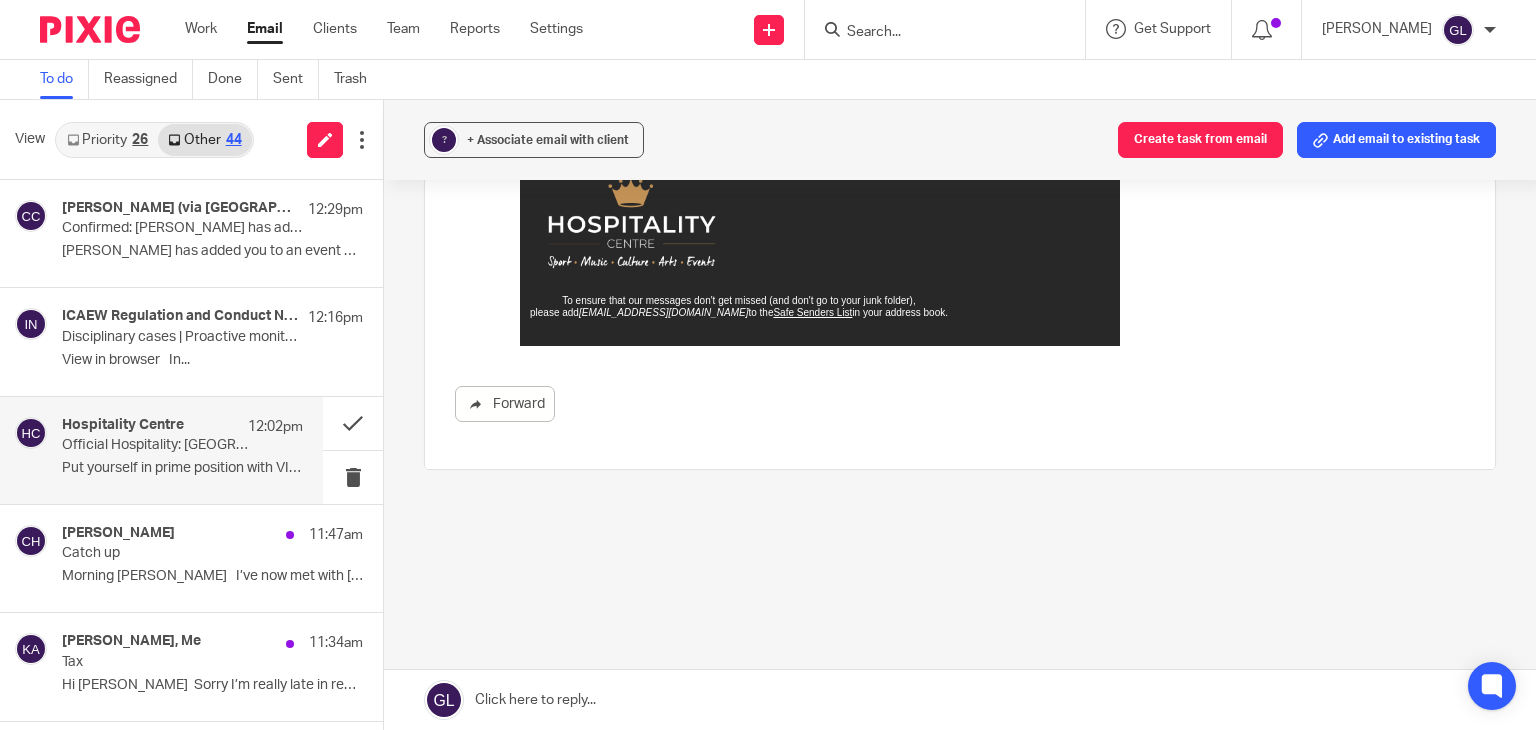 click on "Unsubscribe" at bounding box center [563, 358] 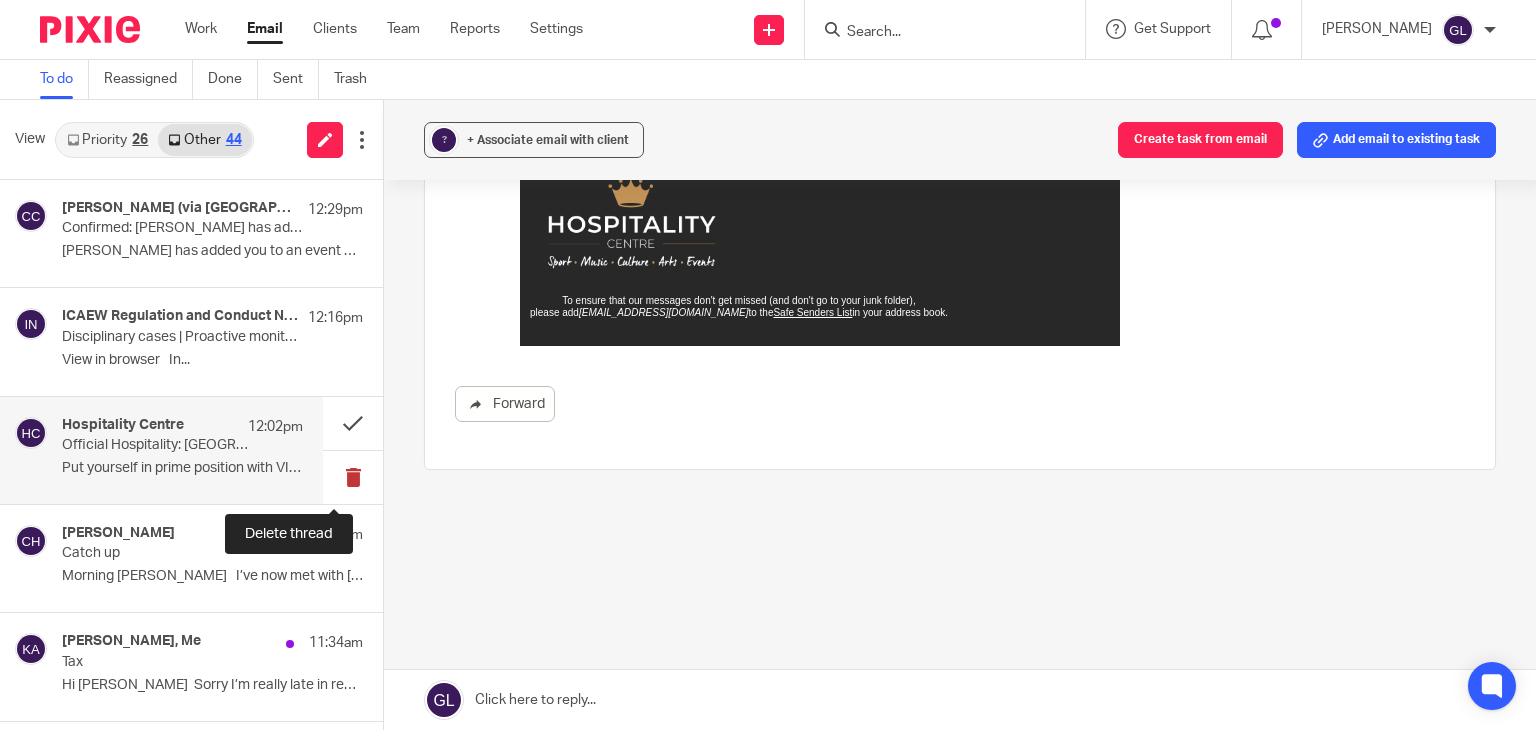 click at bounding box center (353, 477) 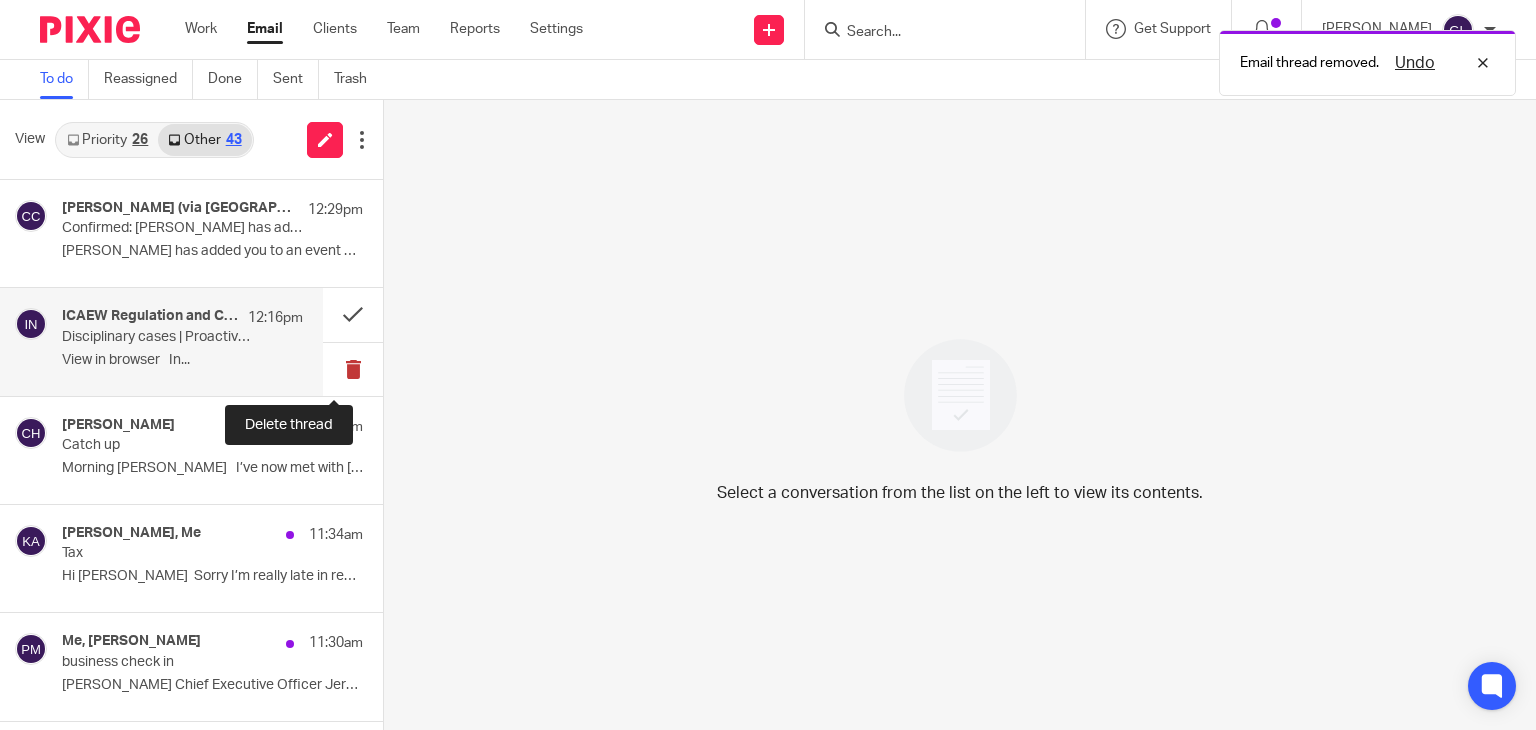 click at bounding box center (353, 369) 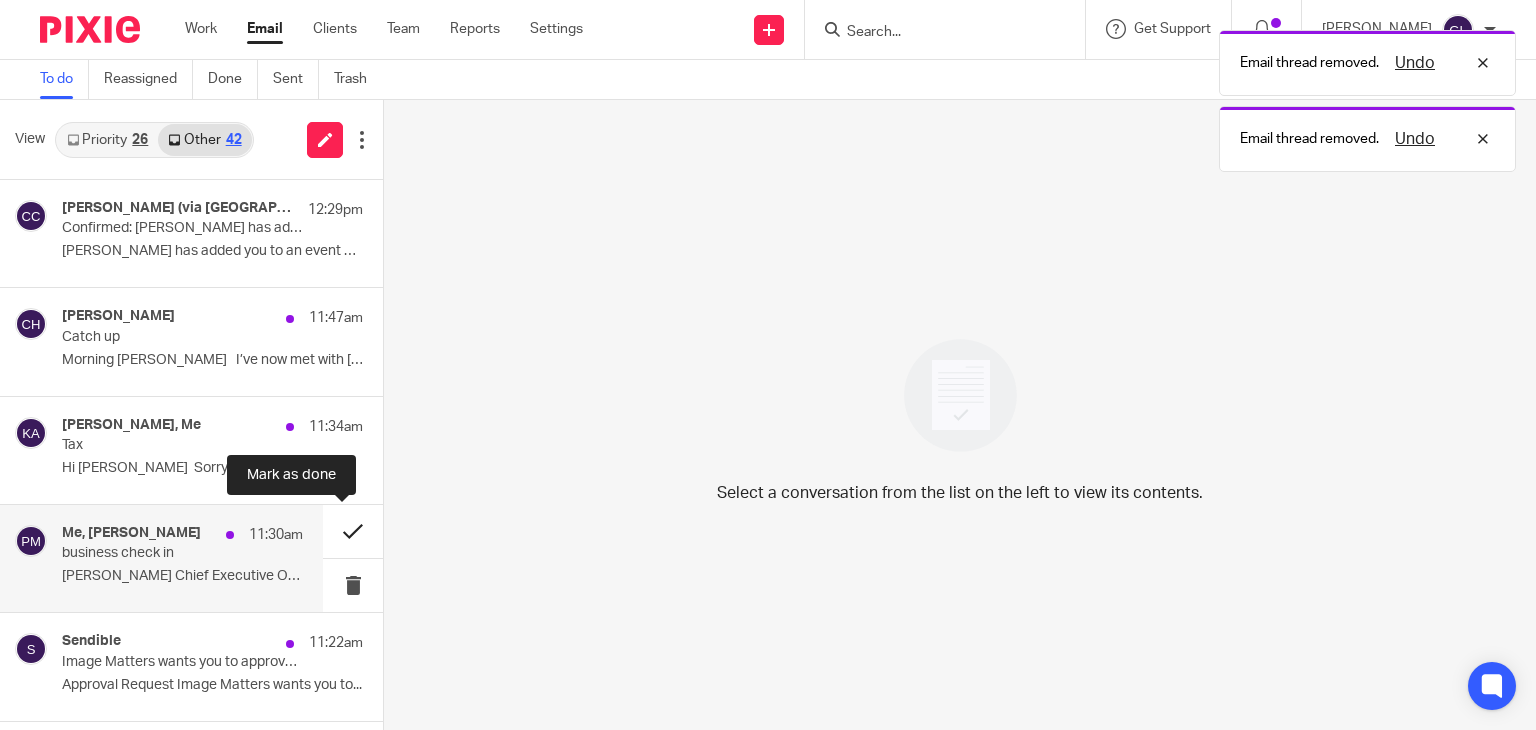 click at bounding box center [353, 531] 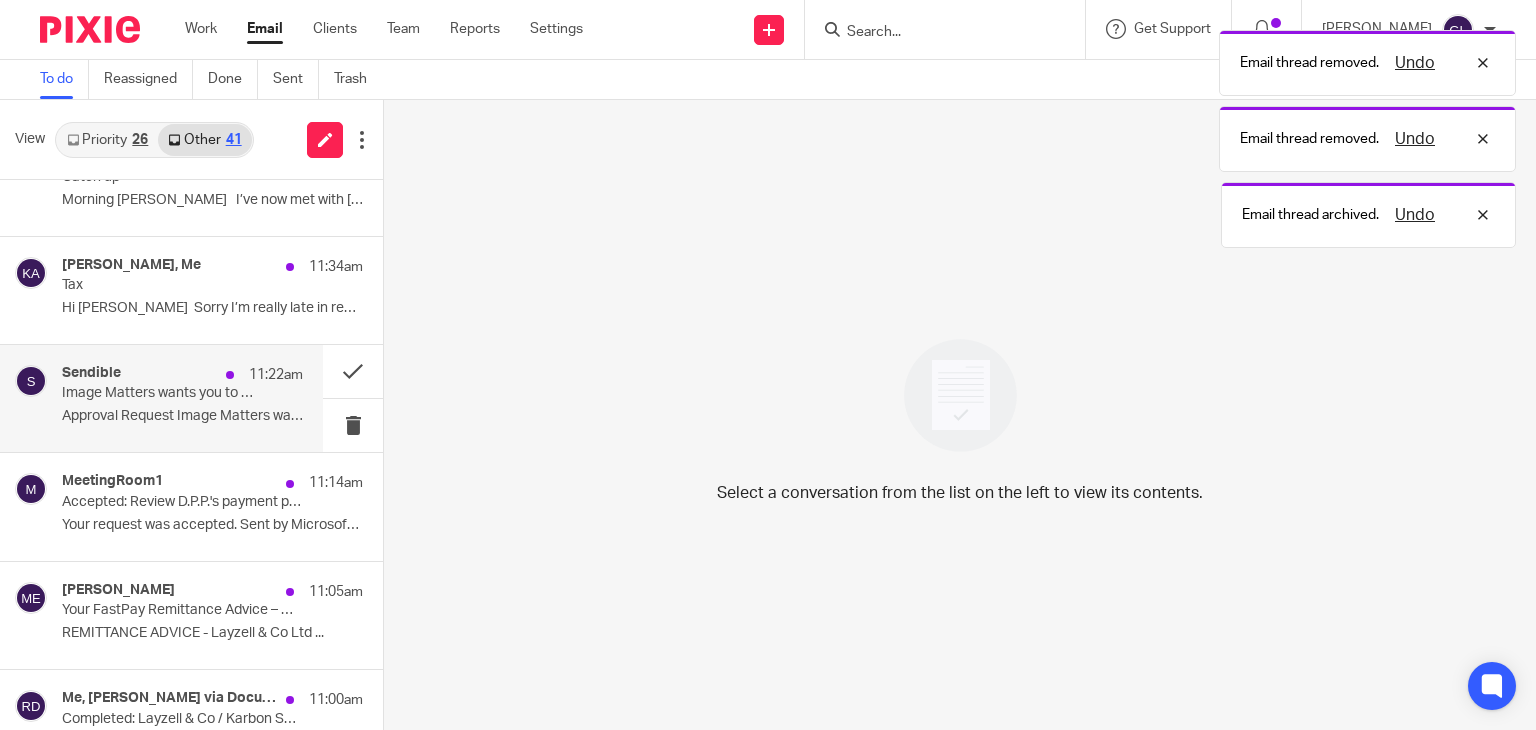 scroll, scrollTop: 216, scrollLeft: 0, axis: vertical 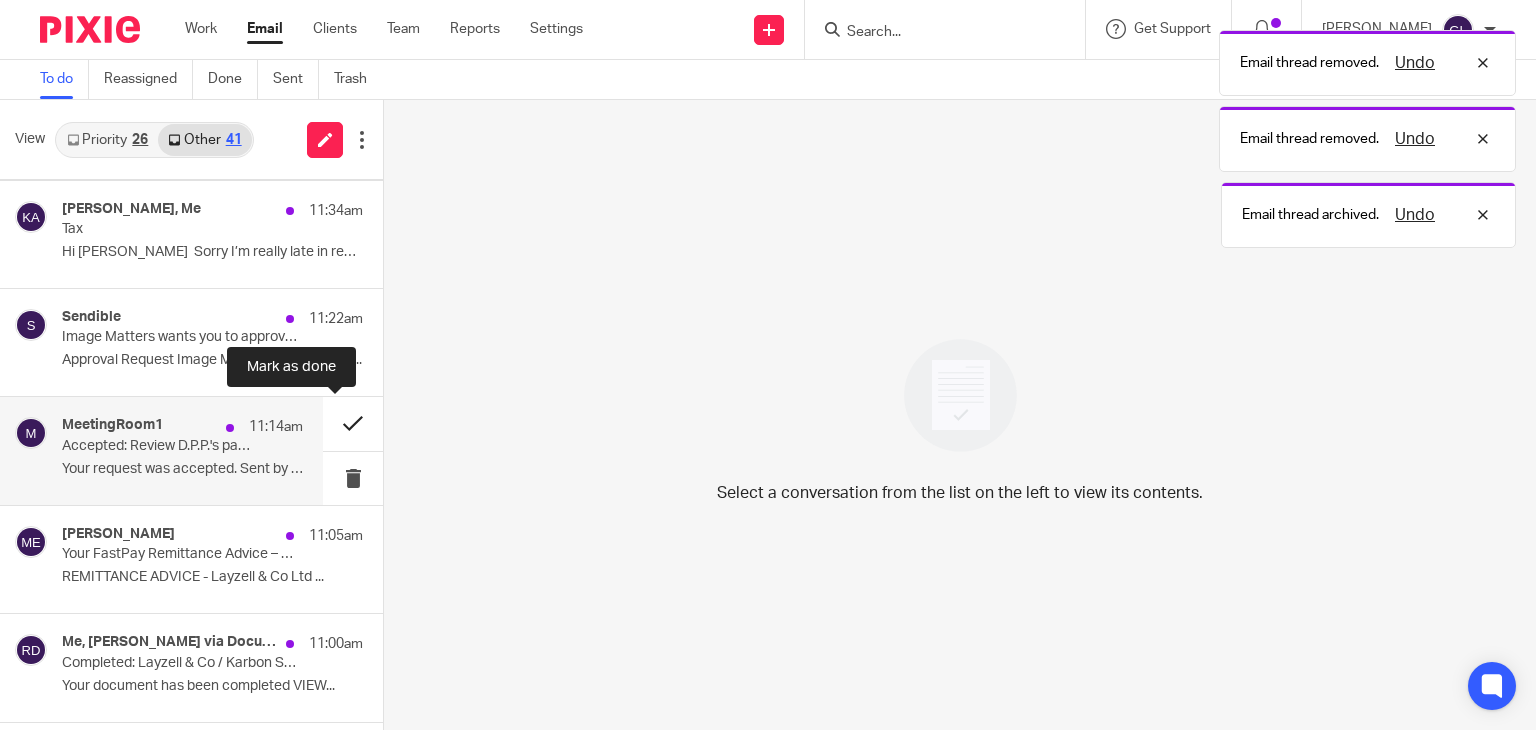 click at bounding box center (353, 423) 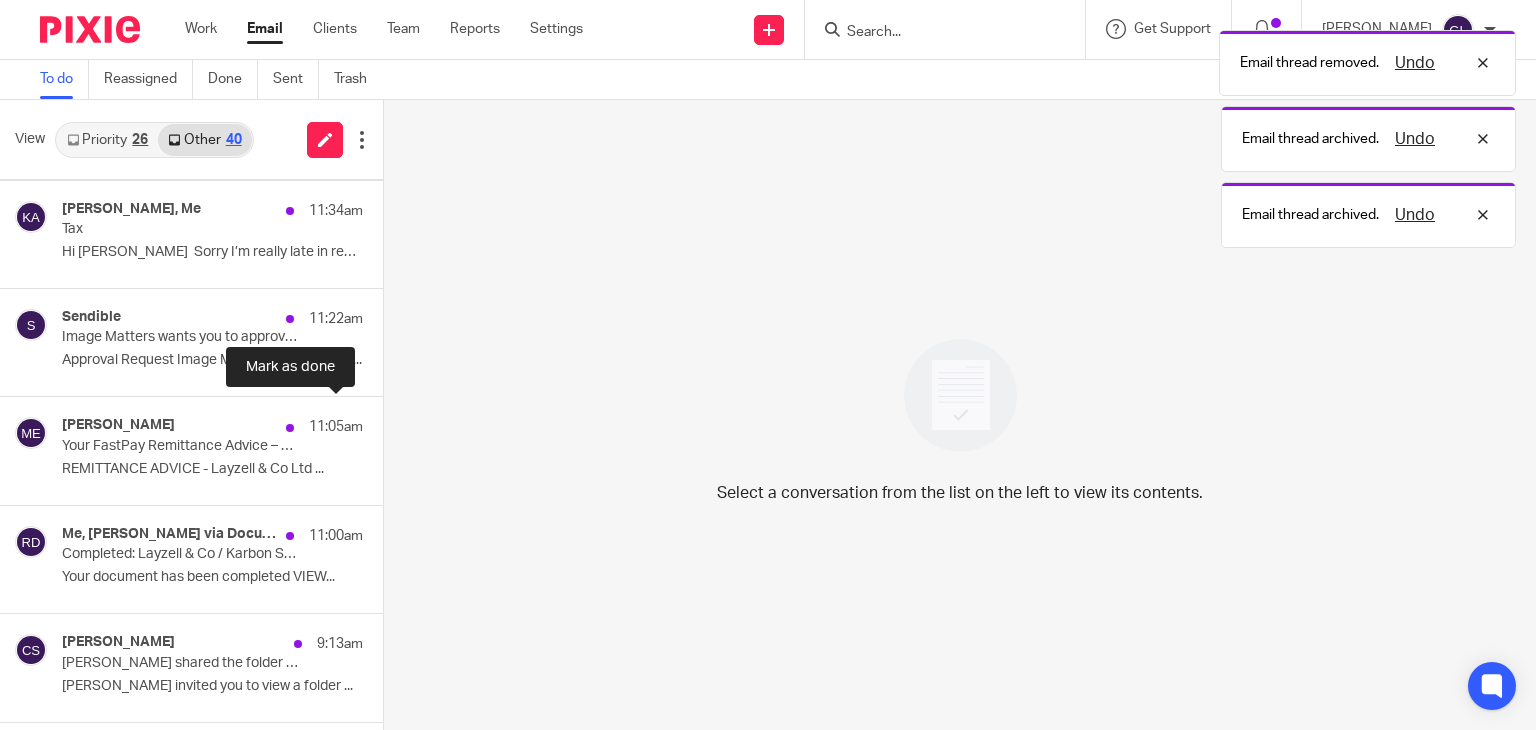 click at bounding box center (391, 423) 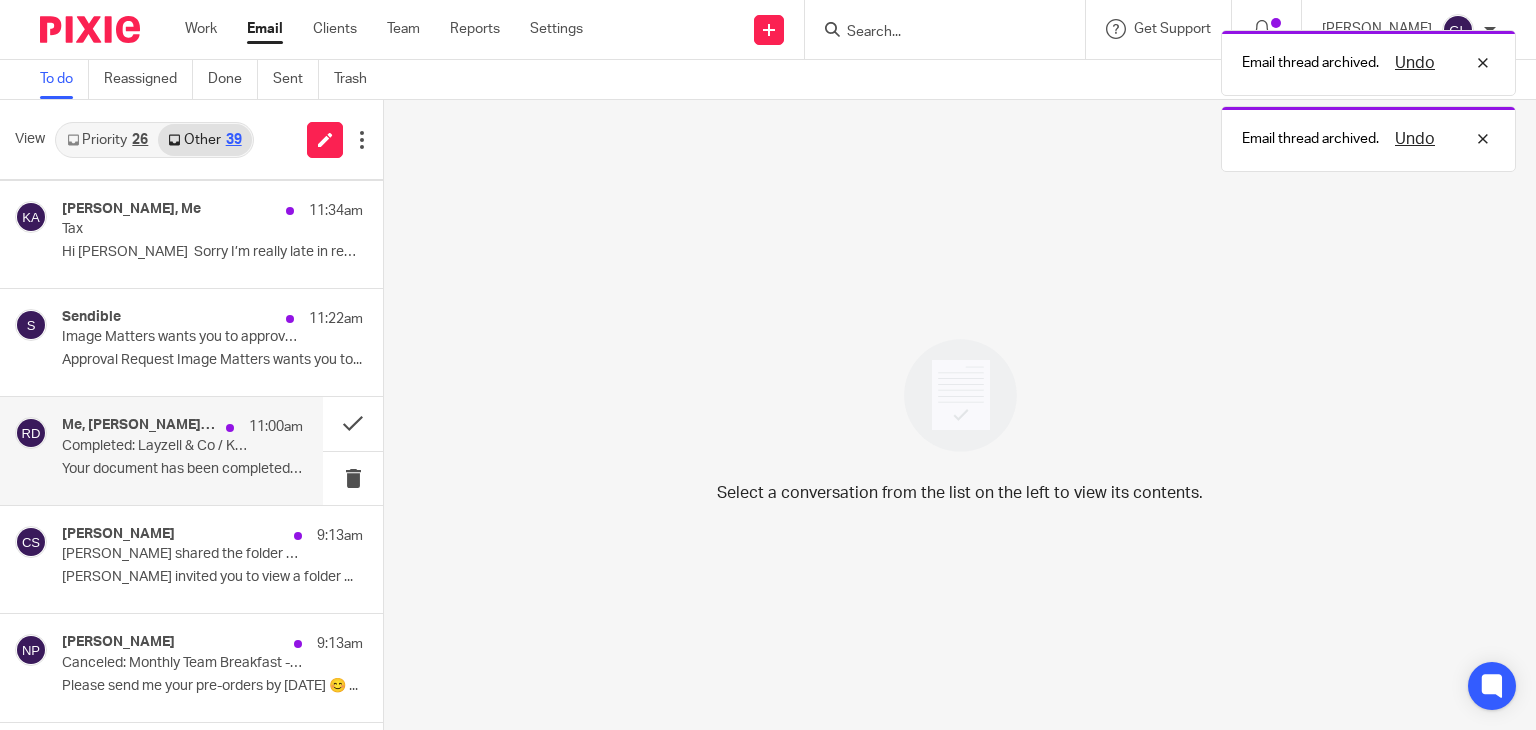 click on "Me, Rory Breach via Docusign
11:00am   Completed: Layzell & Co / Karbon Subscription Agreement - NEEDS SIGNATURE   Your document has been completed  VIEW..." at bounding box center [182, 450] 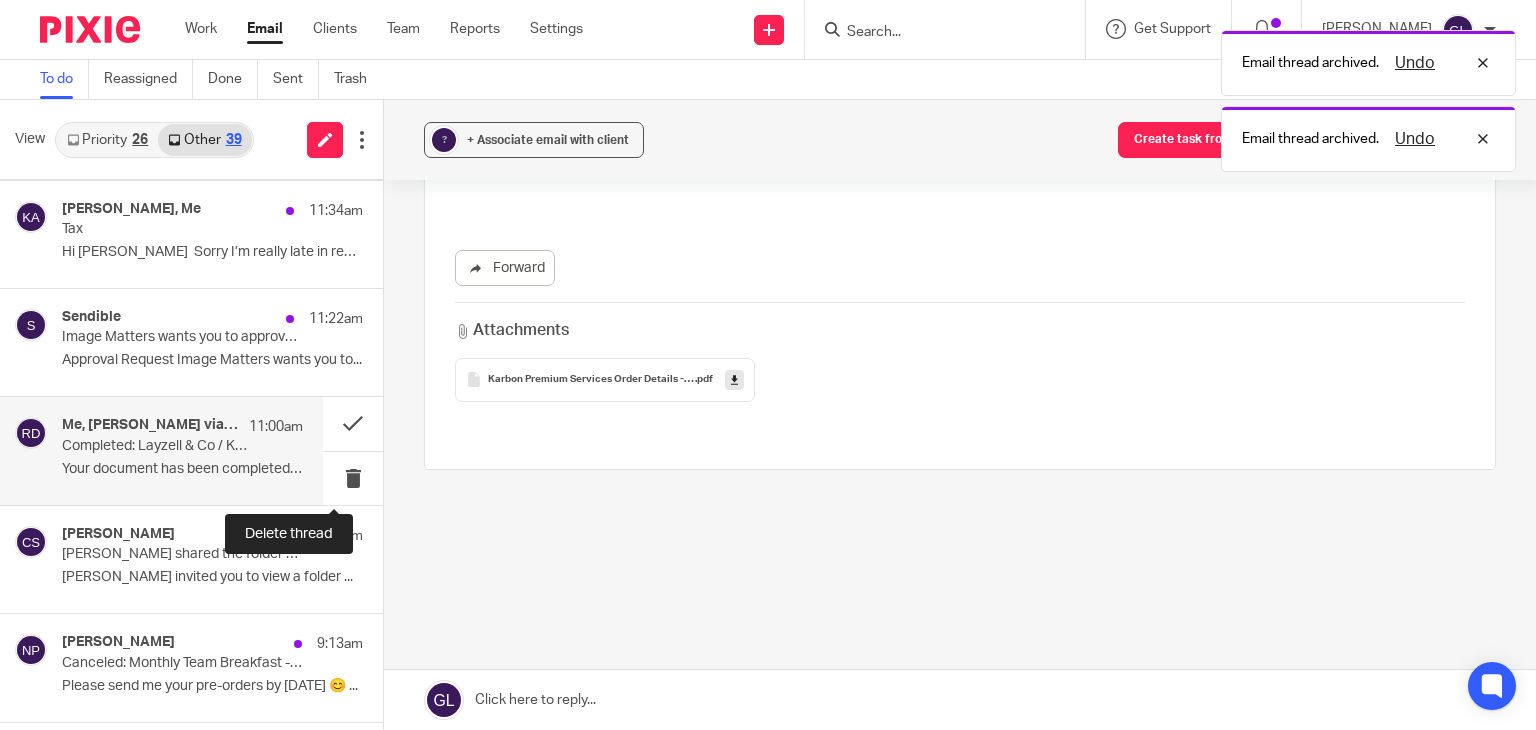 scroll, scrollTop: 0, scrollLeft: 0, axis: both 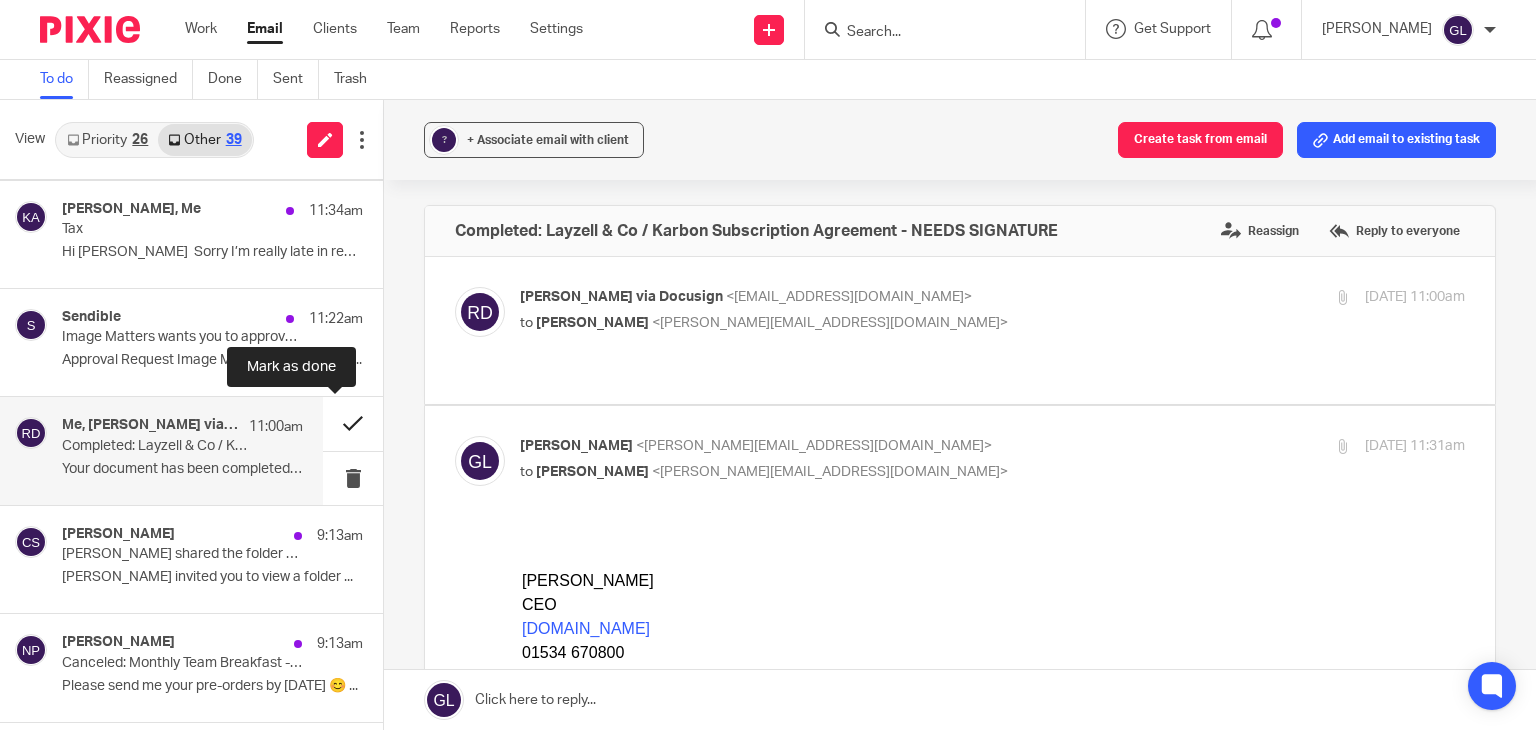 click at bounding box center (353, 423) 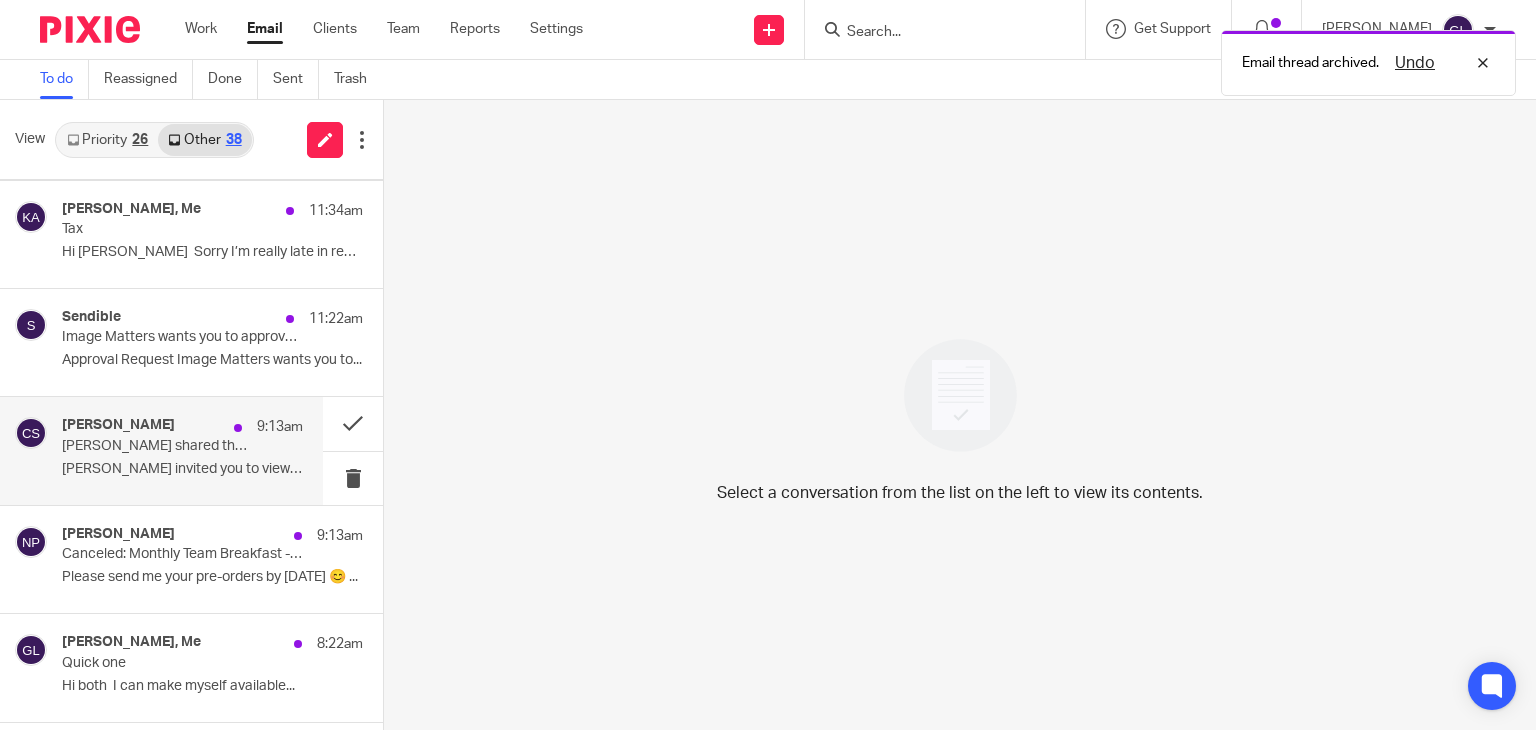 click on "Catherine Syvret
9:13am   Catherine Syvret shared the folder "Q3 - 16th July 2025" with you   Catherine Syvret invited you to view a folder  ..." at bounding box center [182, 450] 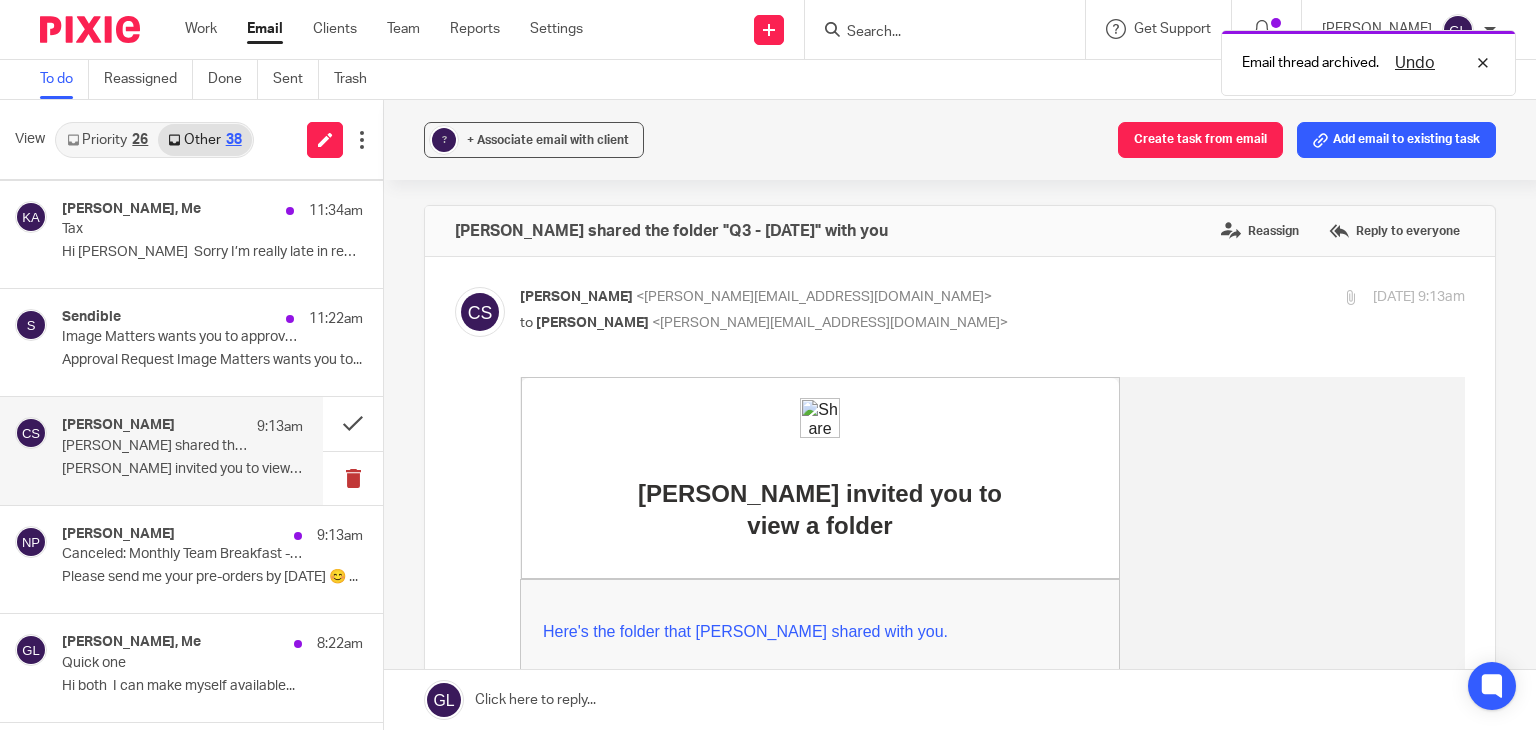 scroll, scrollTop: 0, scrollLeft: 0, axis: both 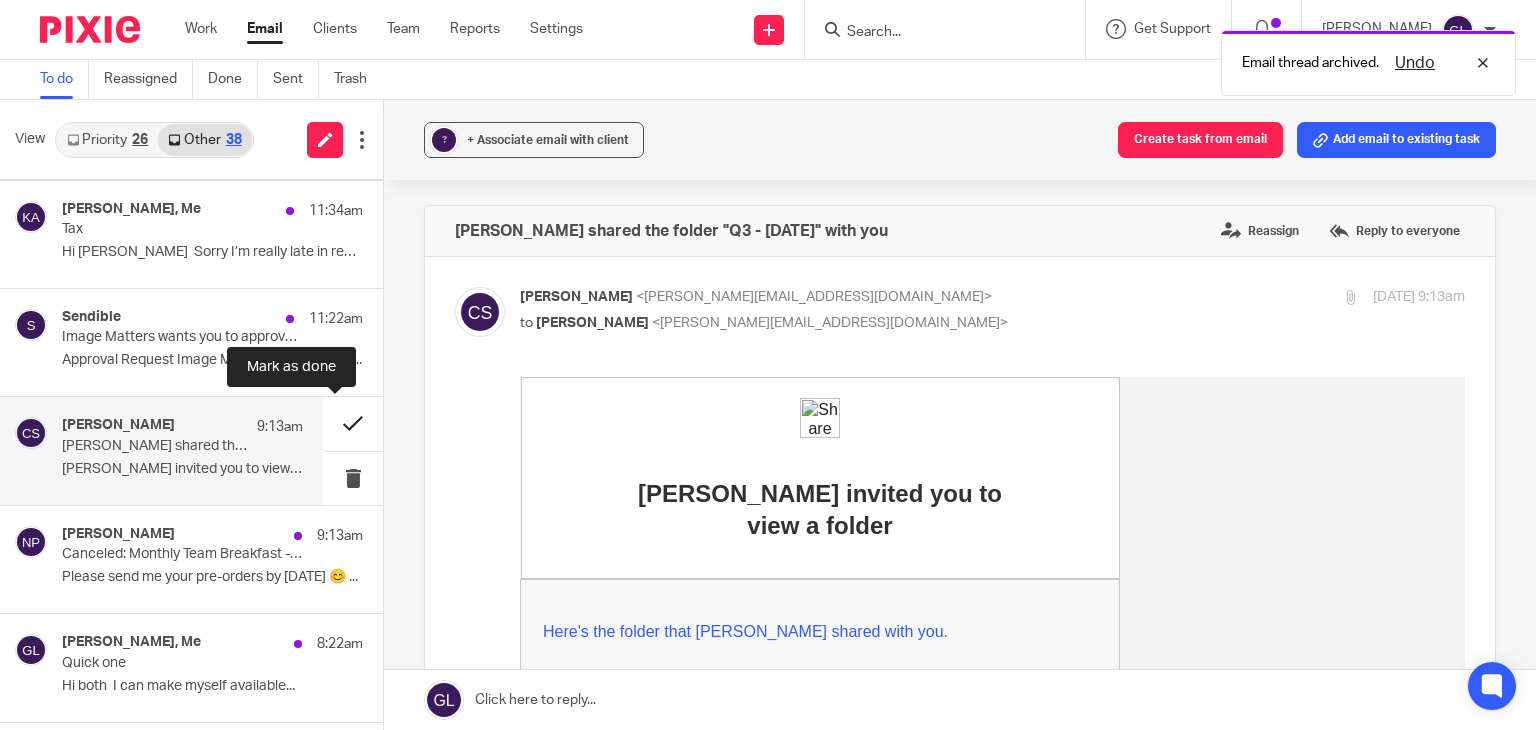 click at bounding box center (353, 423) 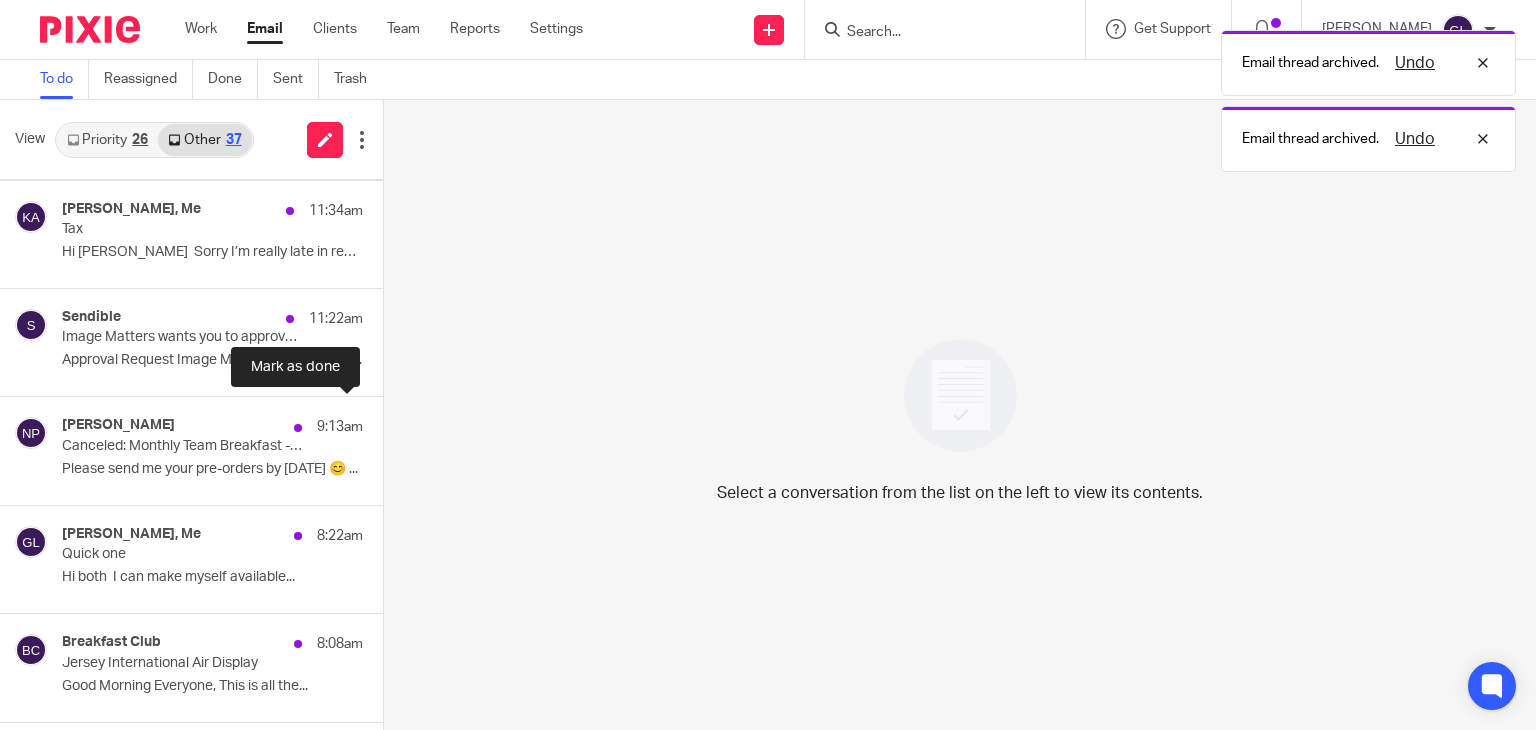 click at bounding box center [391, 423] 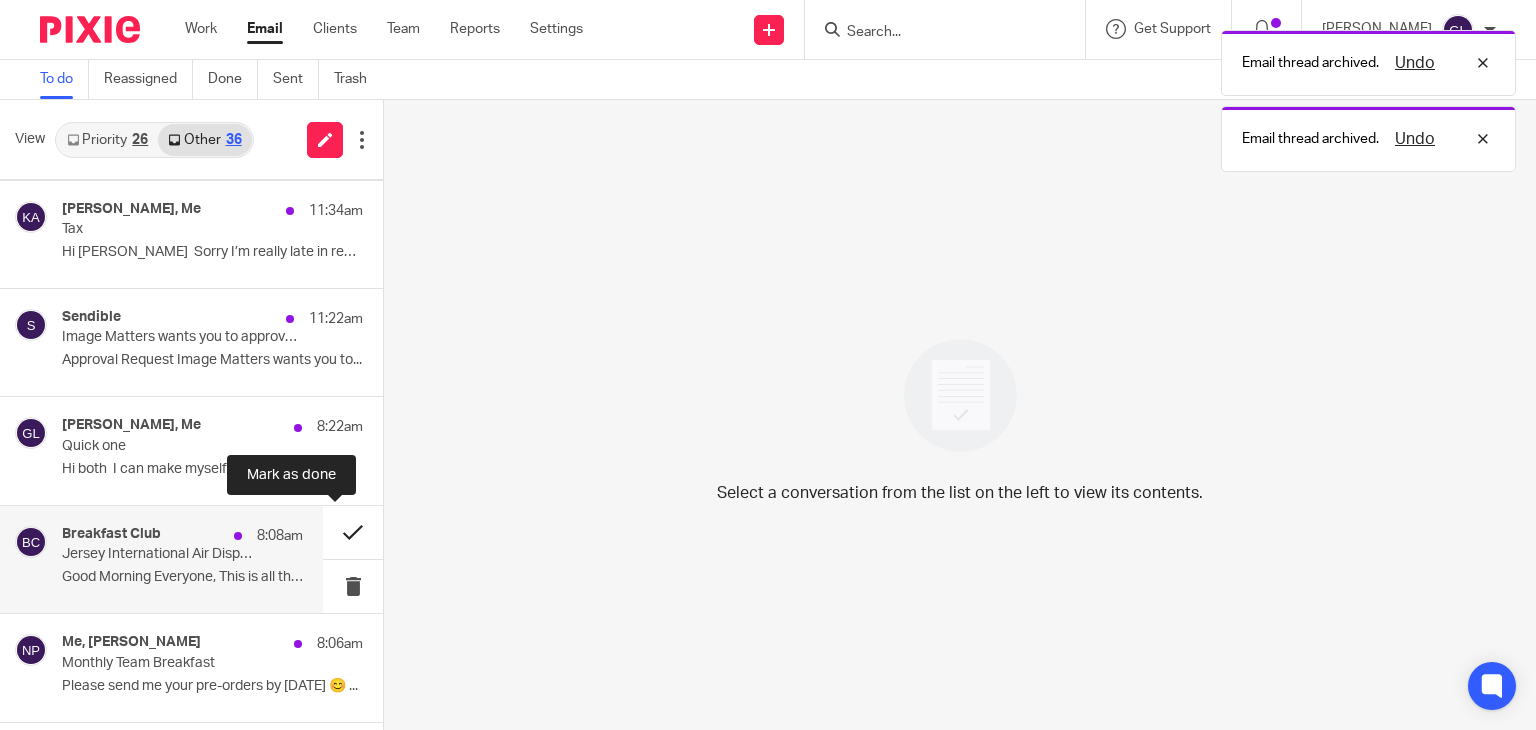 click at bounding box center (353, 532) 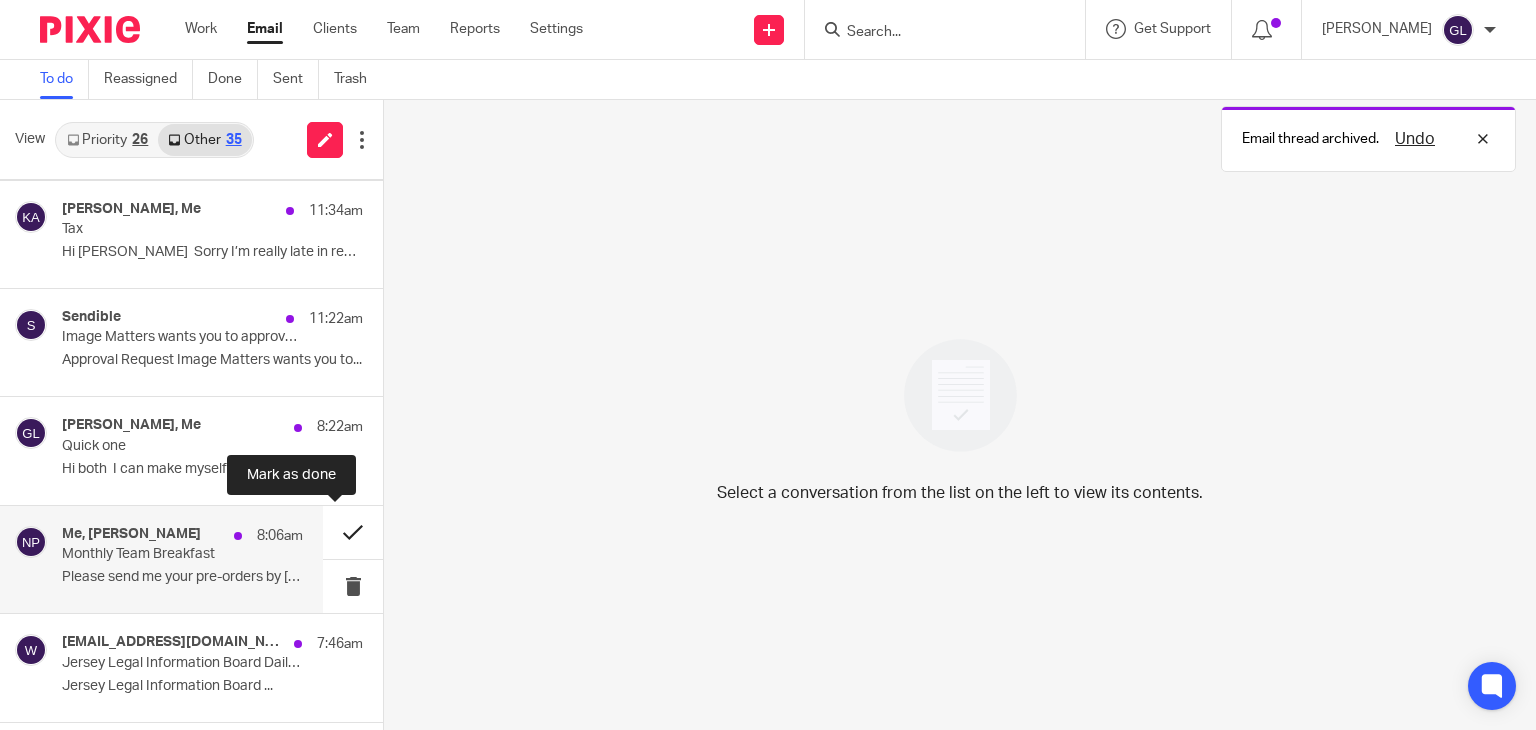 click at bounding box center [353, 532] 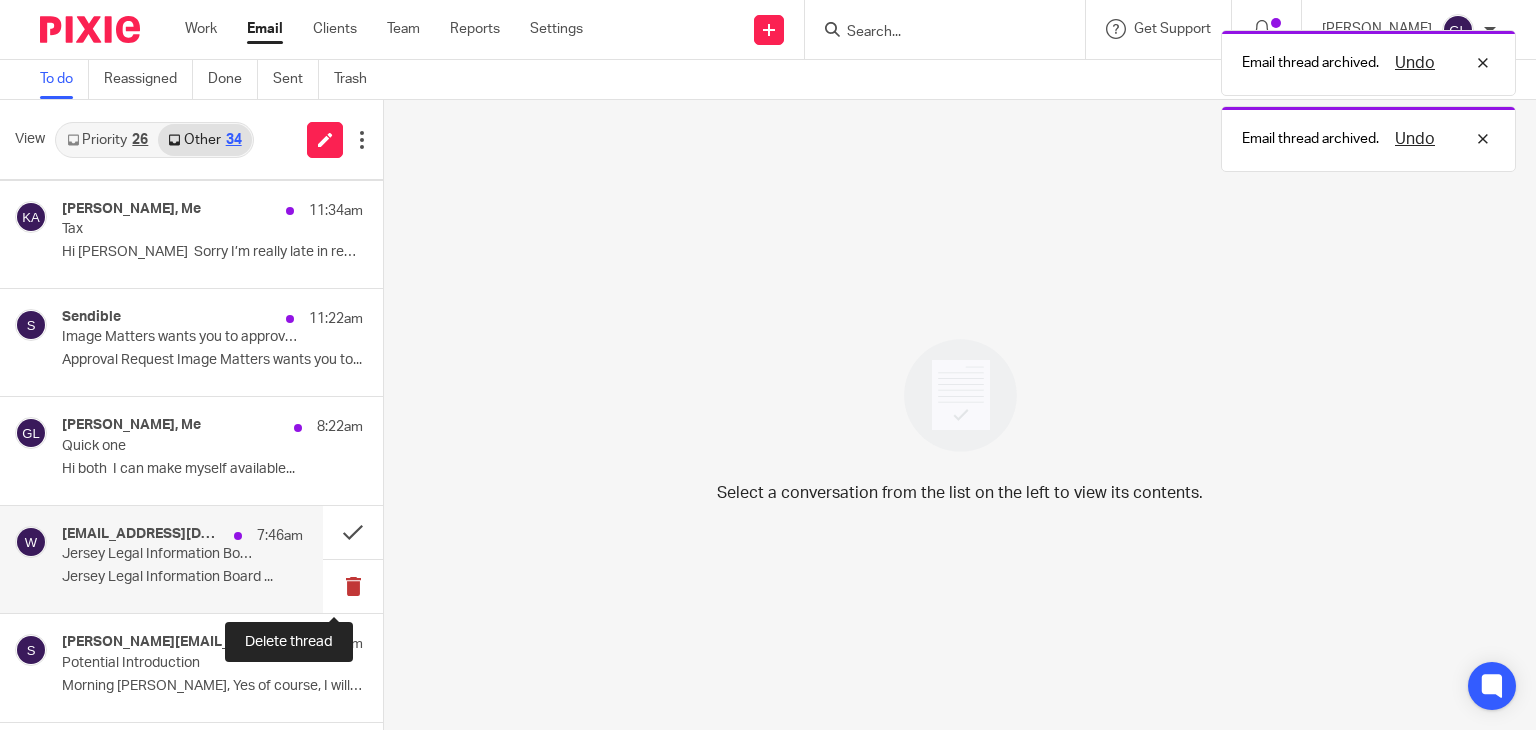 click at bounding box center [353, 586] 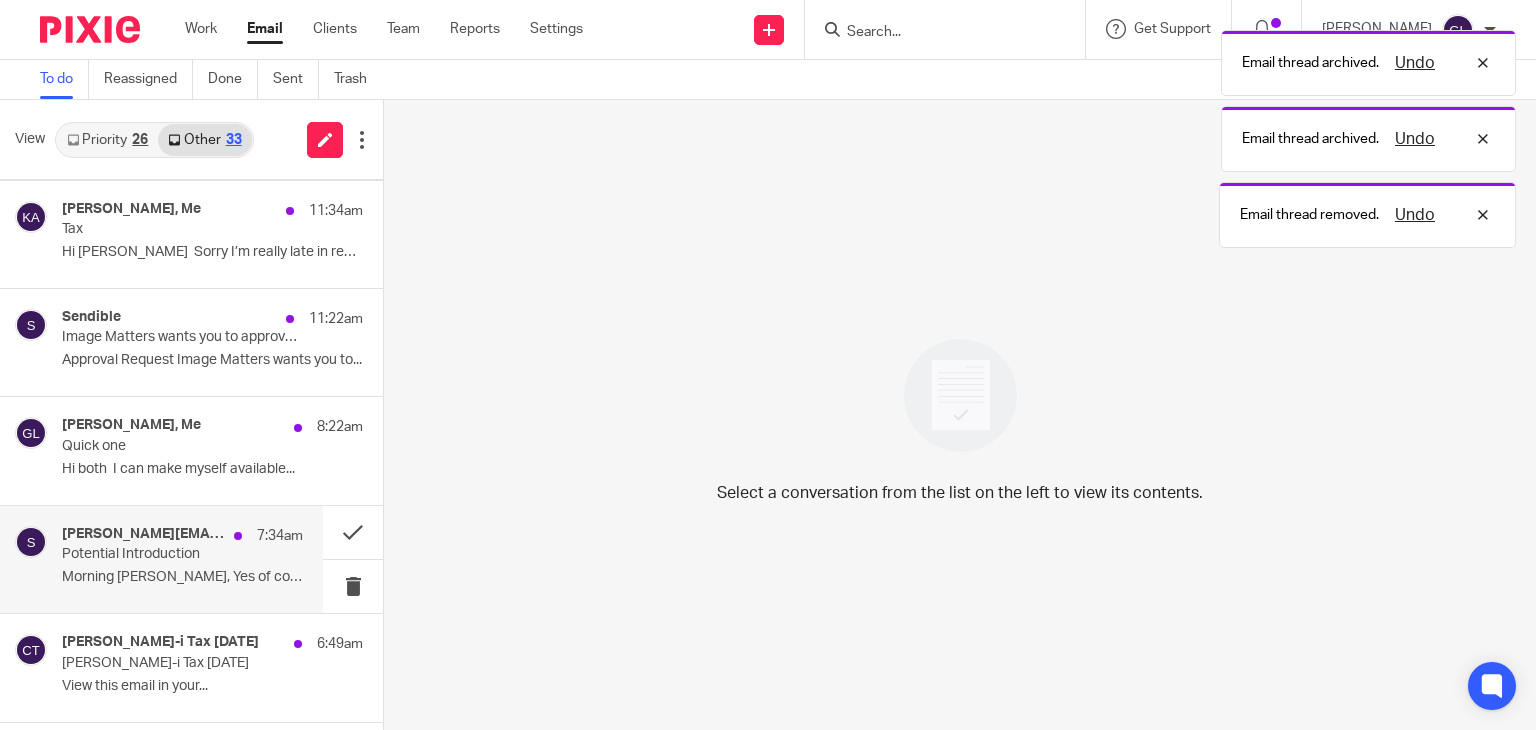 click on "steven.ruiz@barclays.com, Me
7:34am   Potential Introduction   Morning Greg,     Yes of course, I will do that..." at bounding box center (182, 559) 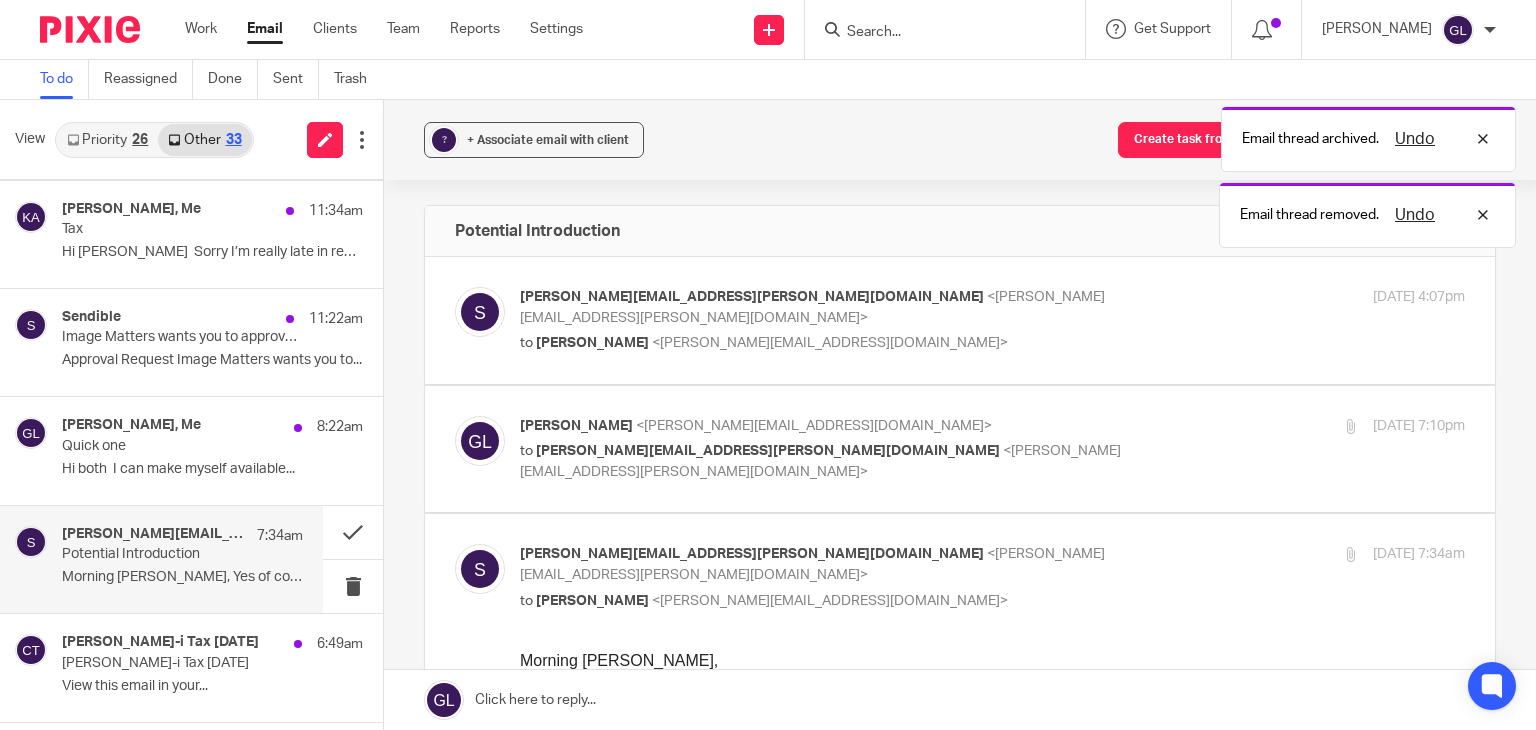 scroll, scrollTop: 0, scrollLeft: 0, axis: both 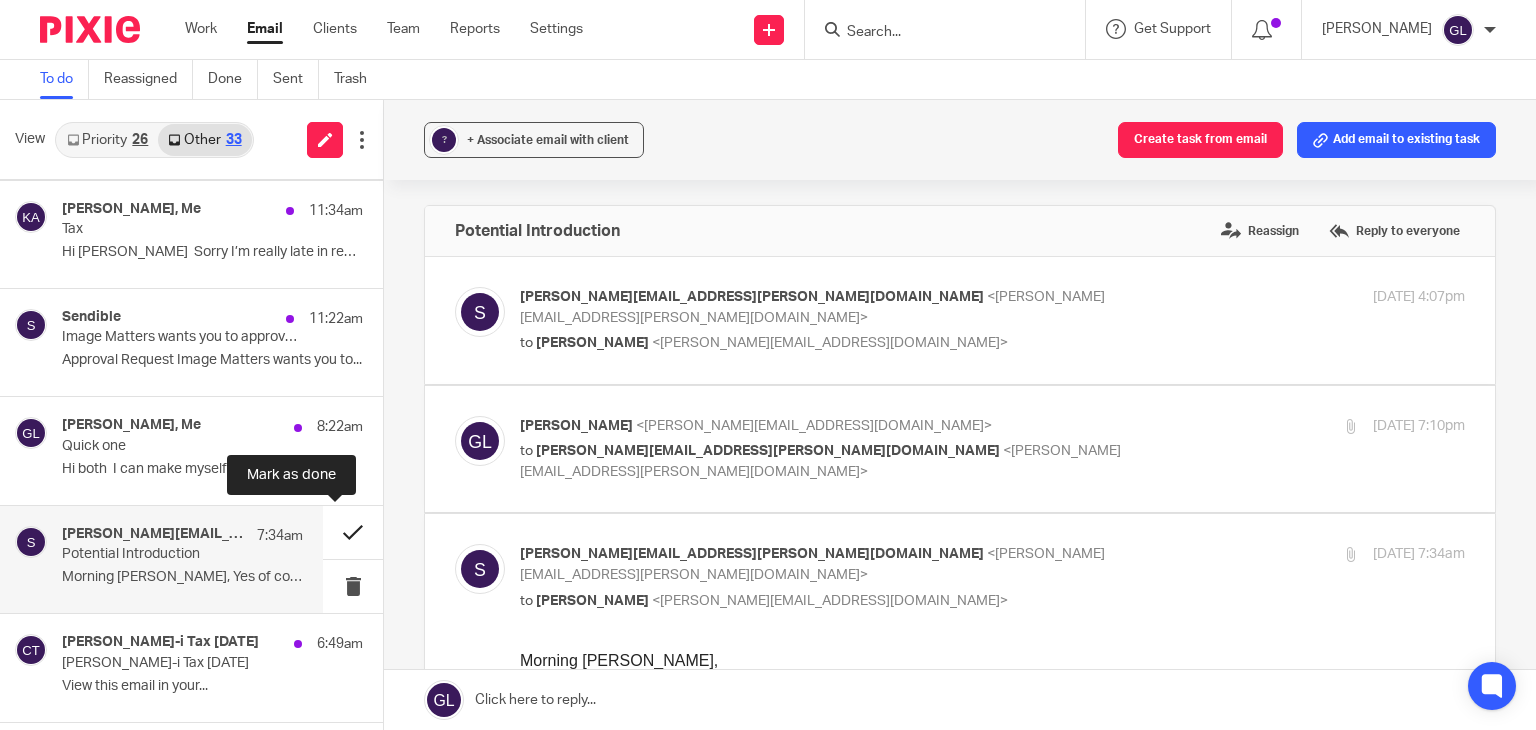 click at bounding box center (353, 532) 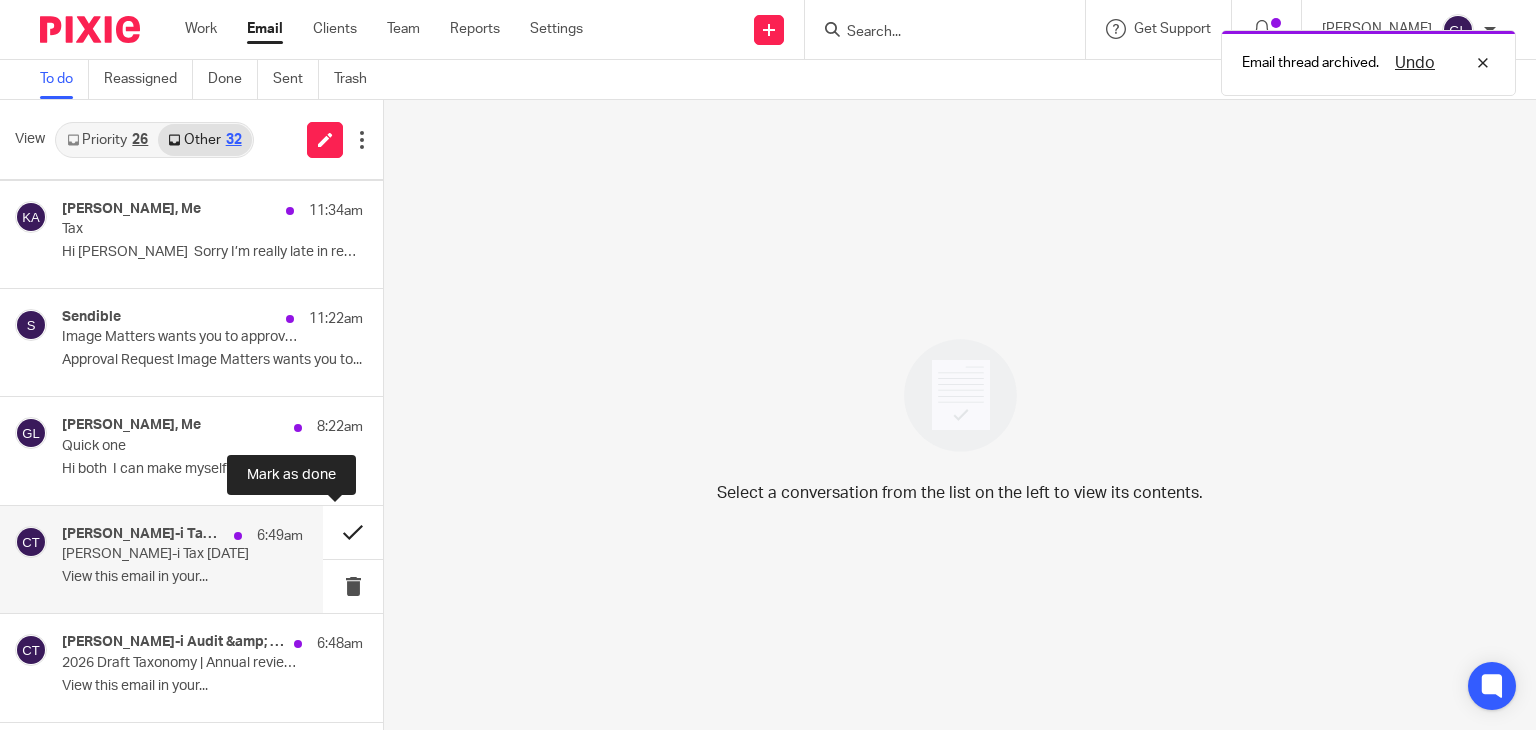 click at bounding box center (353, 532) 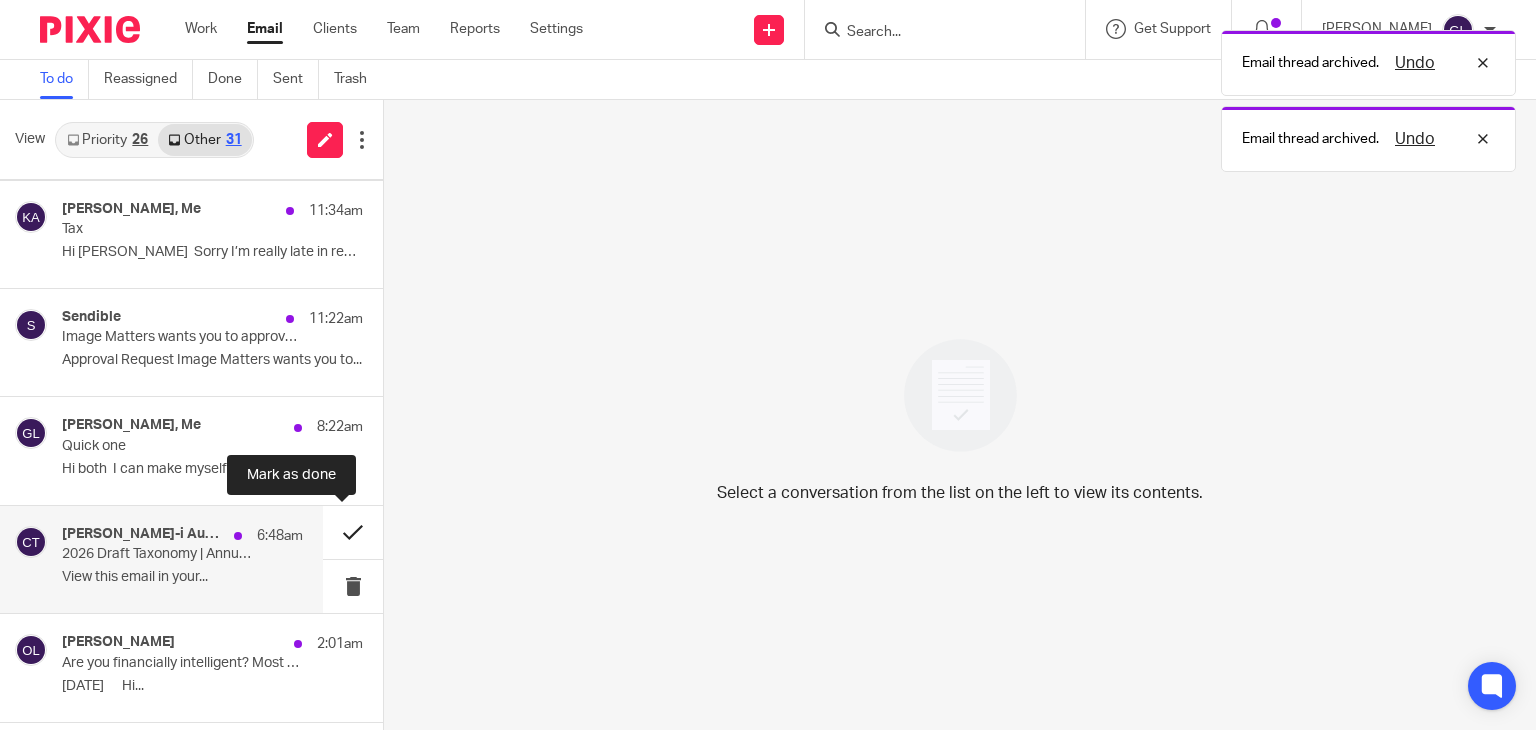 click at bounding box center (353, 532) 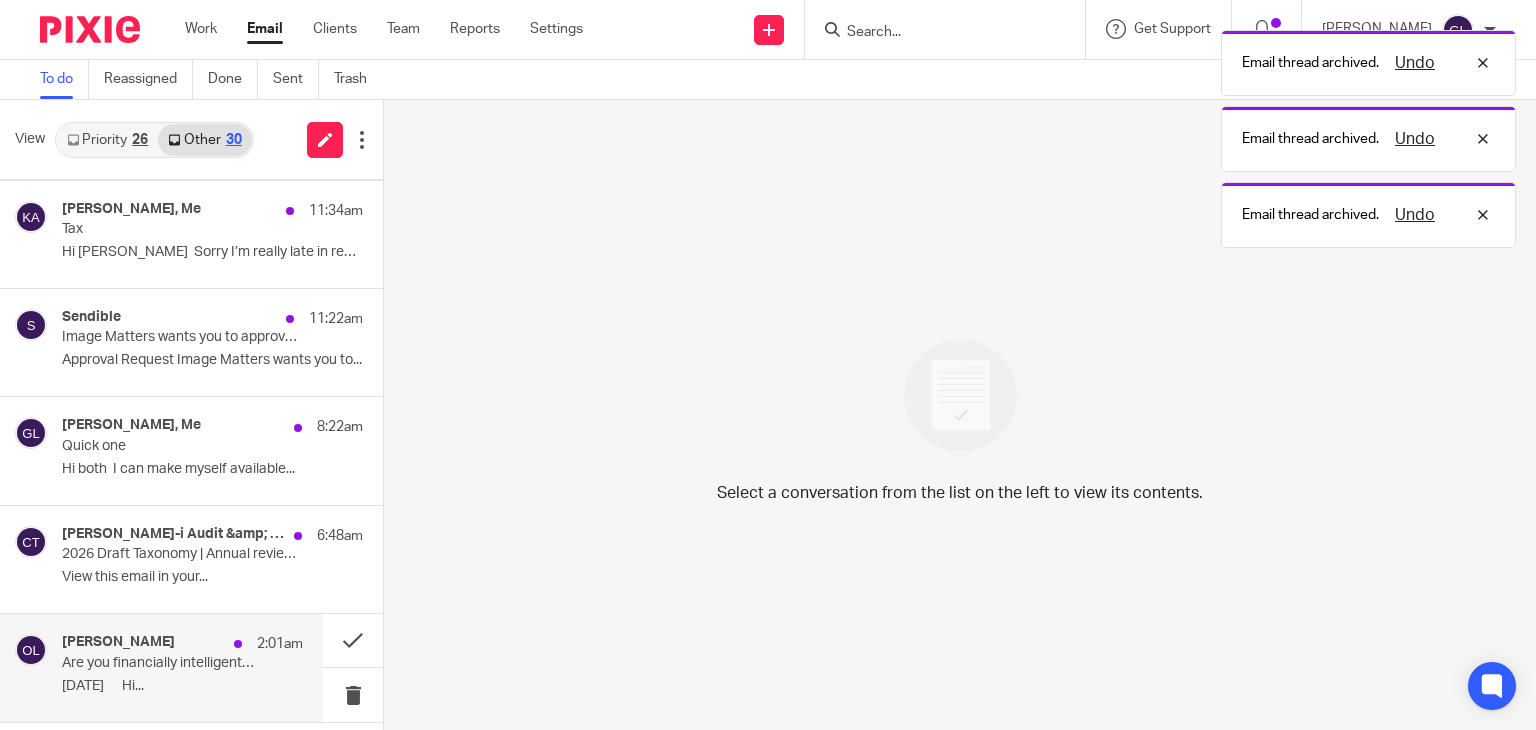 click on "Oana Labes
2:01am   Are you financially intelligent? Most CEOs aren't. (Early Bird ends tonight)   July 15, 2025           Hi..." at bounding box center [161, 667] 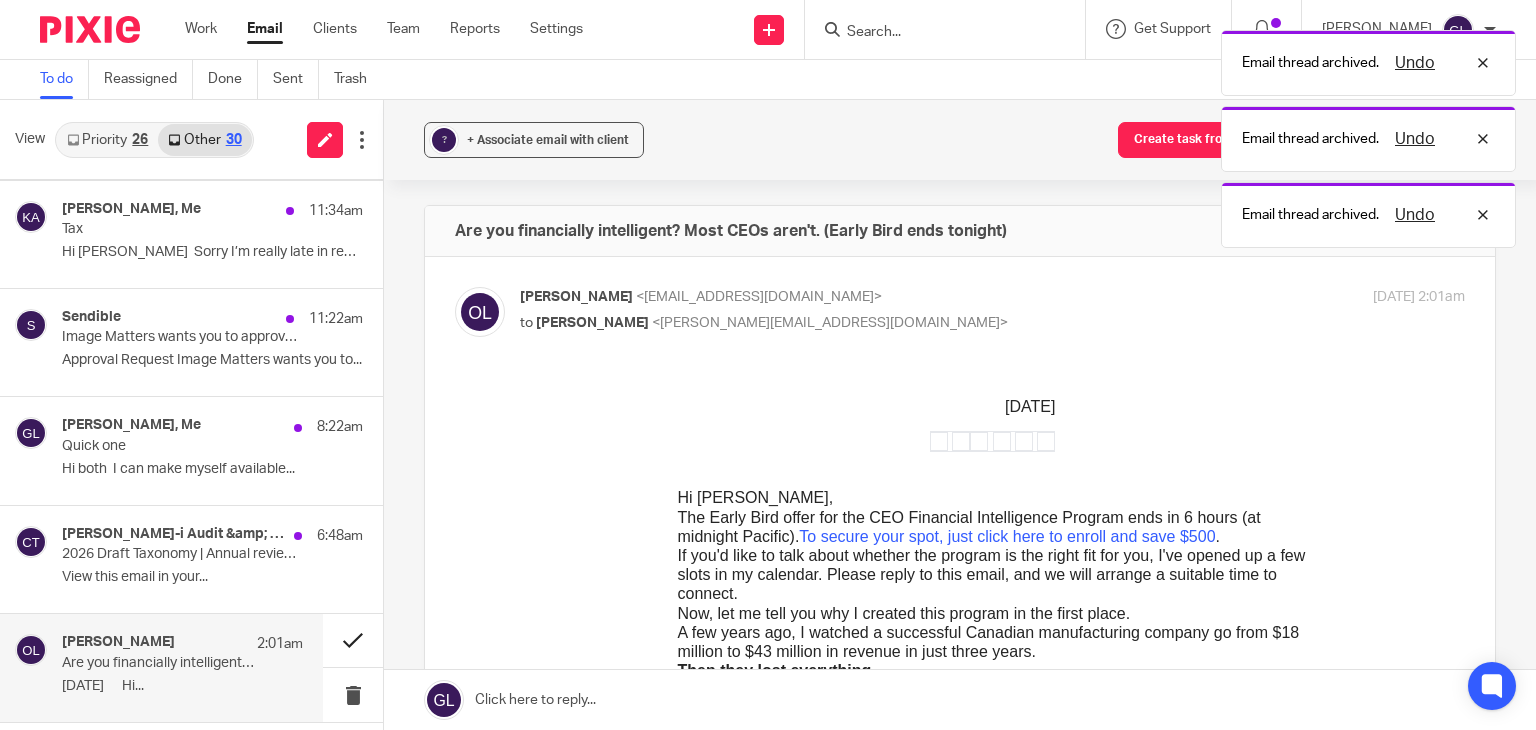 scroll, scrollTop: 0, scrollLeft: 0, axis: both 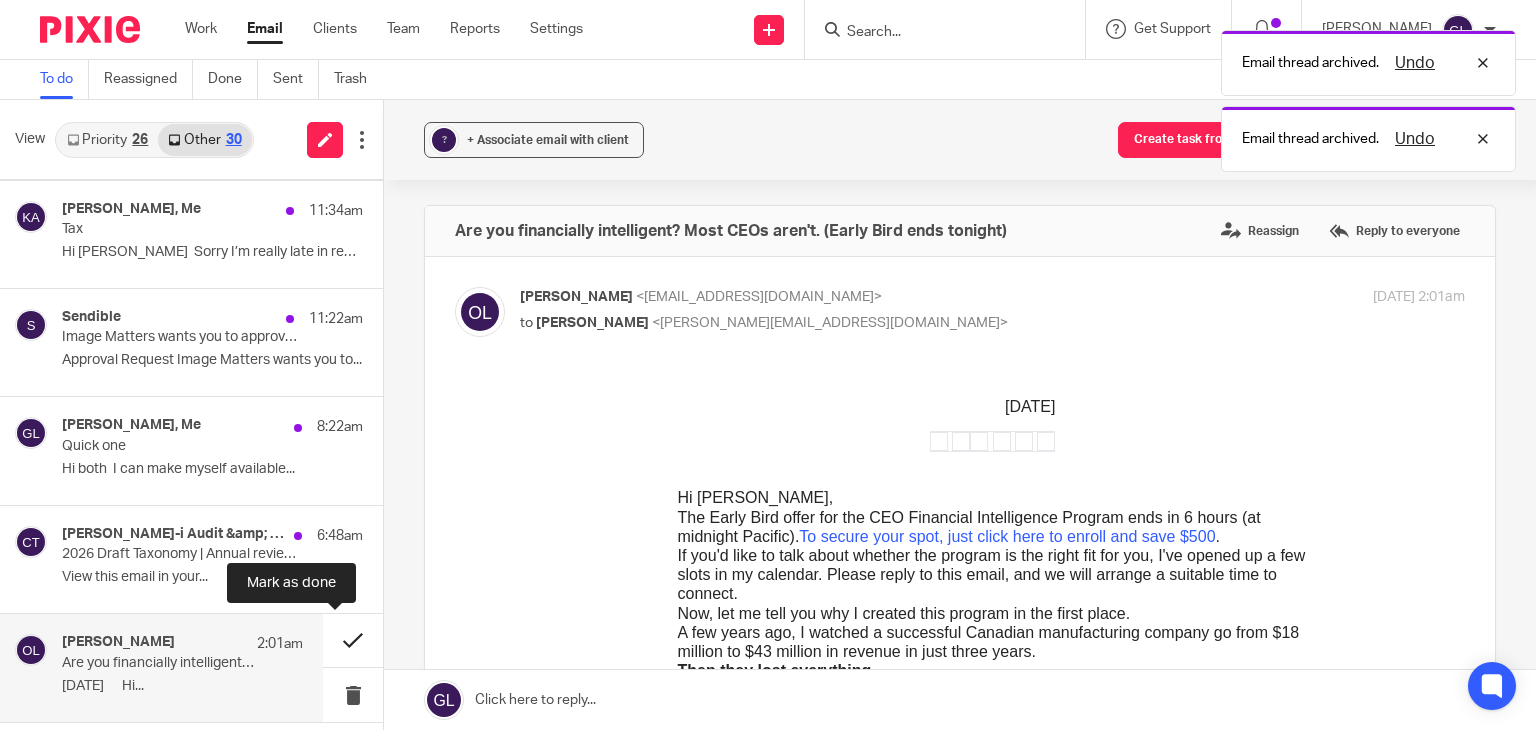 click at bounding box center [353, 640] 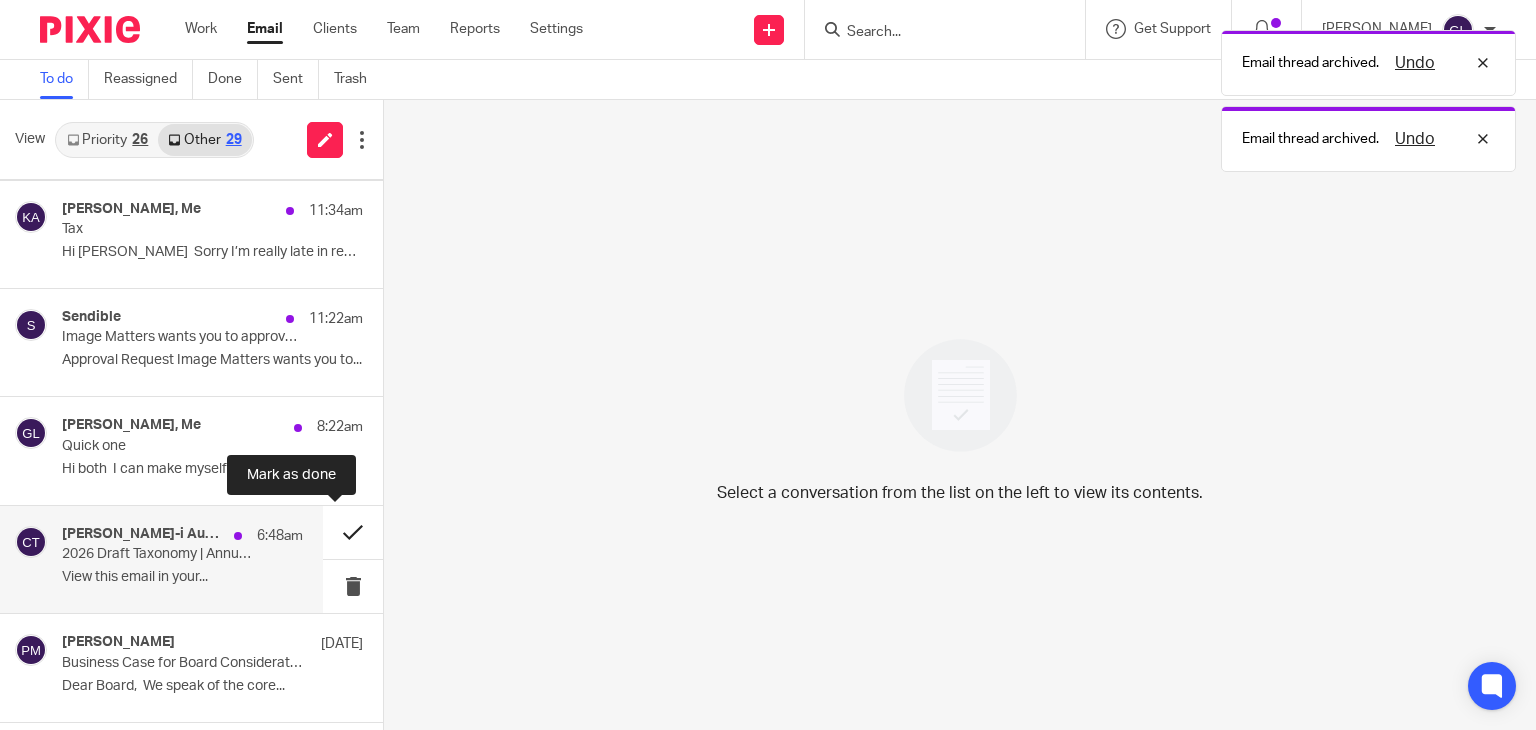 click at bounding box center (353, 532) 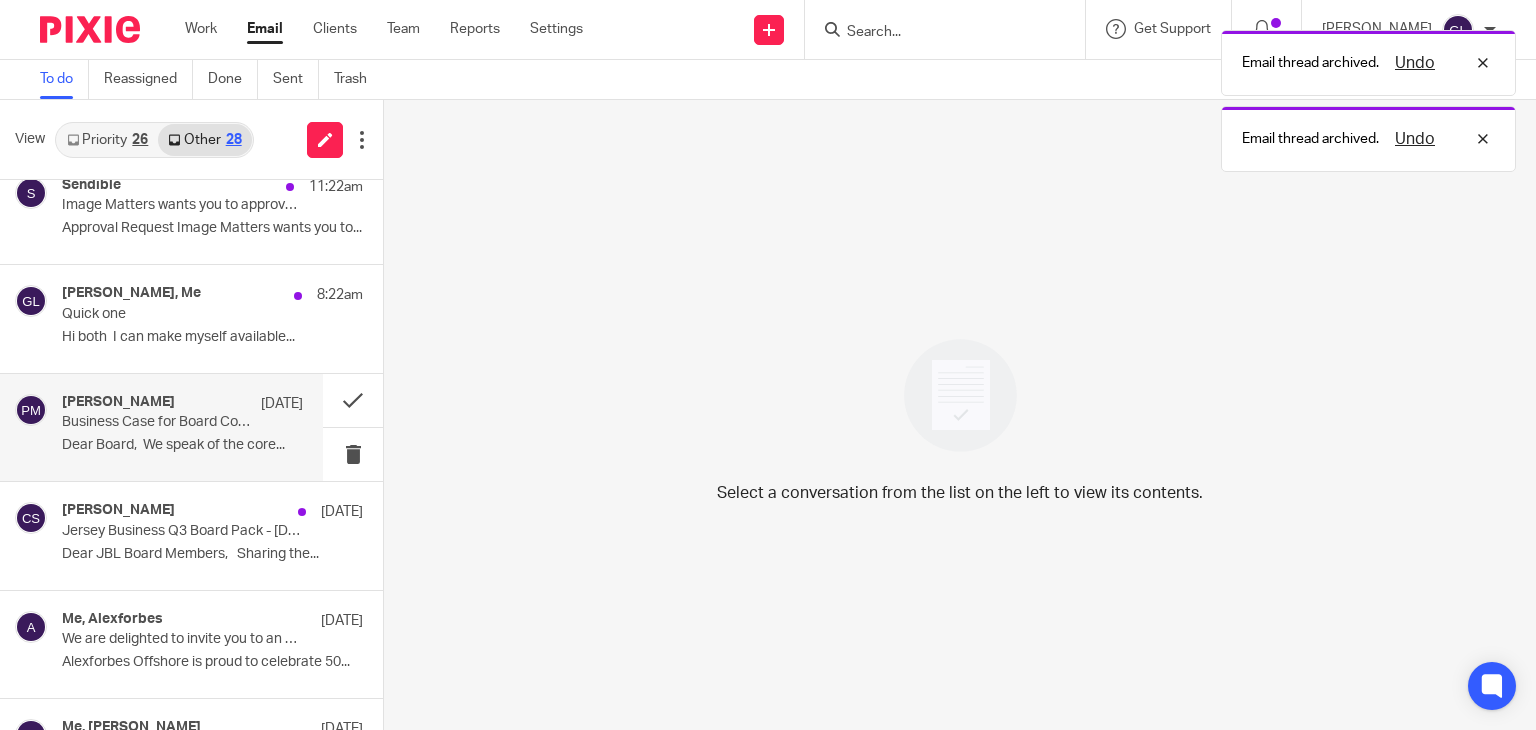 scroll, scrollTop: 354, scrollLeft: 0, axis: vertical 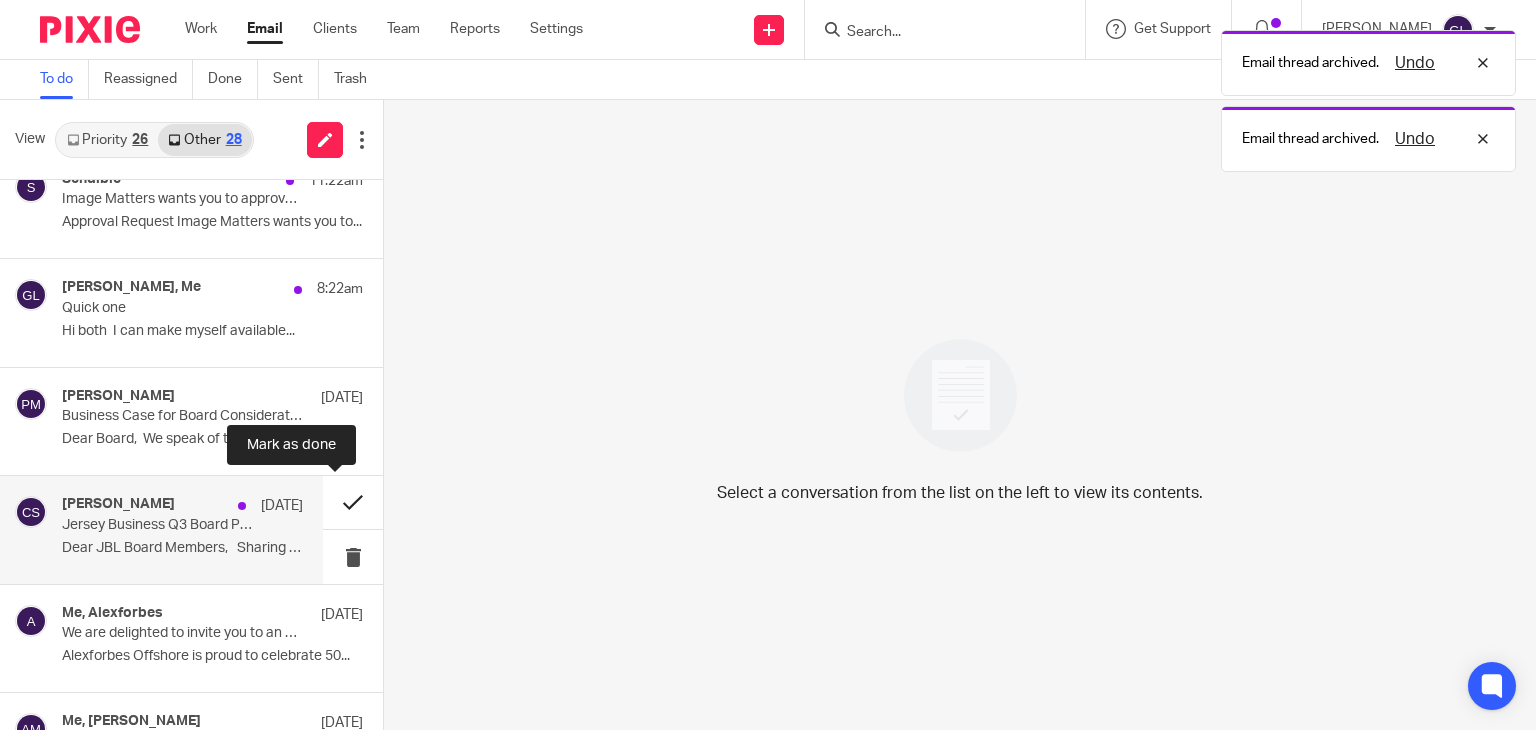 click at bounding box center [353, 502] 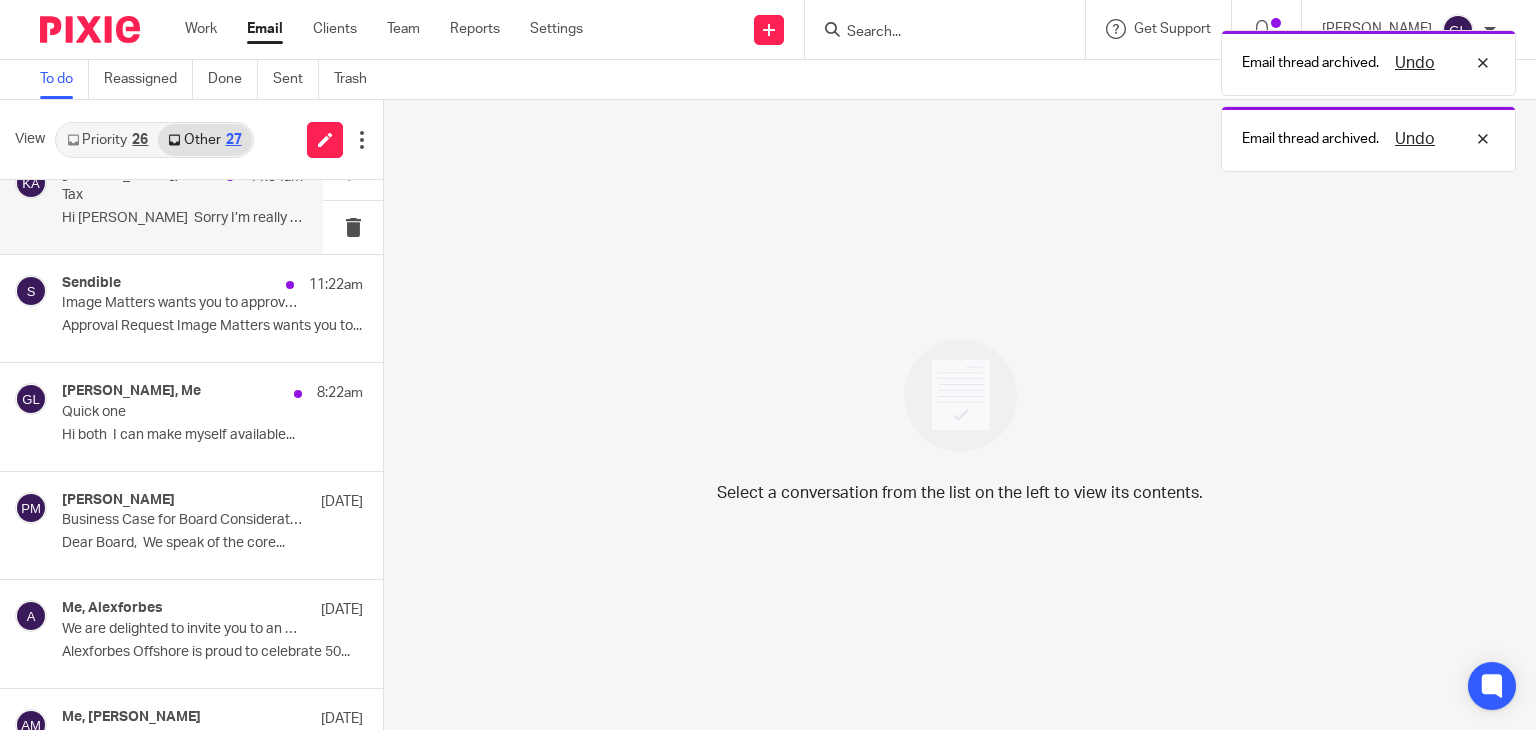 click on "Hi [PERSON_NAME]  Sorry I’m really late in replying..." at bounding box center (182, 218) 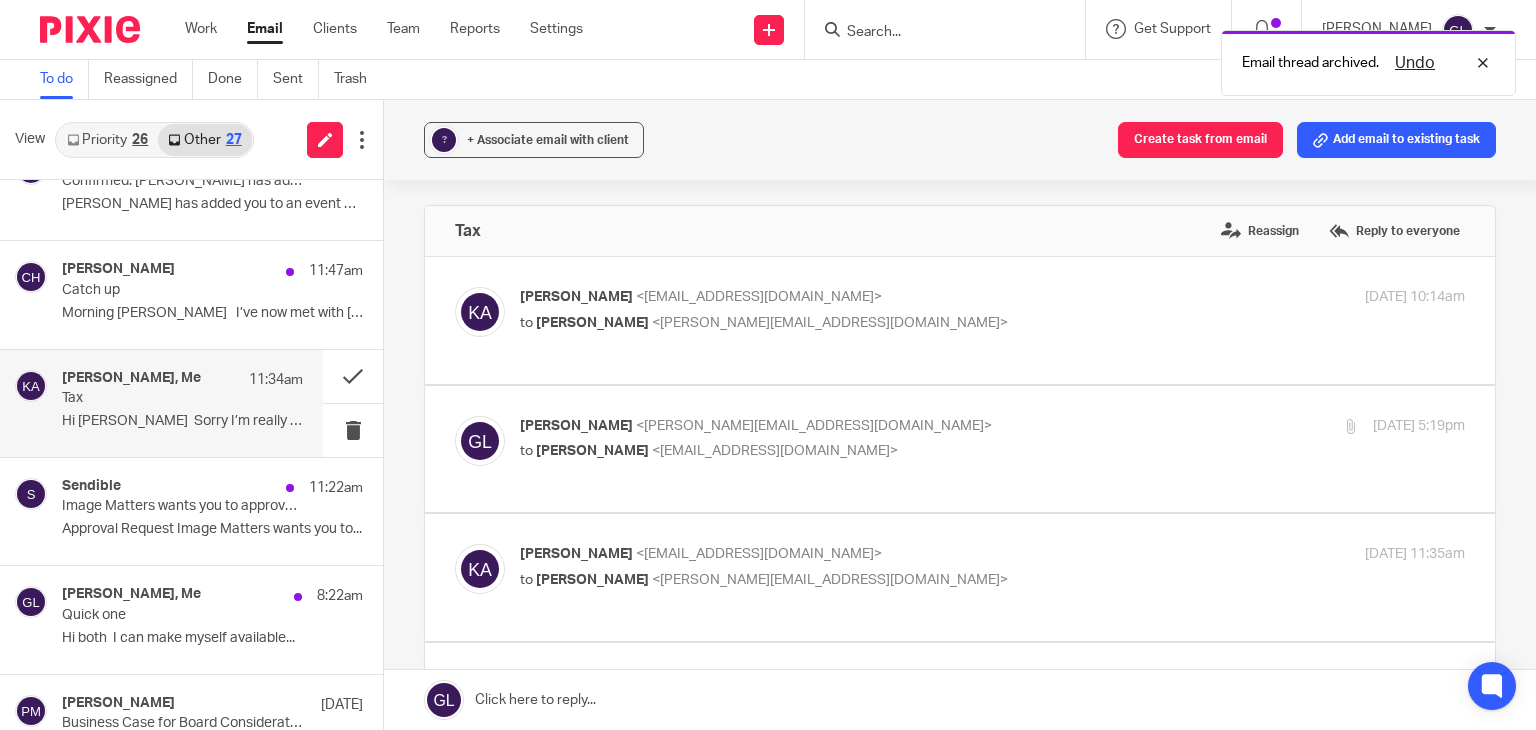 scroll, scrollTop: 46, scrollLeft: 0, axis: vertical 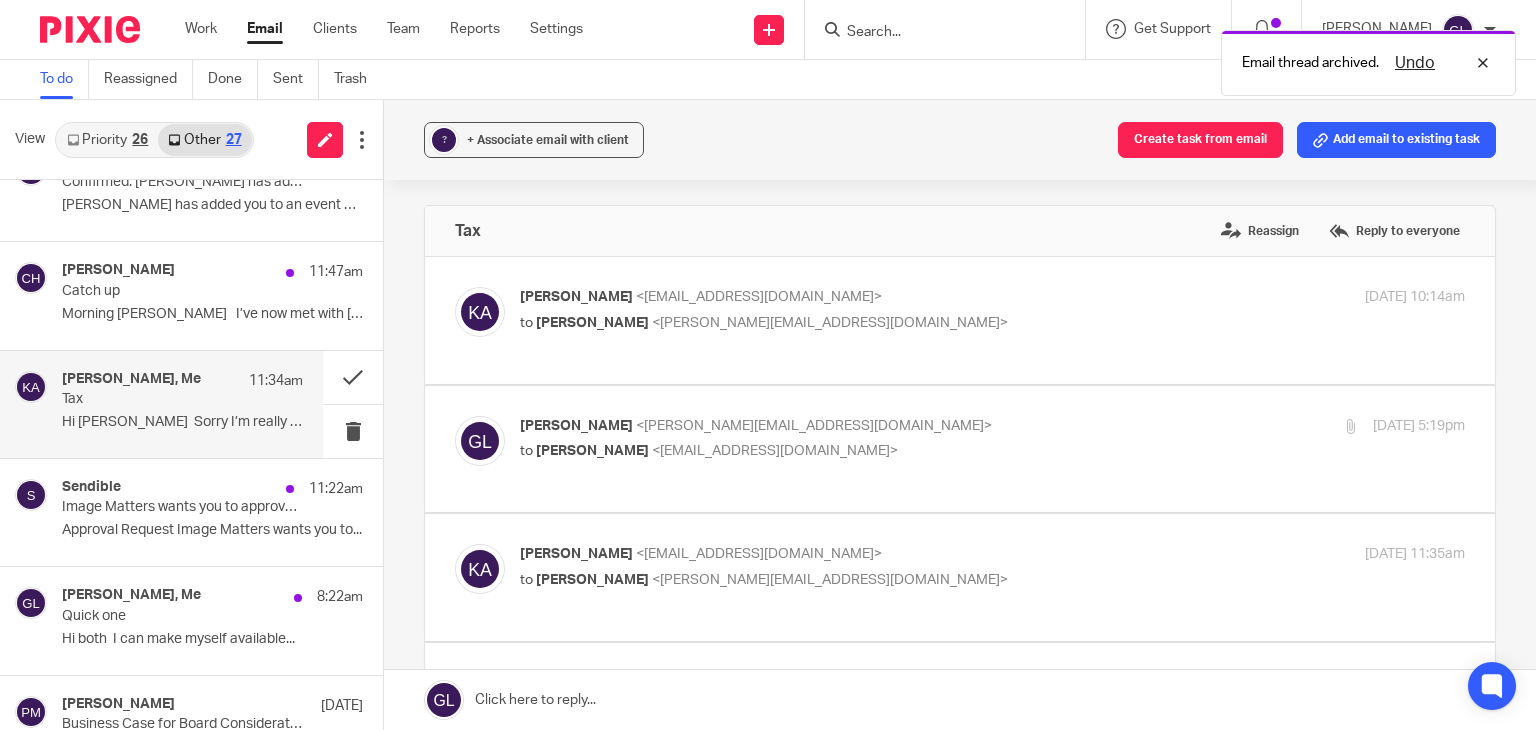 click on "Priority
26" at bounding box center (107, 140) 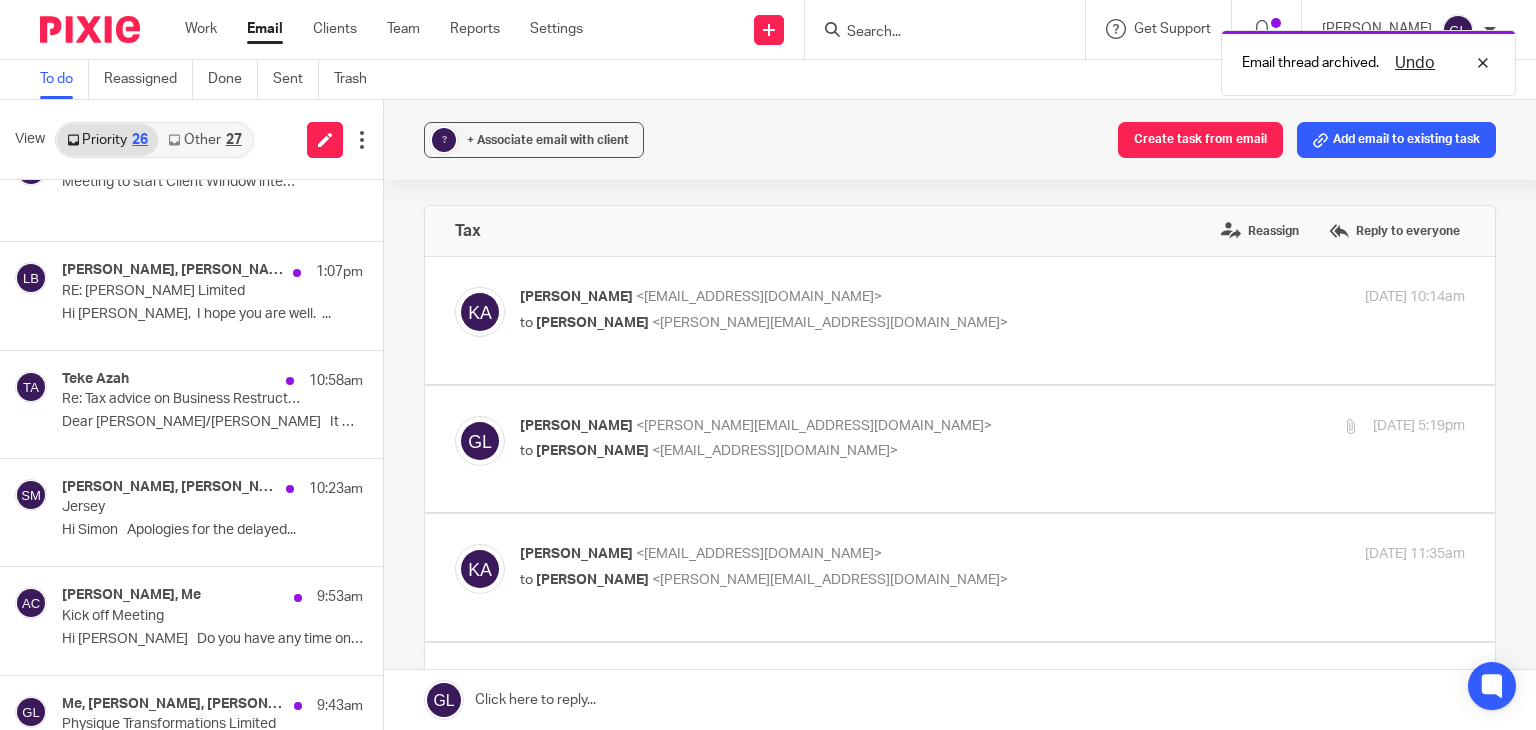 scroll, scrollTop: 0, scrollLeft: 0, axis: both 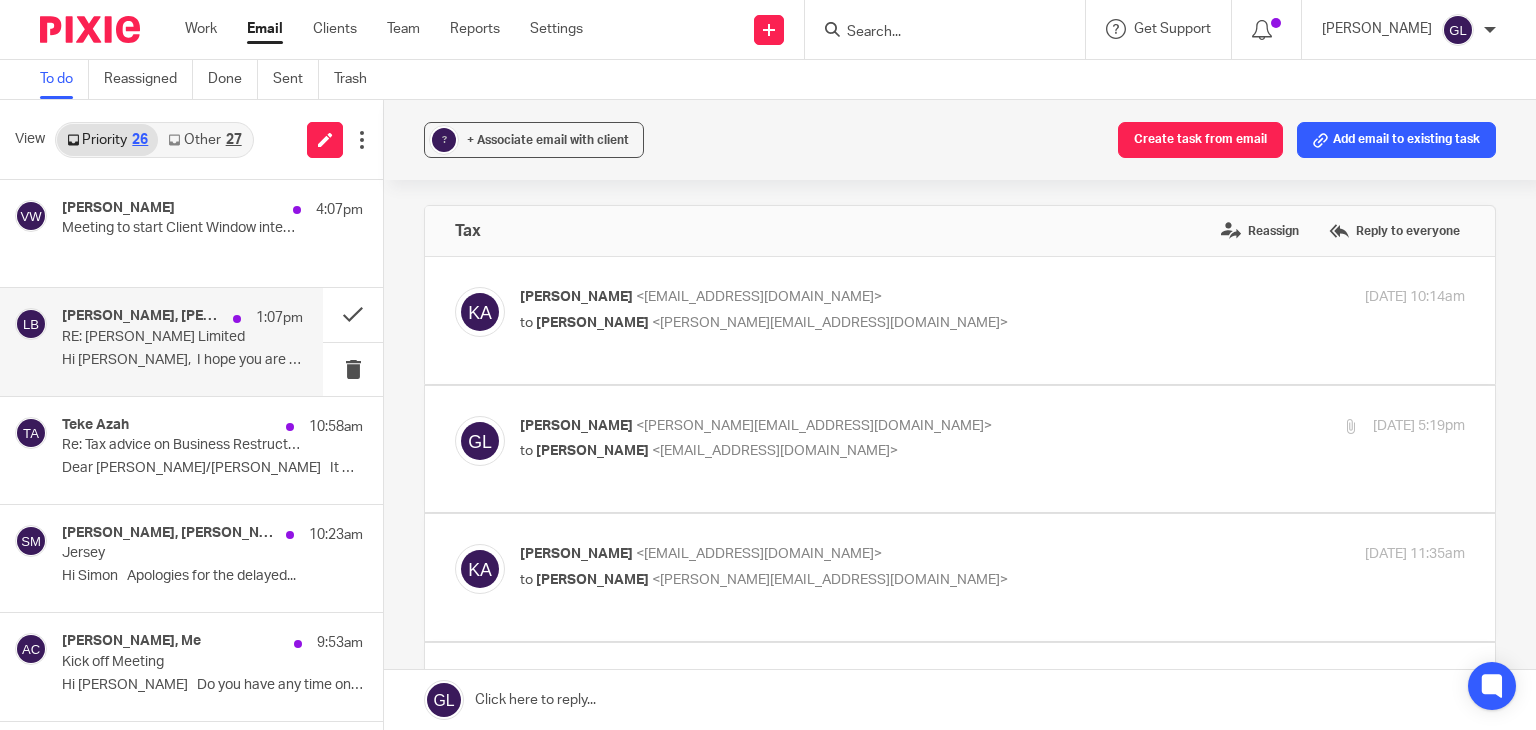 click on "Hi Josh,      I hope you are well.   ..." at bounding box center [182, 360] 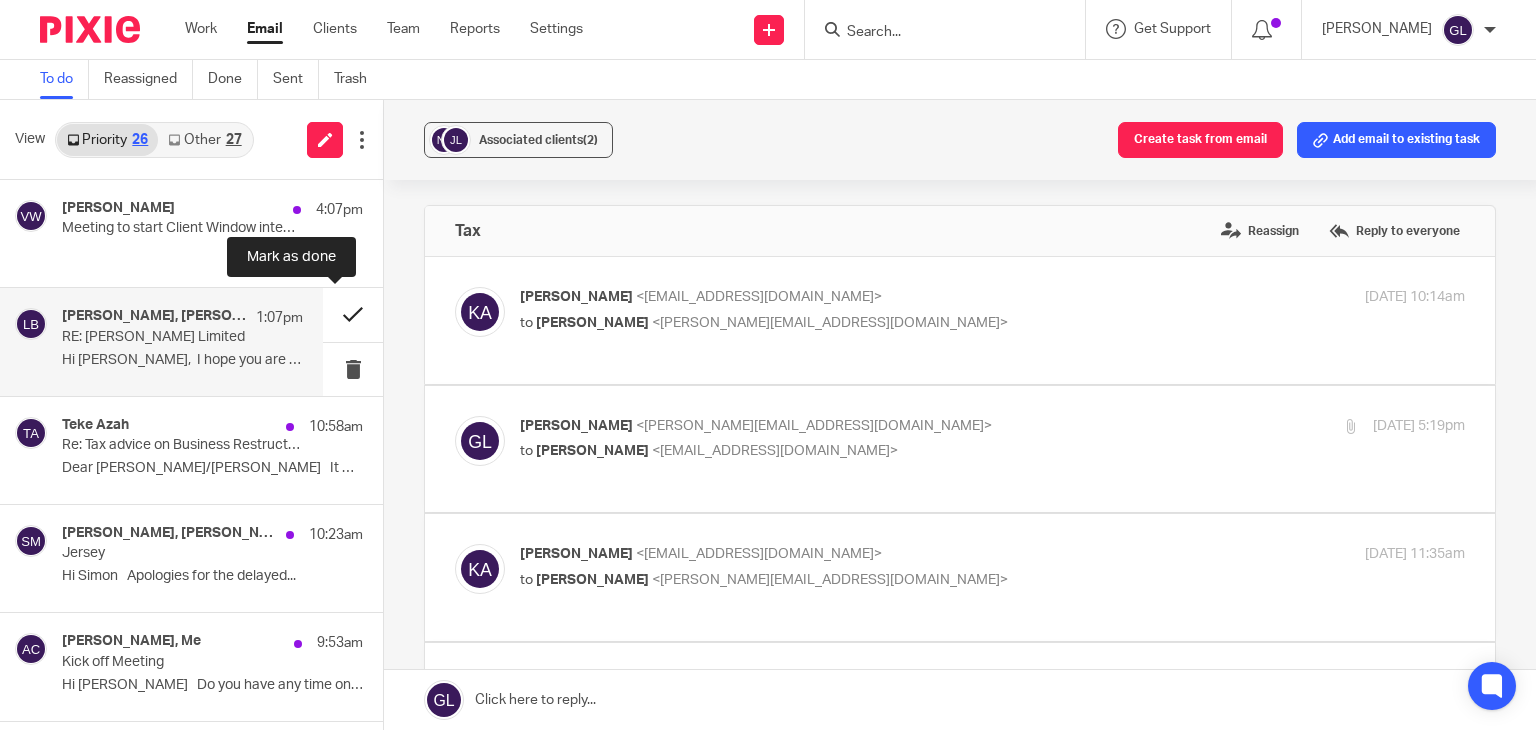click at bounding box center [353, 314] 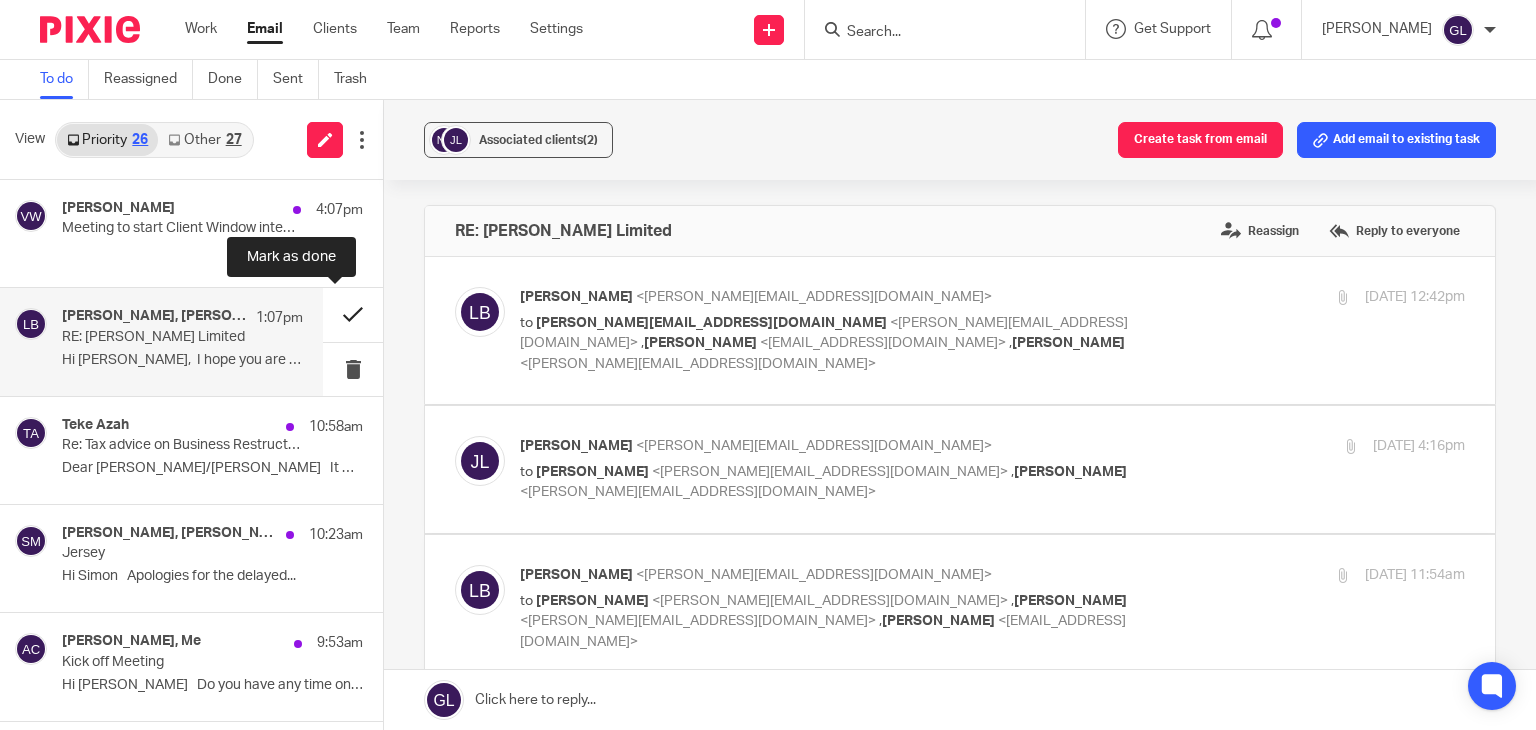 scroll, scrollTop: 0, scrollLeft: 0, axis: both 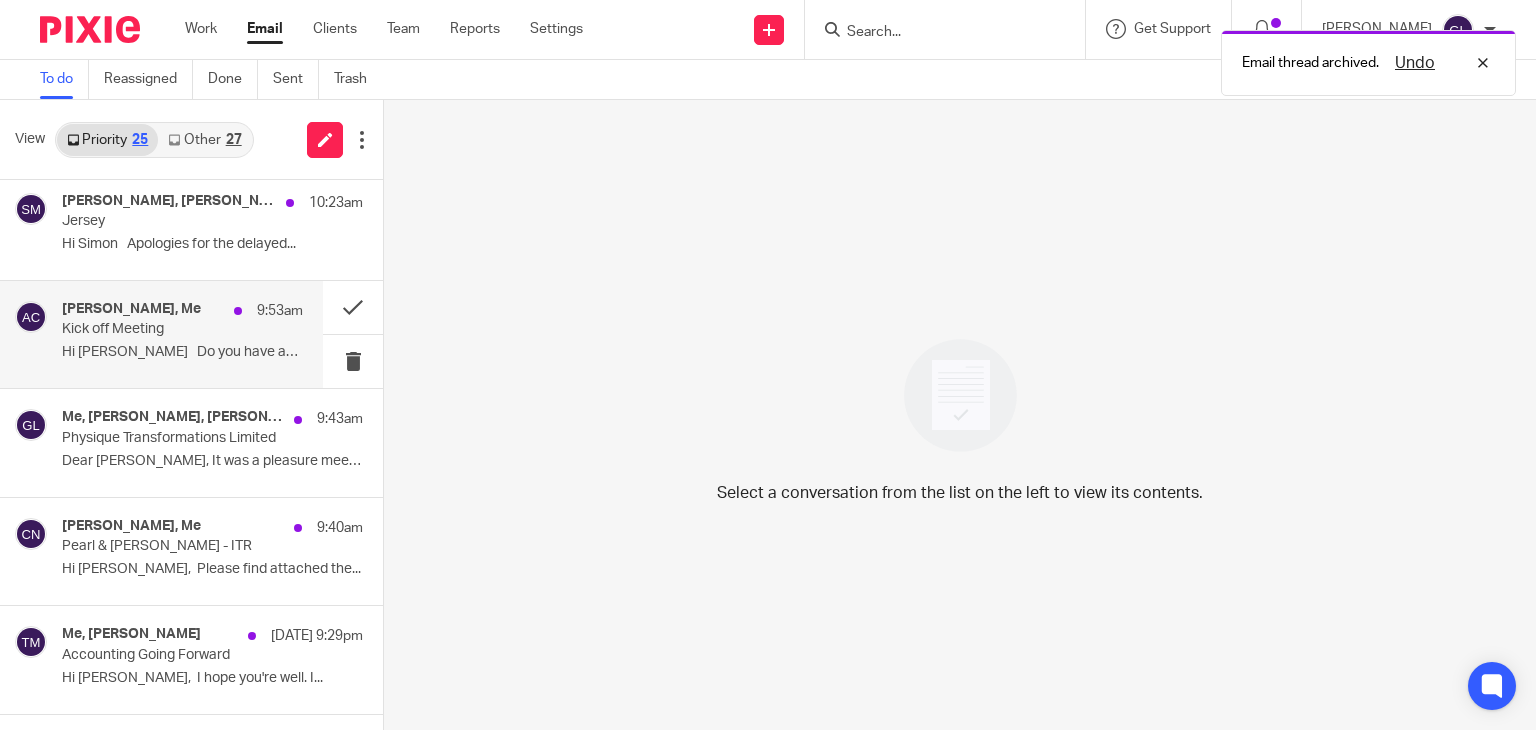 click on "Hi Greg     Do you have any time on the..." at bounding box center (182, 352) 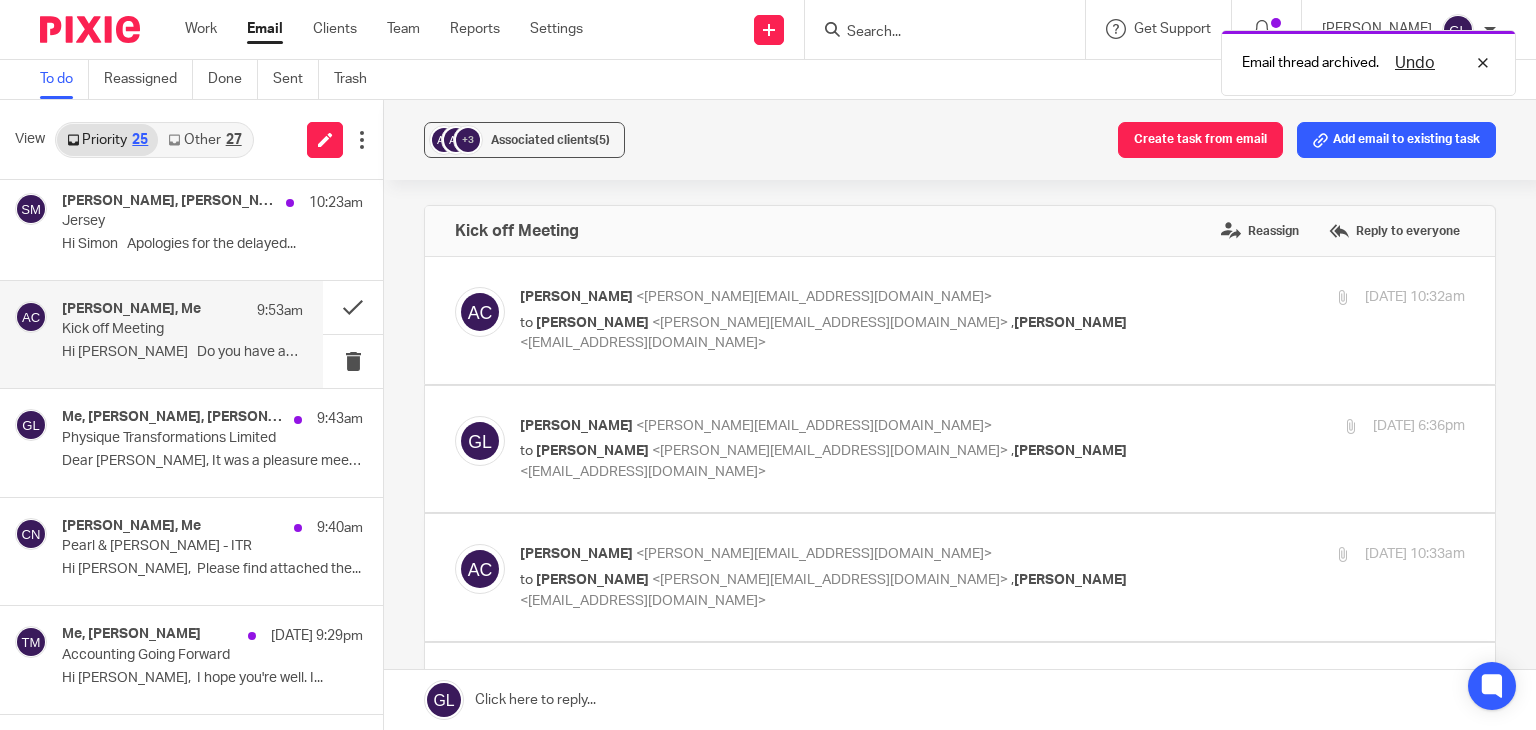 scroll, scrollTop: 0, scrollLeft: 0, axis: both 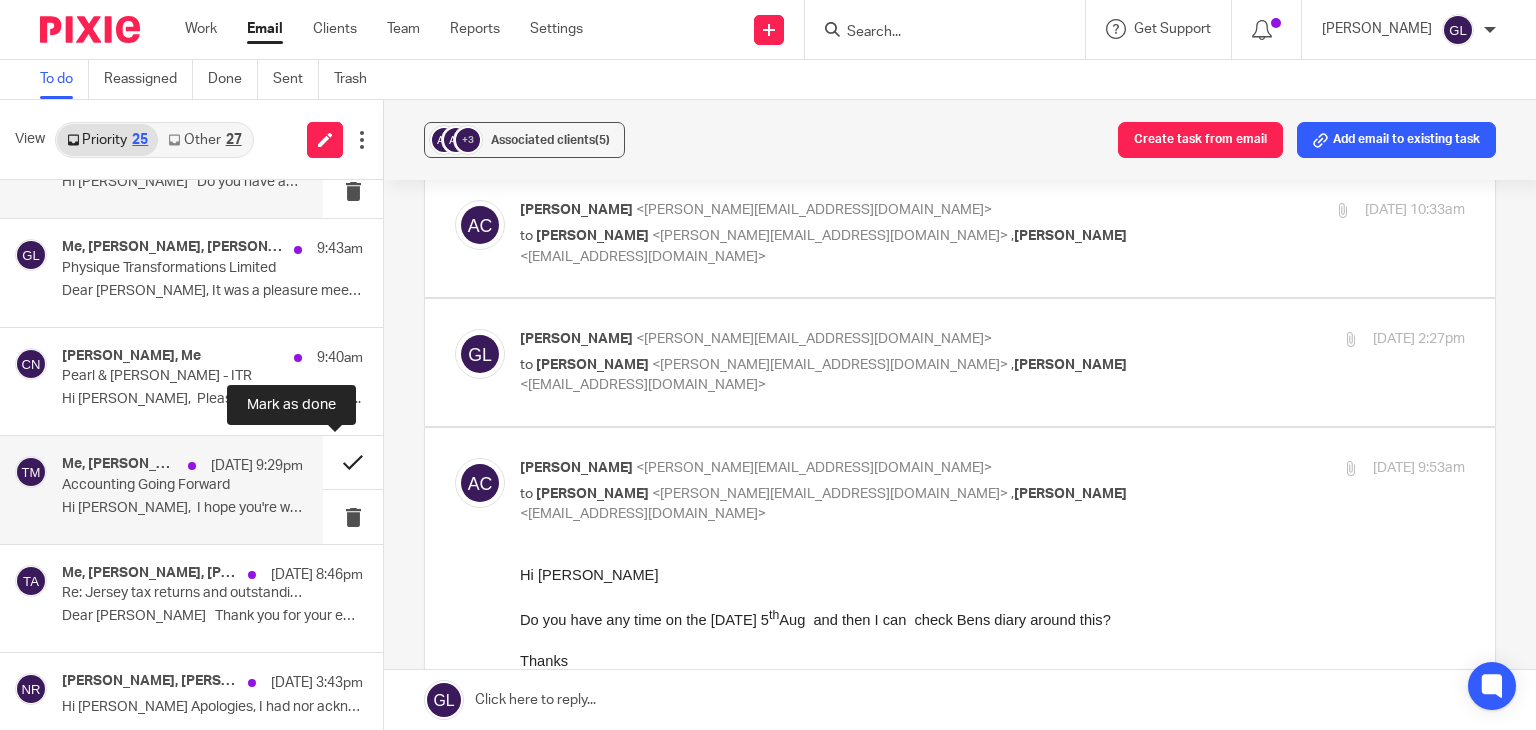 click at bounding box center (353, 462) 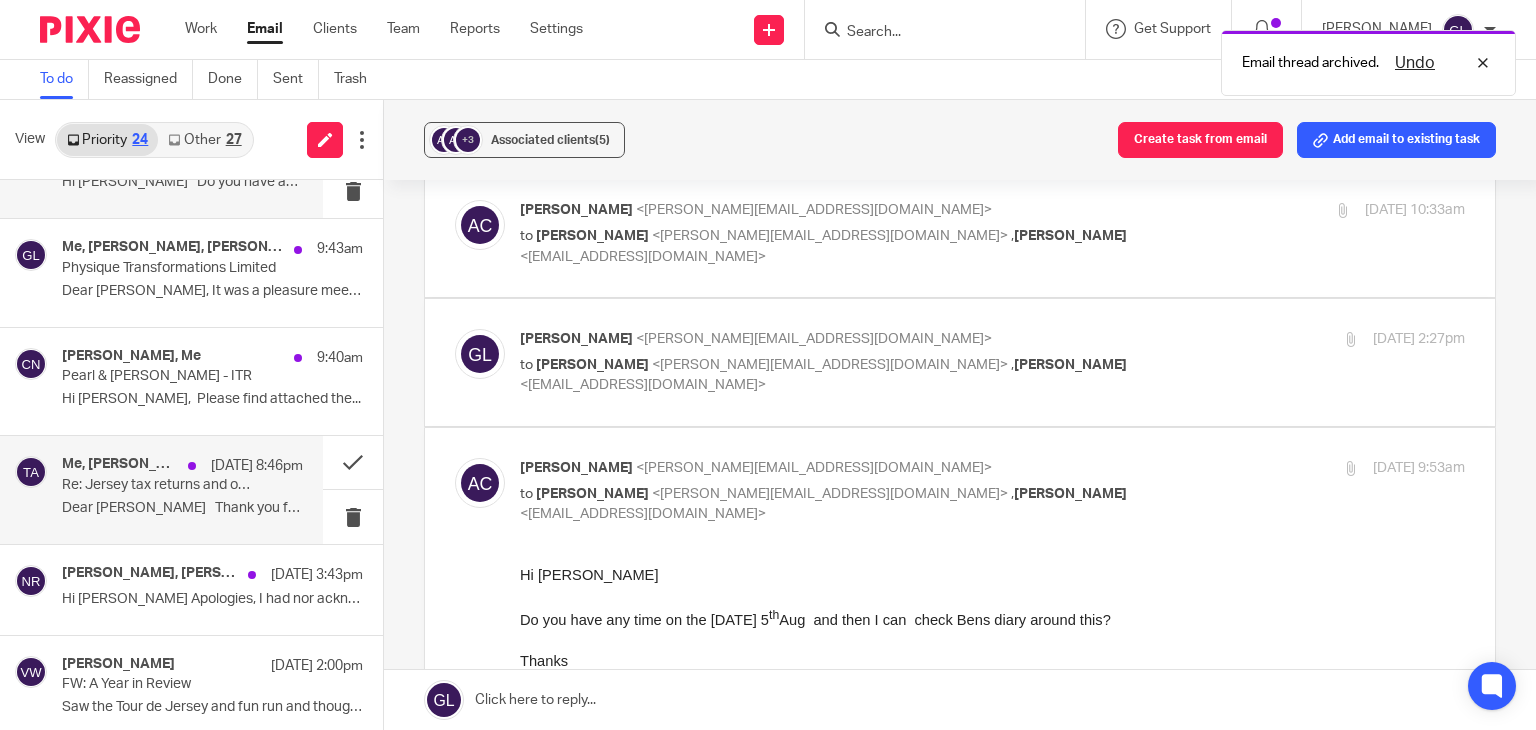 click on "Me, Mark Boothman, Teke Azah
15 Jul 8:46pm   Re: Jersey tax returns and outstanding payments   Dear Teke     Thank you for your email...." at bounding box center [182, 489] 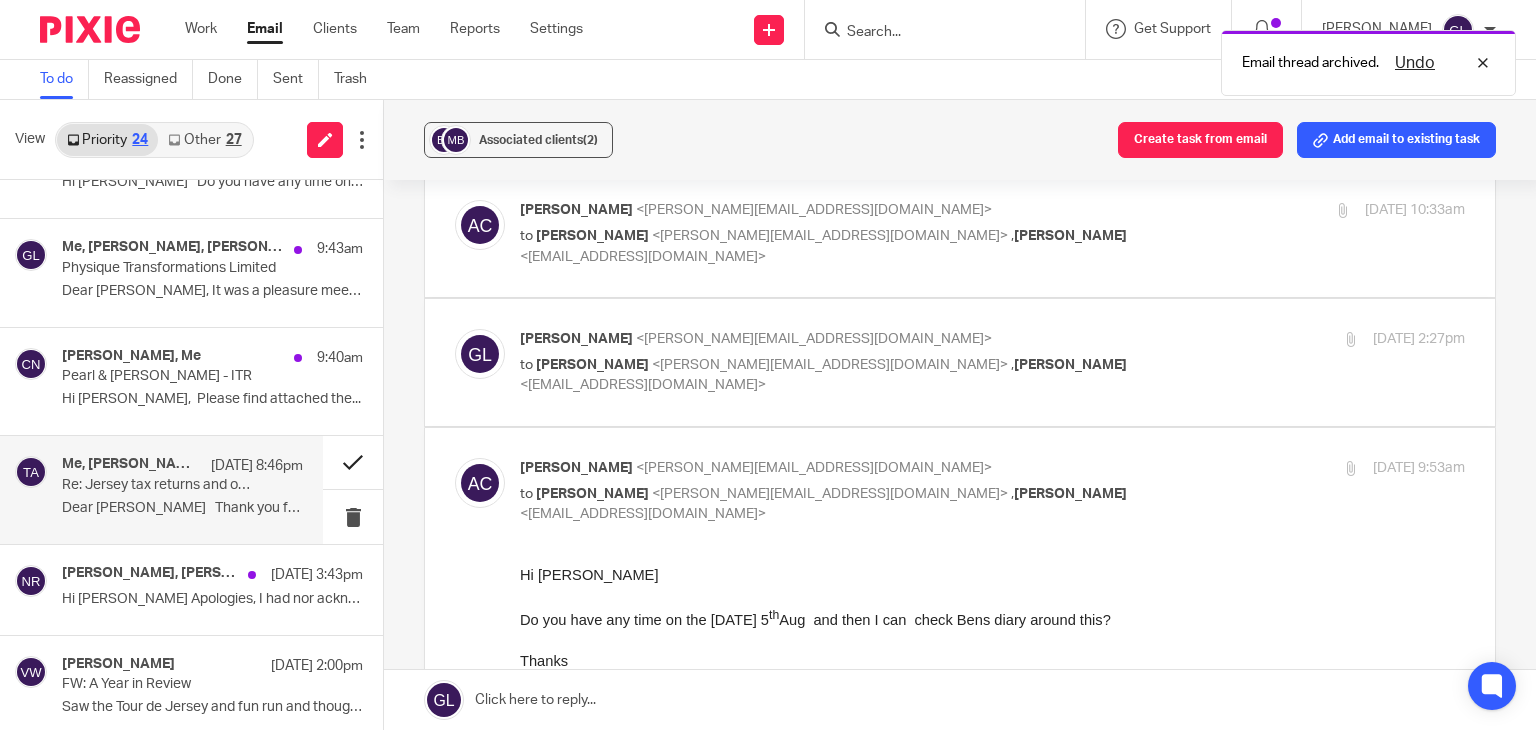 scroll, scrollTop: 0, scrollLeft: 0, axis: both 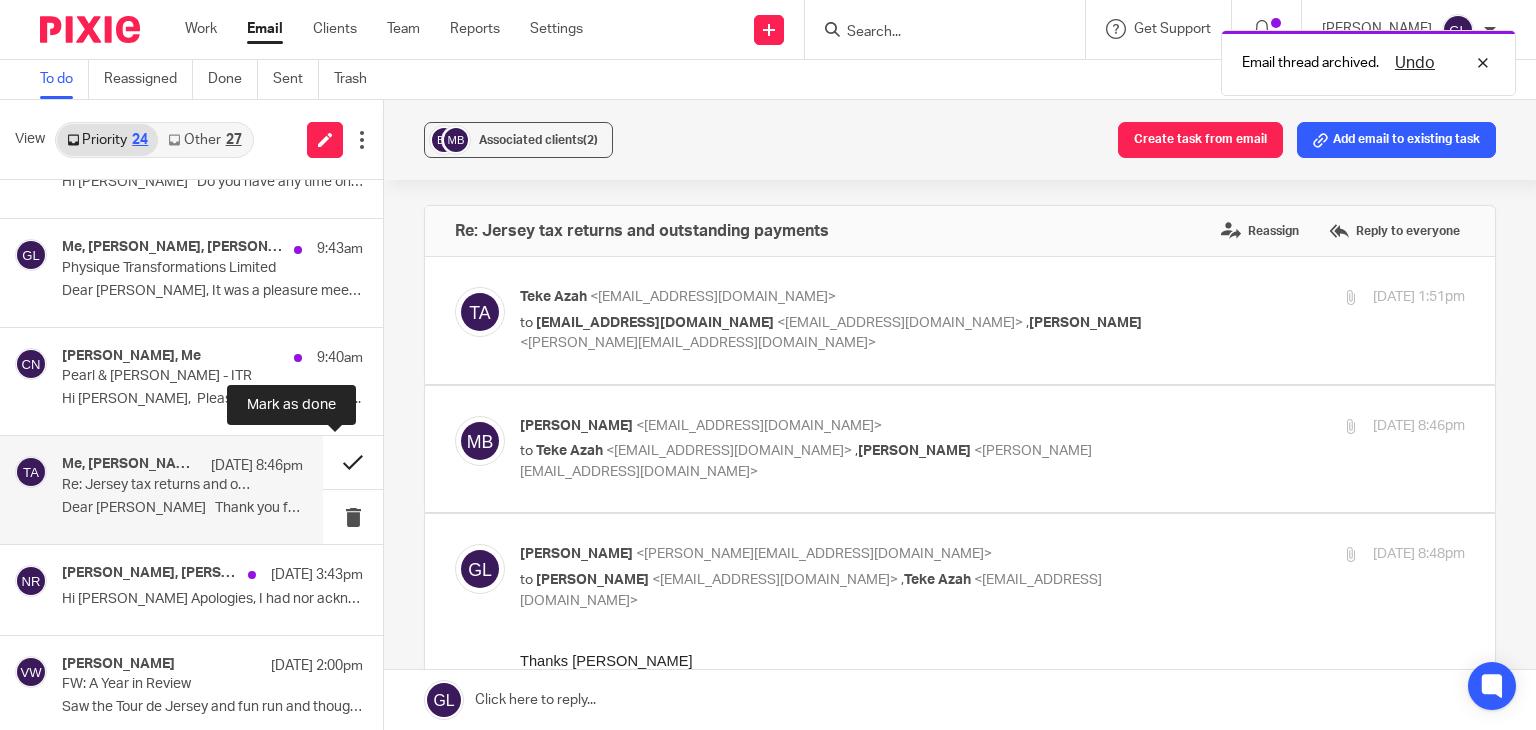 click at bounding box center [353, 462] 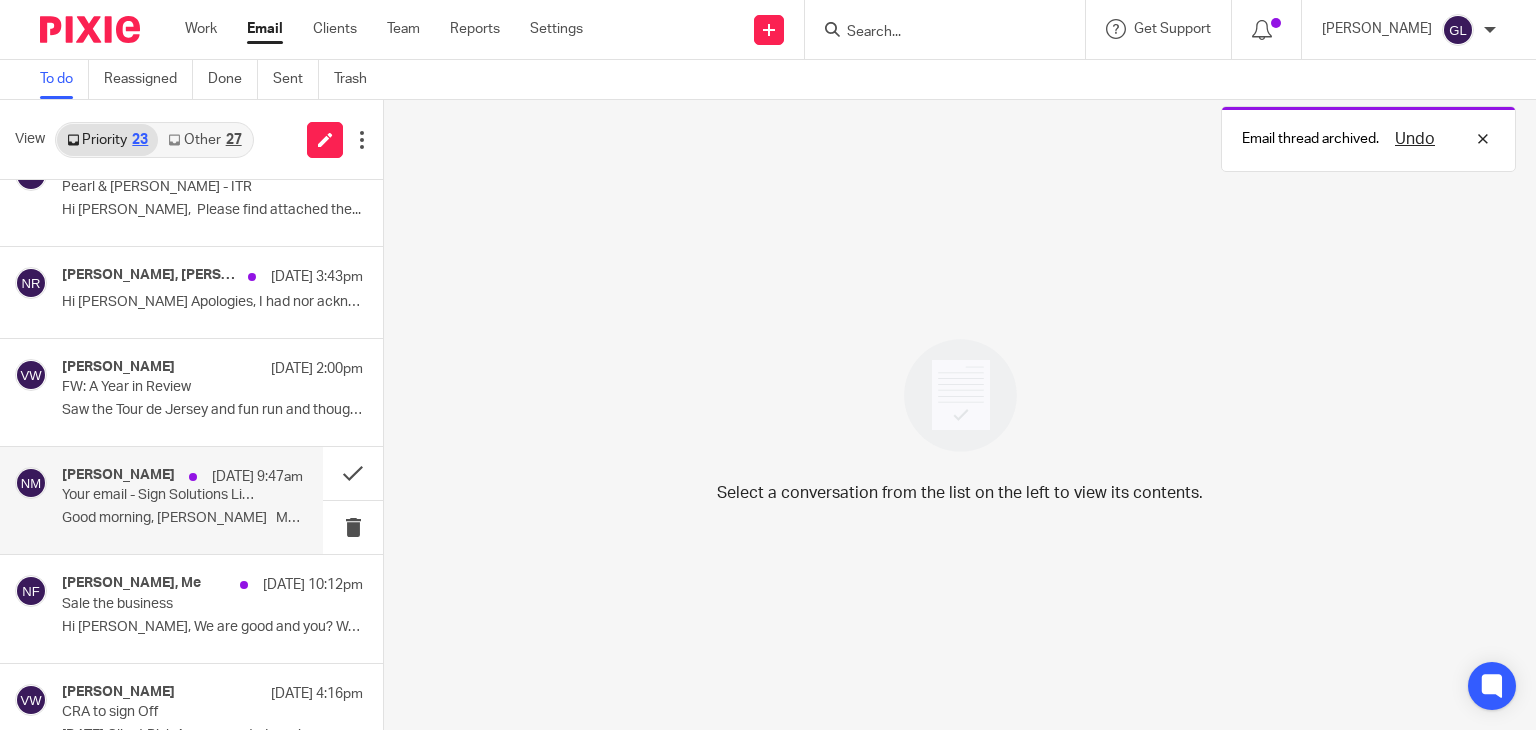 scroll, scrollTop: 586, scrollLeft: 0, axis: vertical 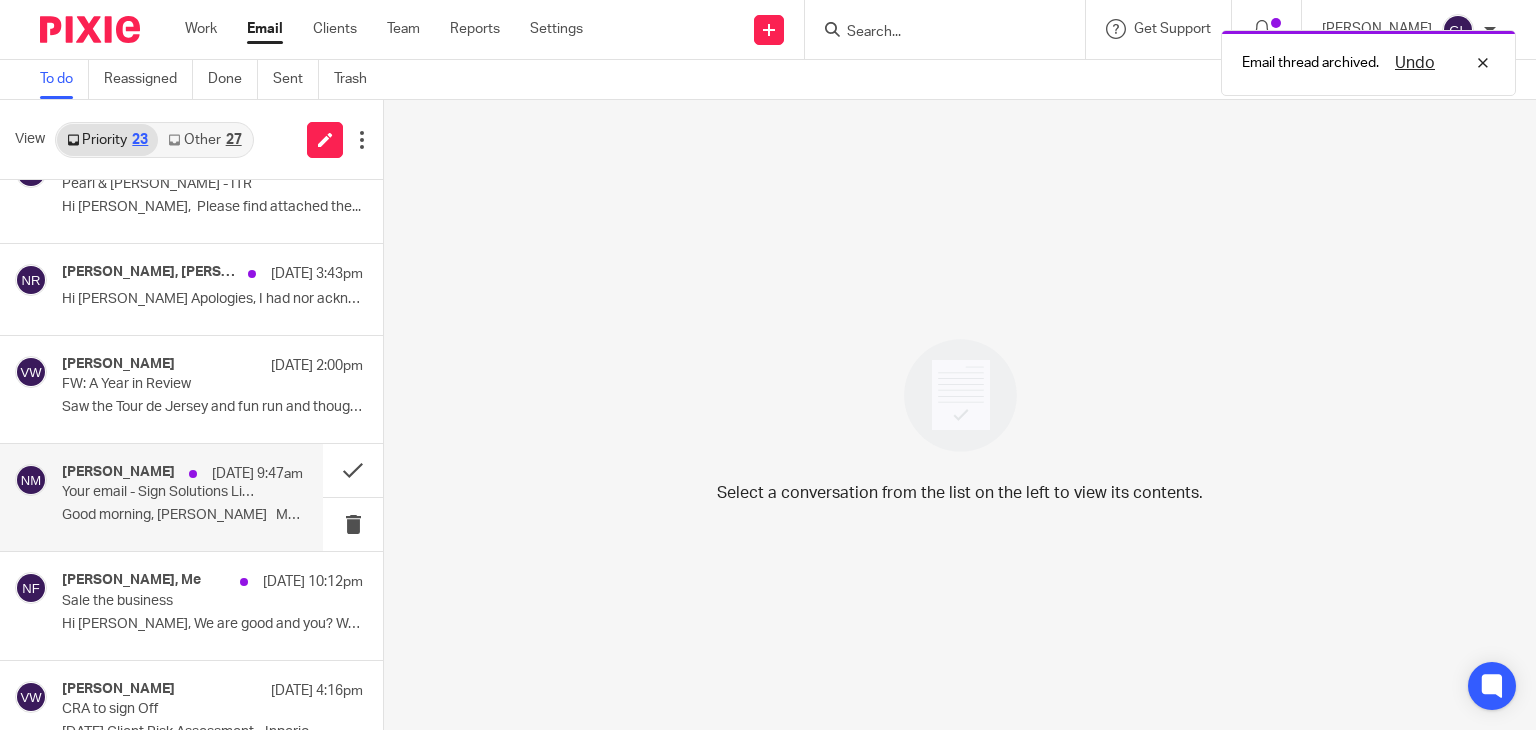 click on "Nick Marshall
15 Jul 9:47am   Your email - Sign Solutions Limited   Good morning, Artur     Many thanks for..." at bounding box center [161, 497] 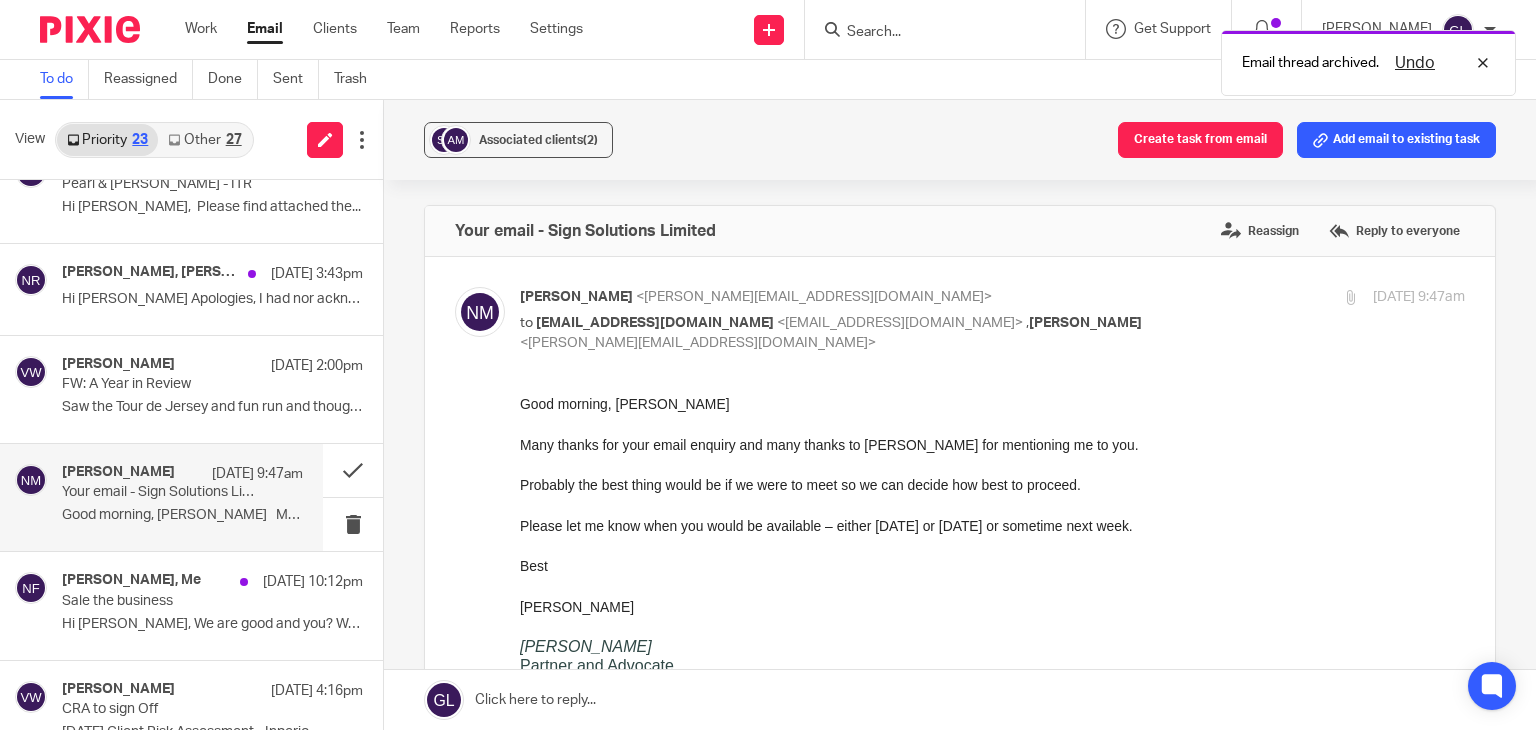 scroll, scrollTop: 0, scrollLeft: 0, axis: both 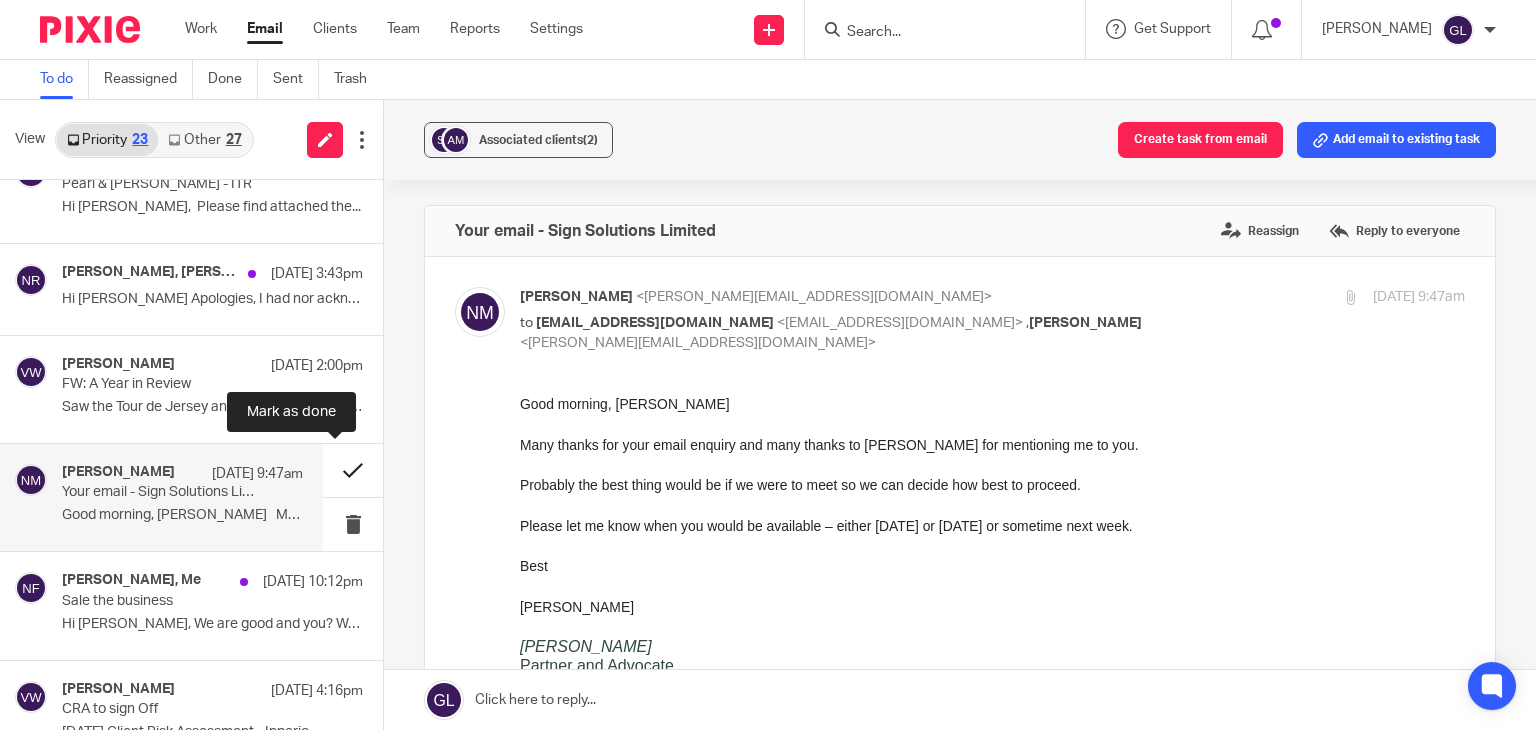 click at bounding box center (353, 470) 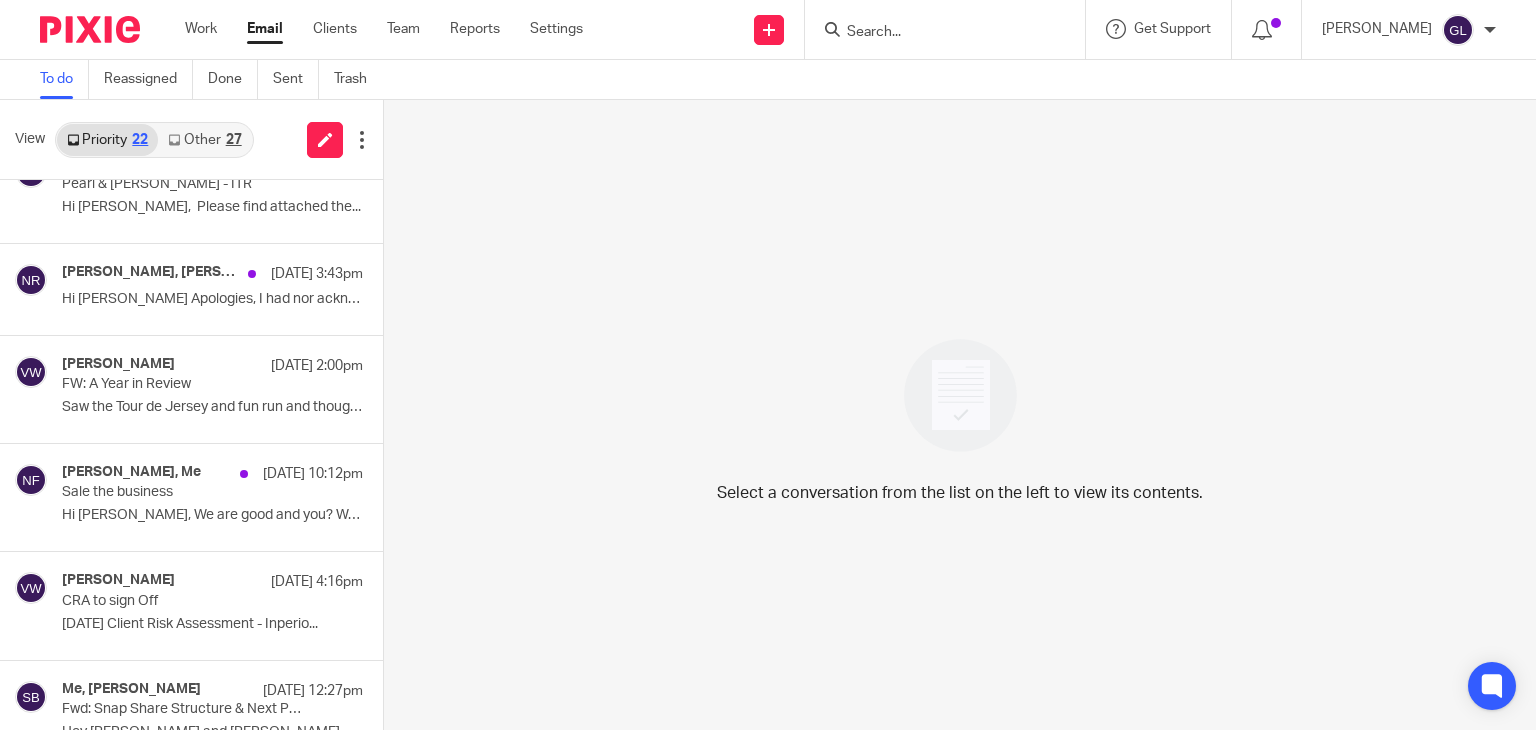 click on "Other
27" at bounding box center [204, 140] 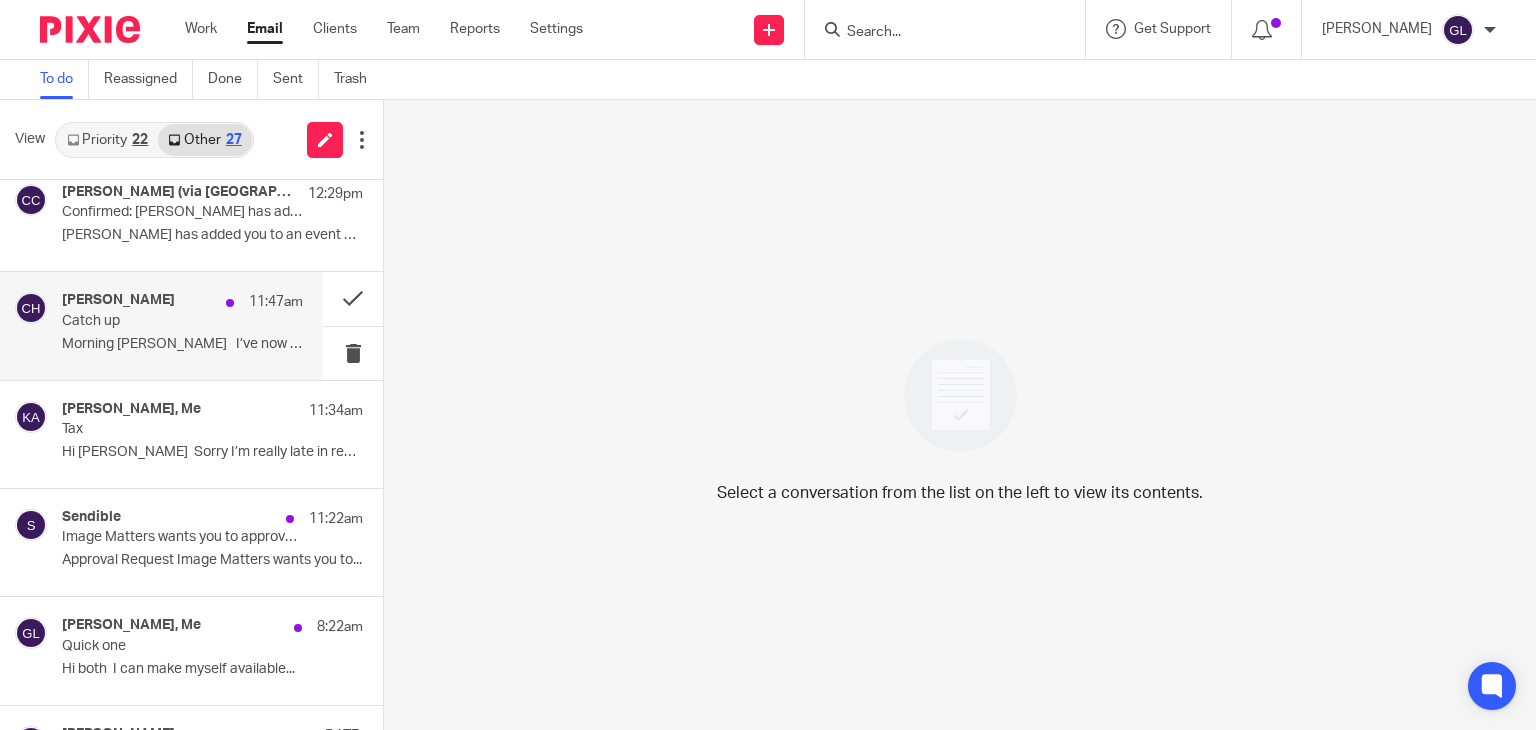 scroll, scrollTop: 0, scrollLeft: 0, axis: both 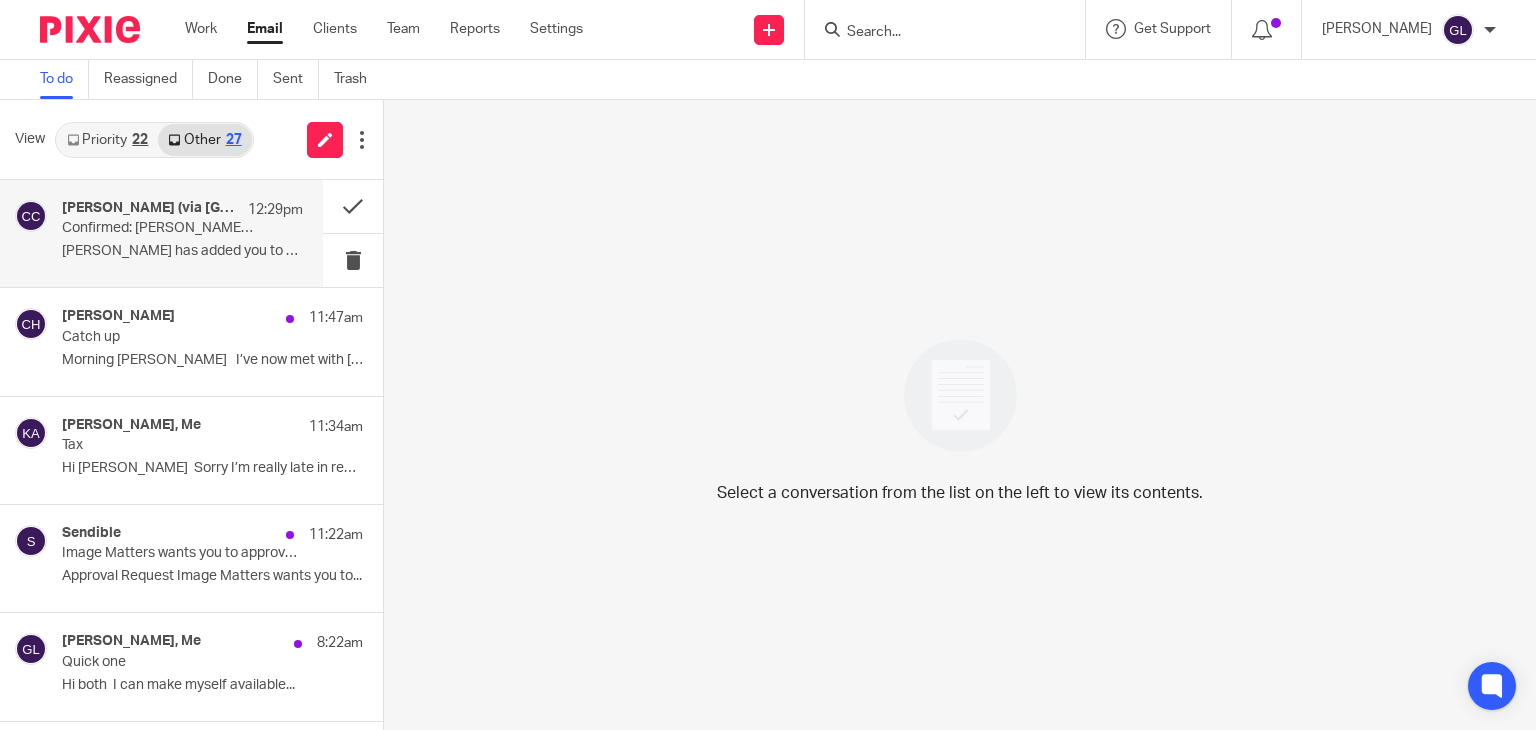 click on "Candice Smith (via Calendly)
12:29pm   Confirmed: Vanessa Walmsley has added you to 30 Minute Teams Meeting on Monday, July 21, 2025   Vanessa Walmsley has added you to an event with..." at bounding box center [182, 233] 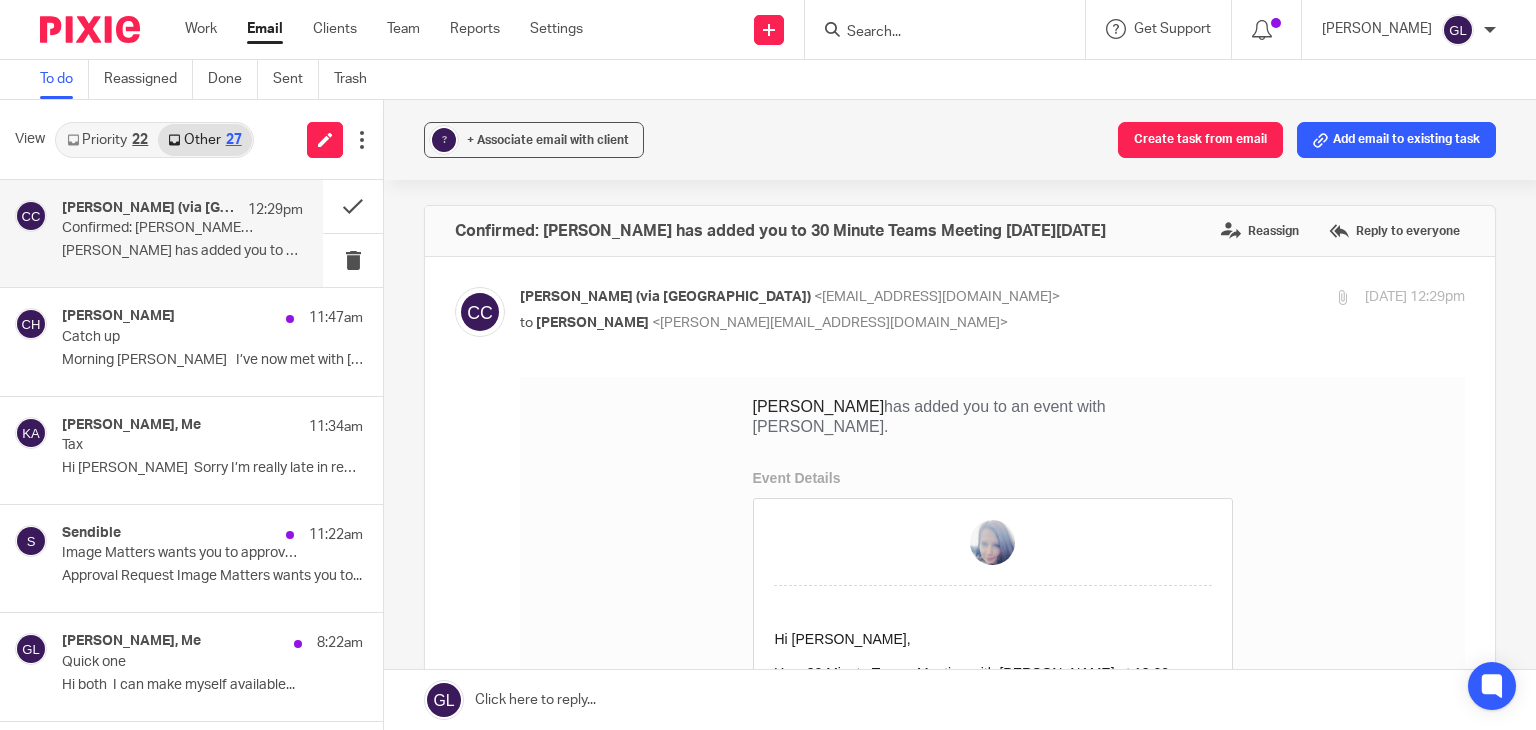 scroll, scrollTop: 0, scrollLeft: 0, axis: both 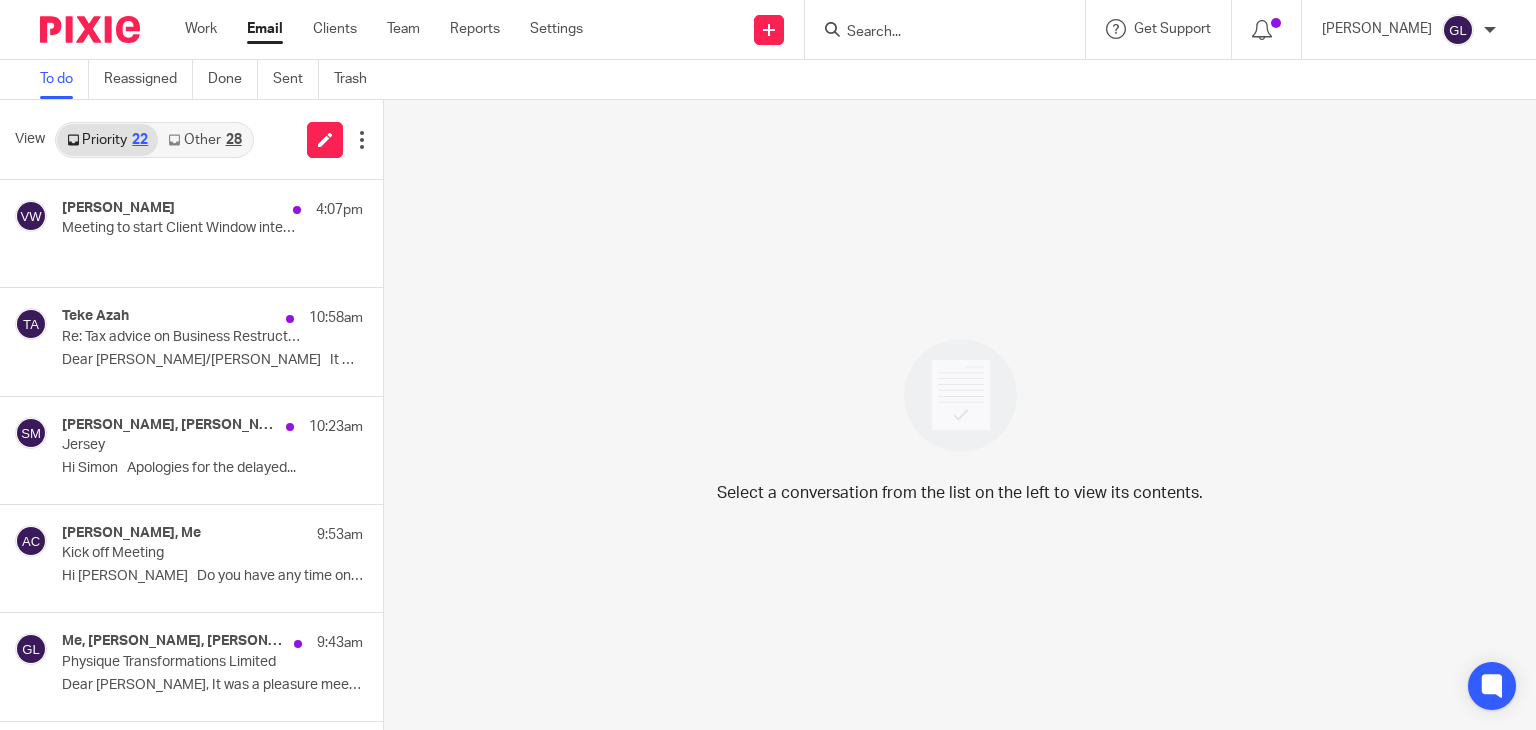 click on "28" at bounding box center [234, 140] 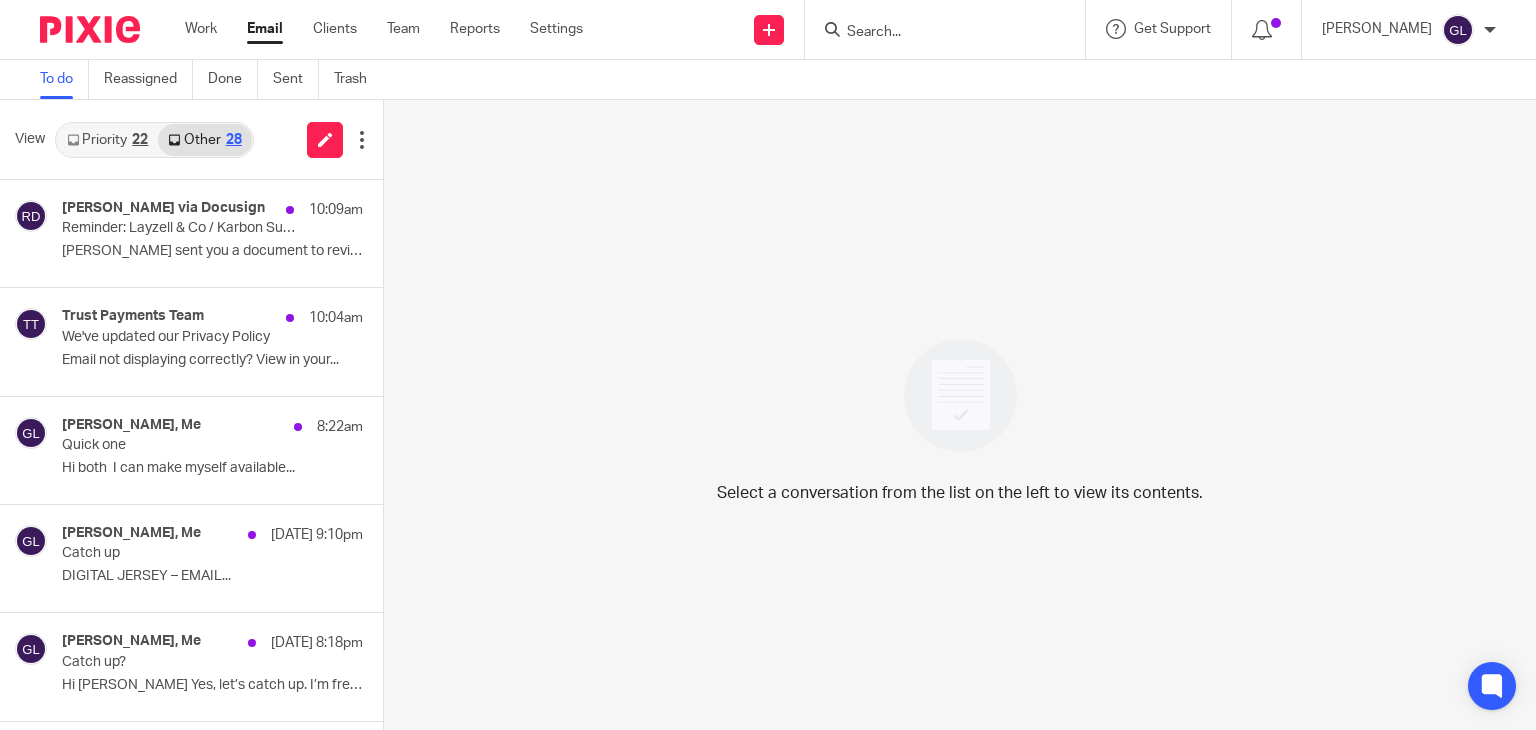scroll, scrollTop: 543, scrollLeft: 0, axis: vertical 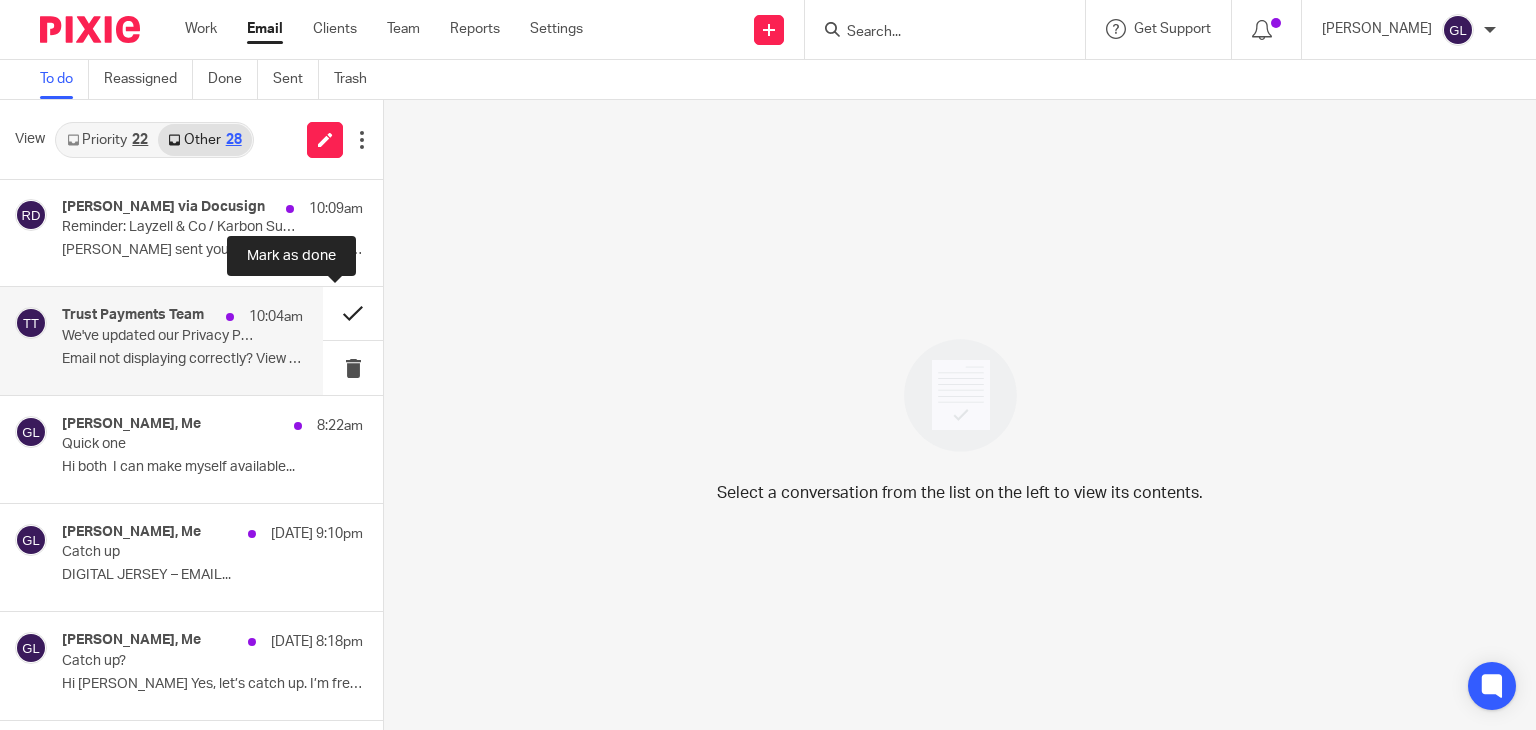 click at bounding box center [353, 313] 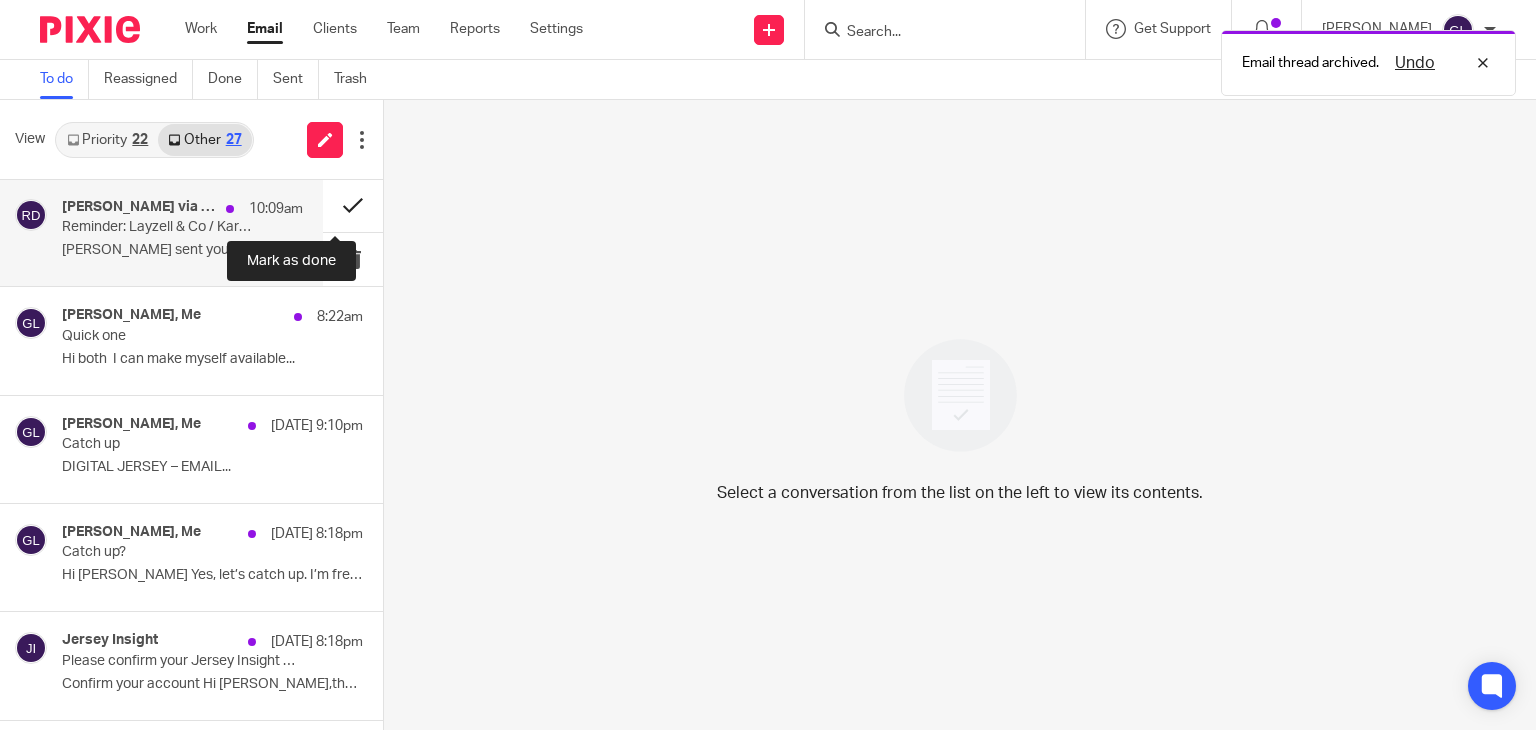 click at bounding box center (353, 205) 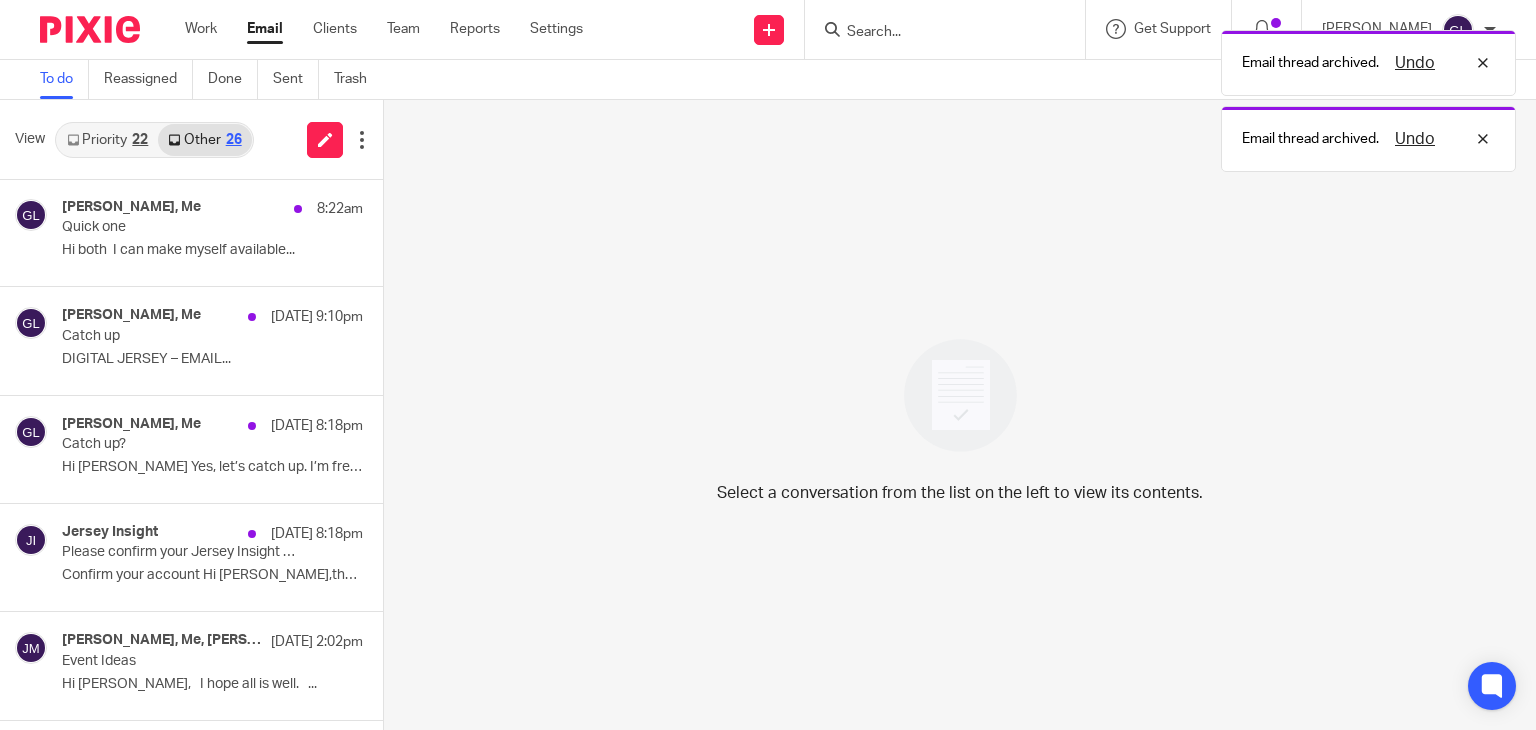 scroll, scrollTop: 435, scrollLeft: 0, axis: vertical 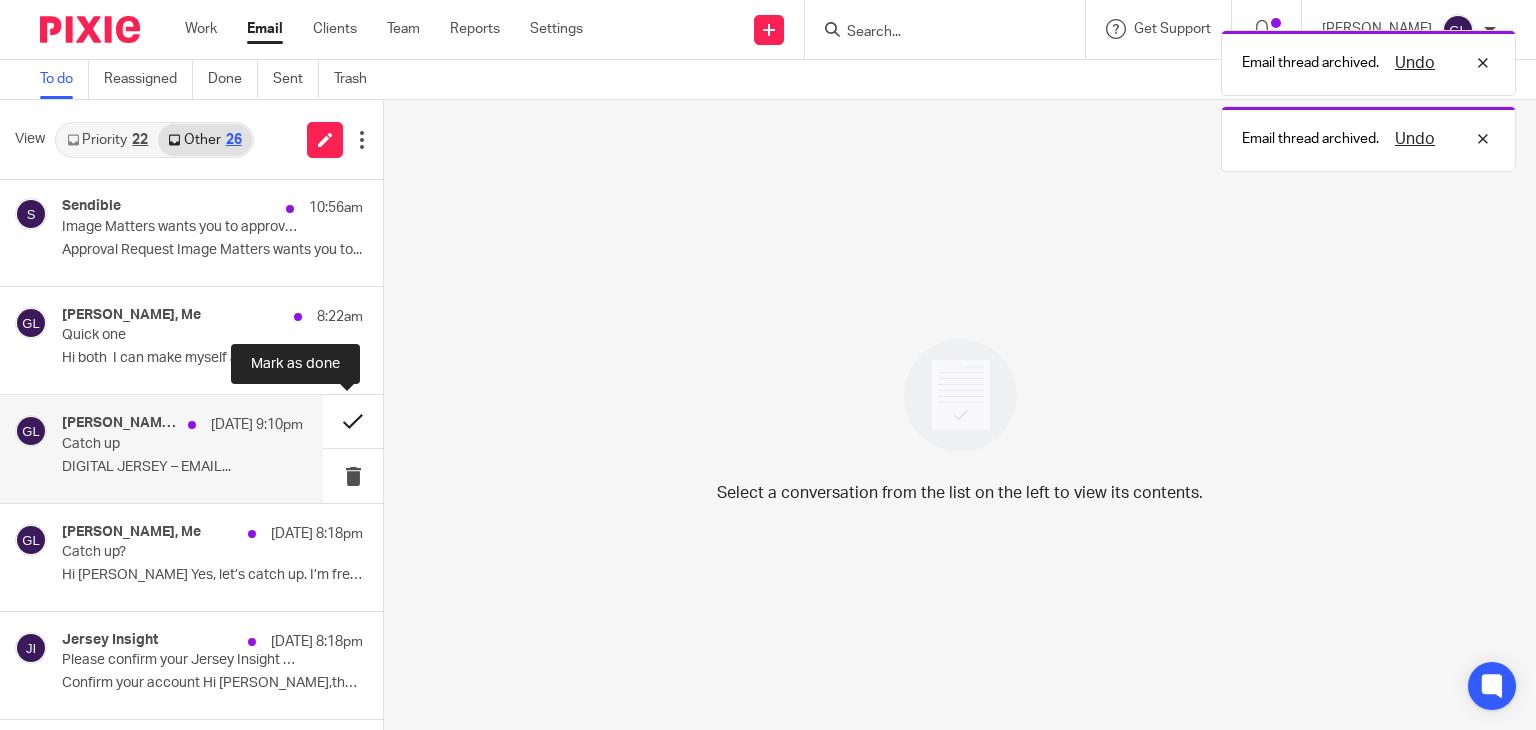 click at bounding box center [353, 421] 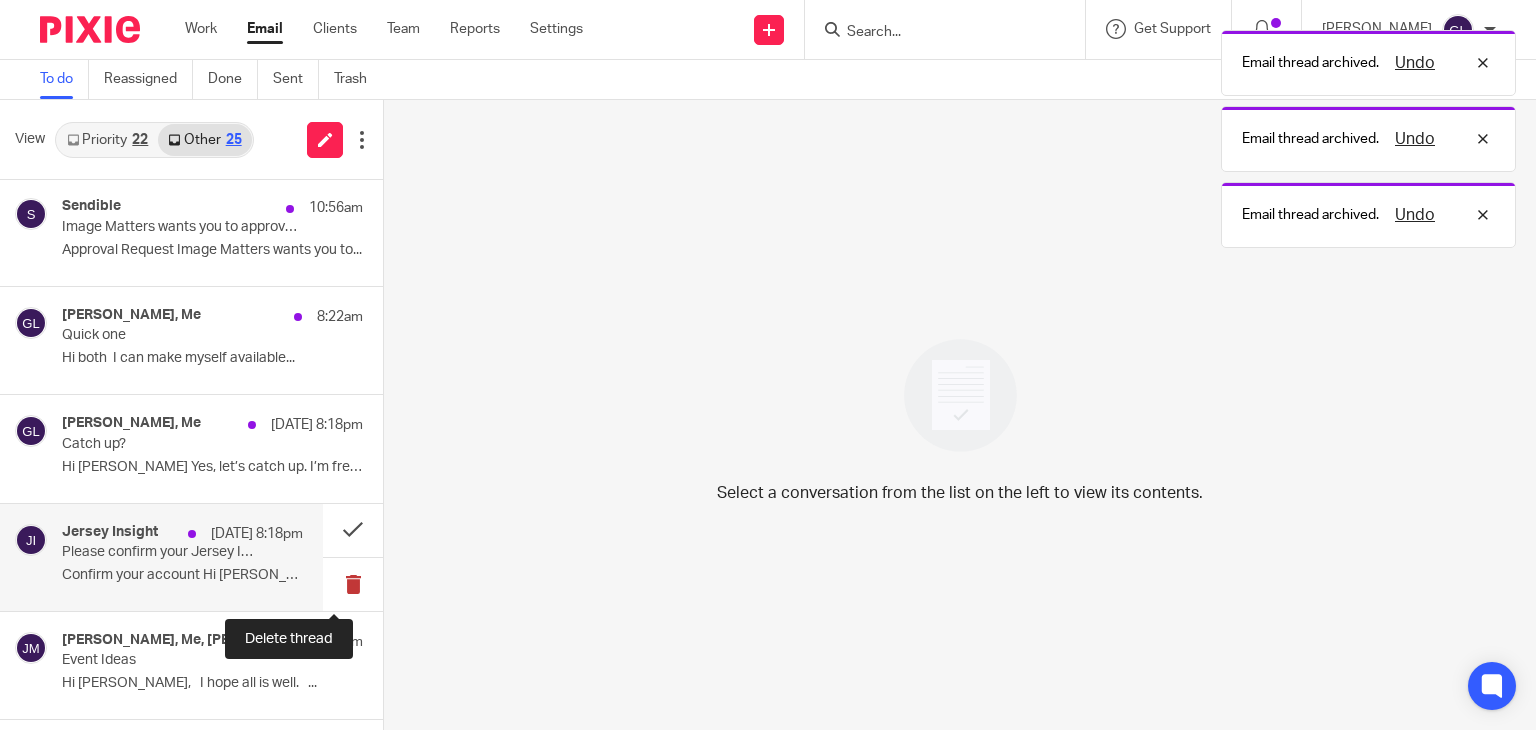 click at bounding box center (353, 584) 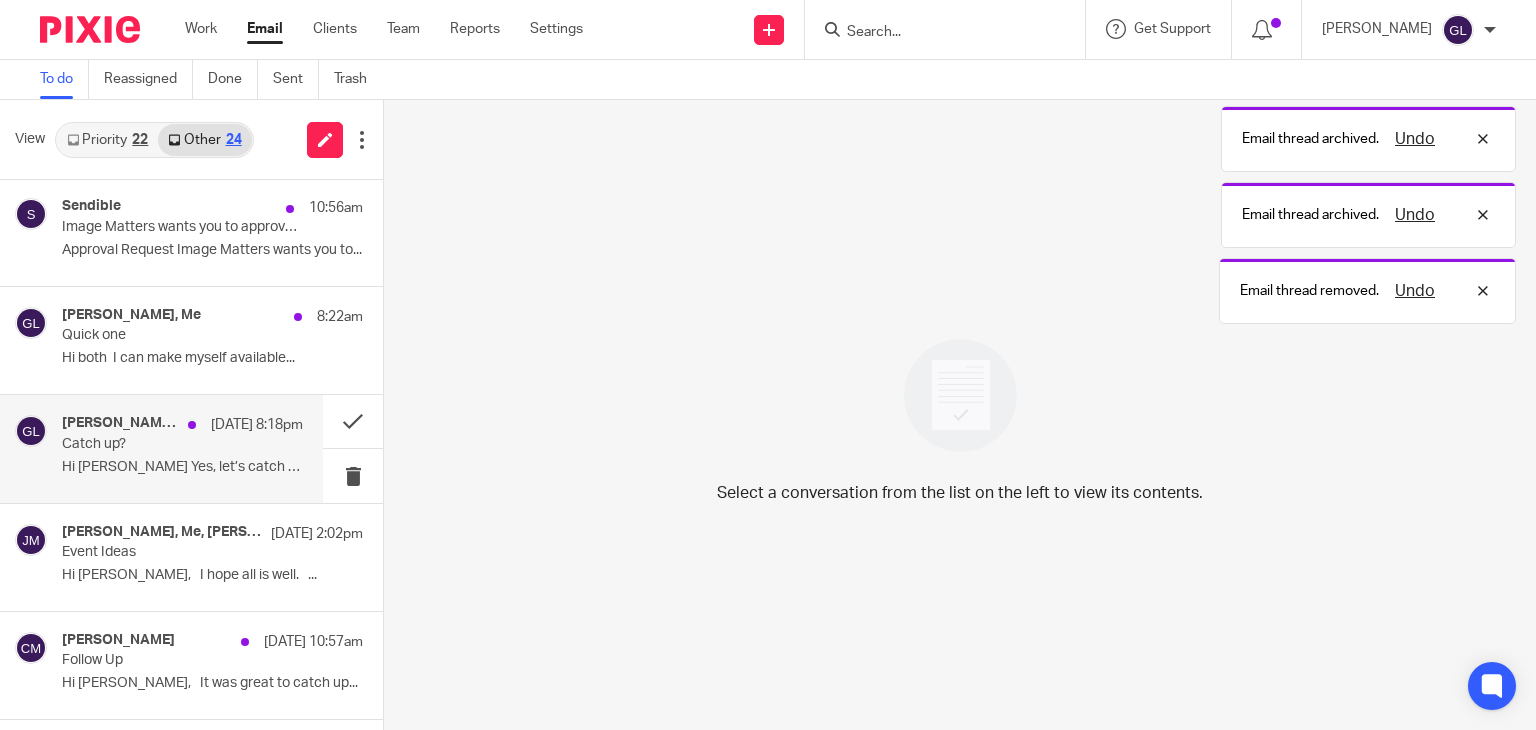 scroll, scrollTop: 576, scrollLeft: 0, axis: vertical 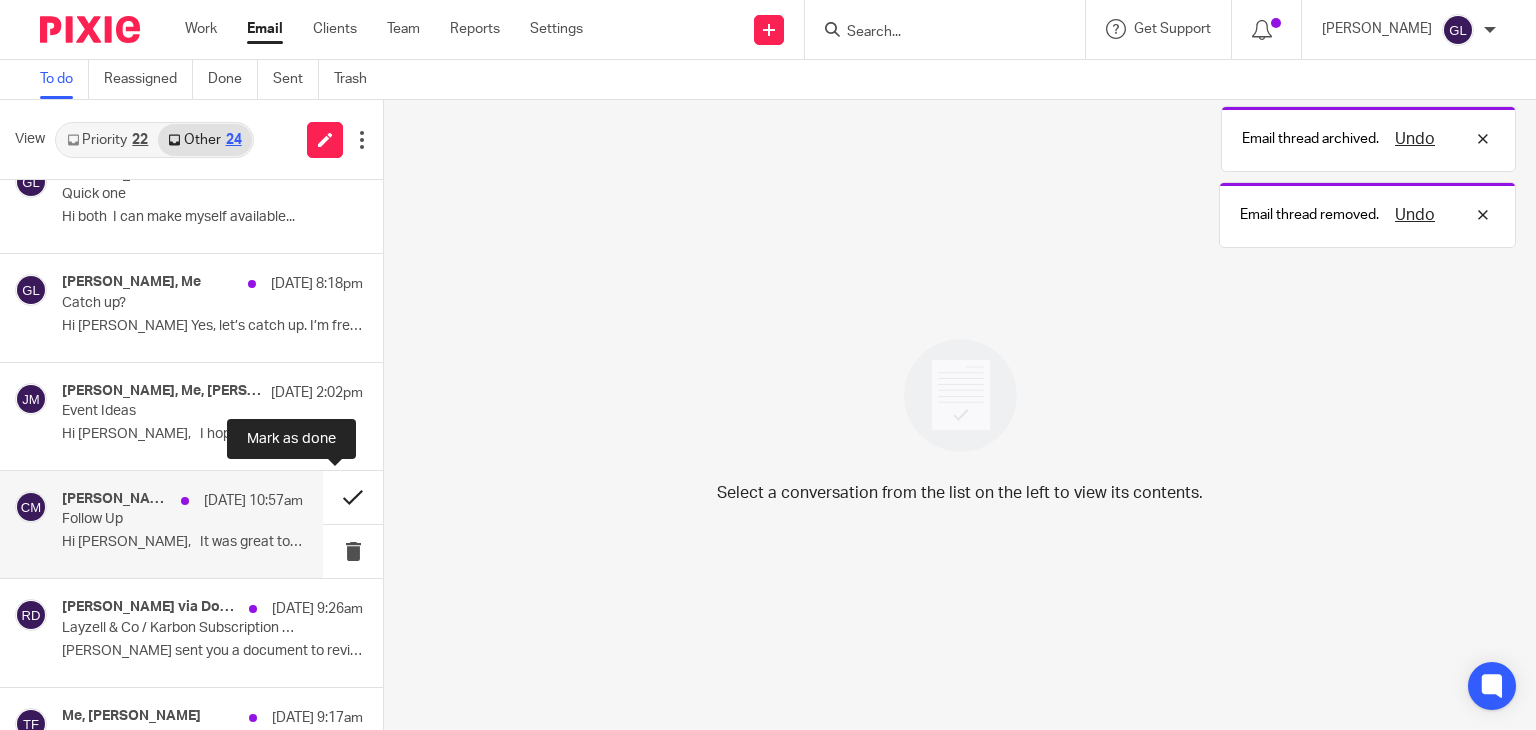 click at bounding box center (353, 497) 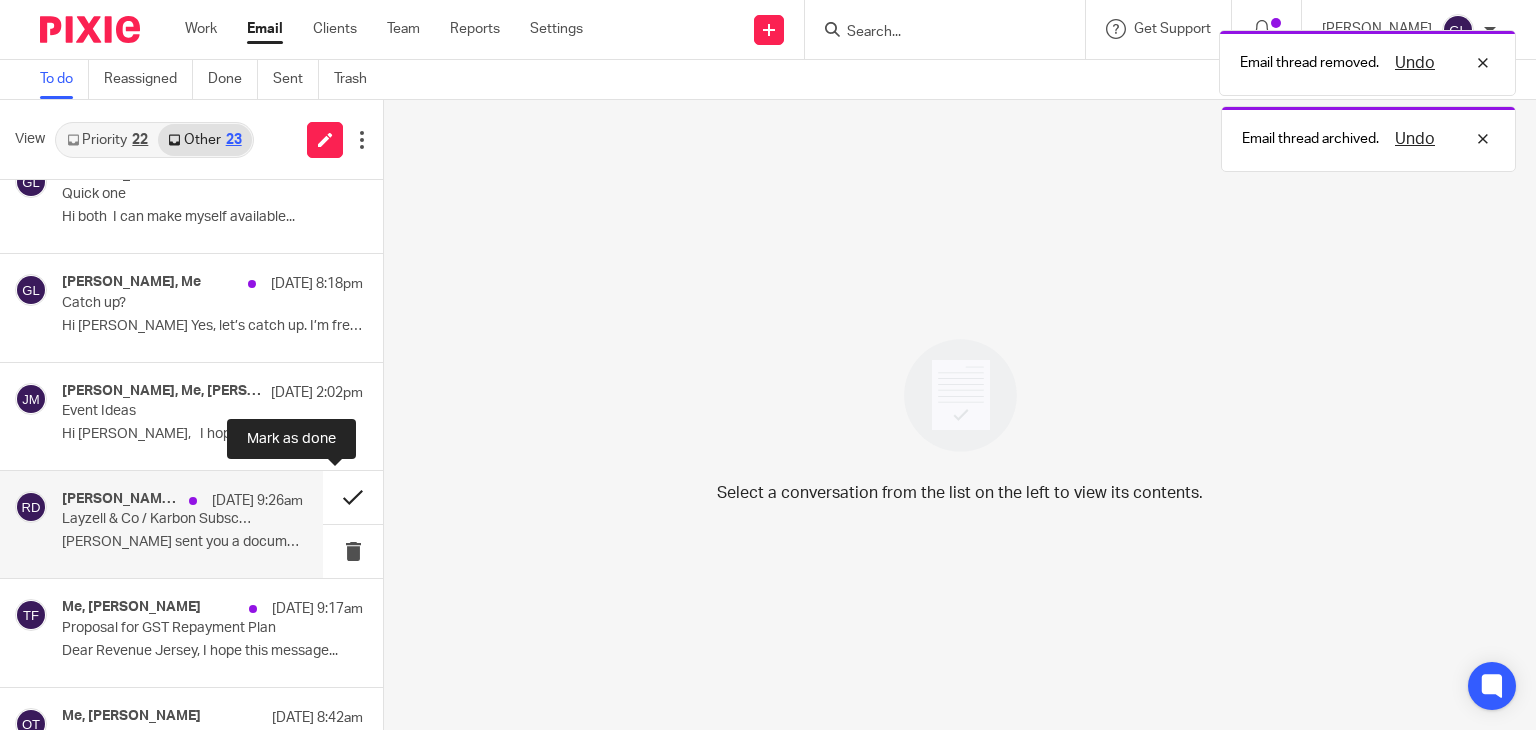 click at bounding box center (353, 497) 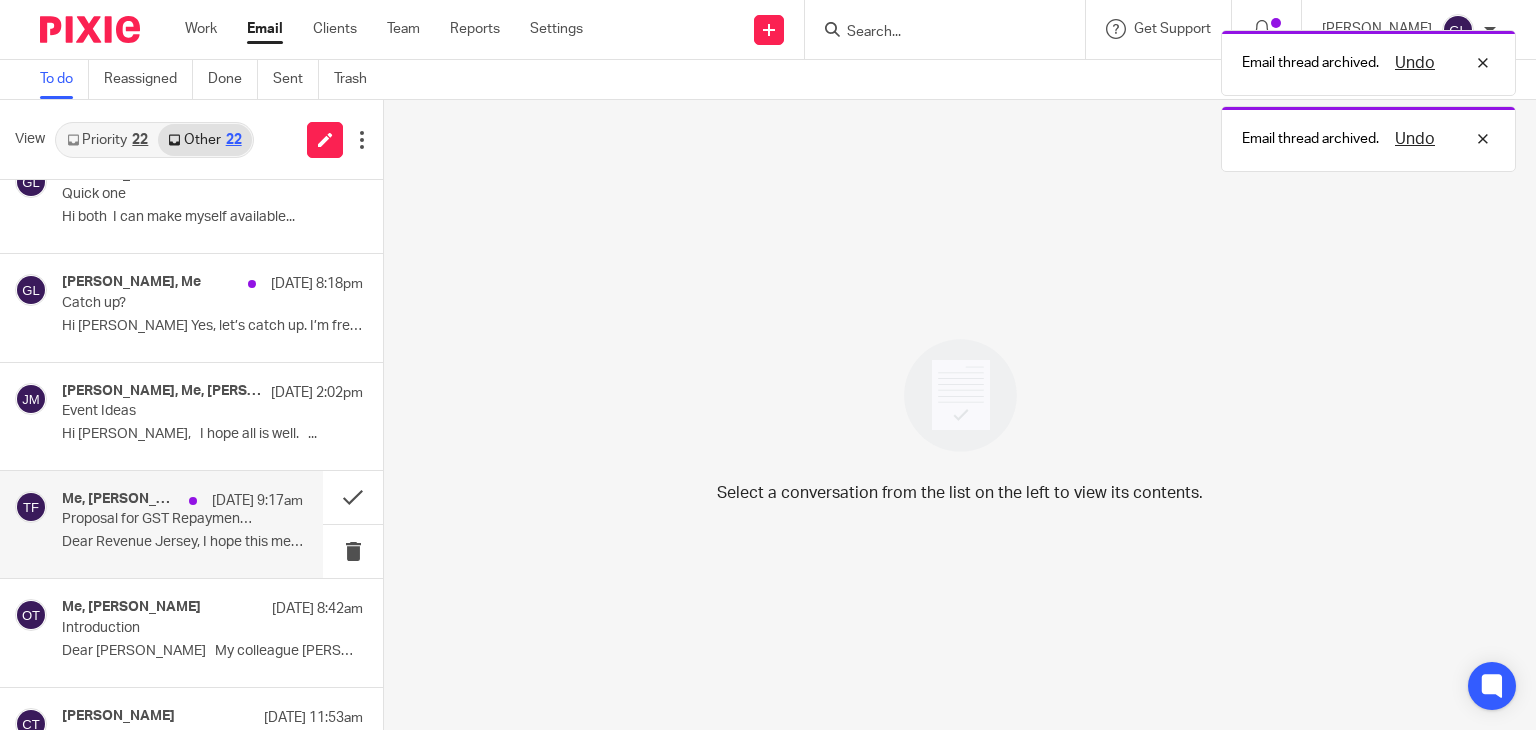 drag, startPoint x: 332, startPoint y: 490, endPoint x: 195, endPoint y: 520, distance: 140.24622 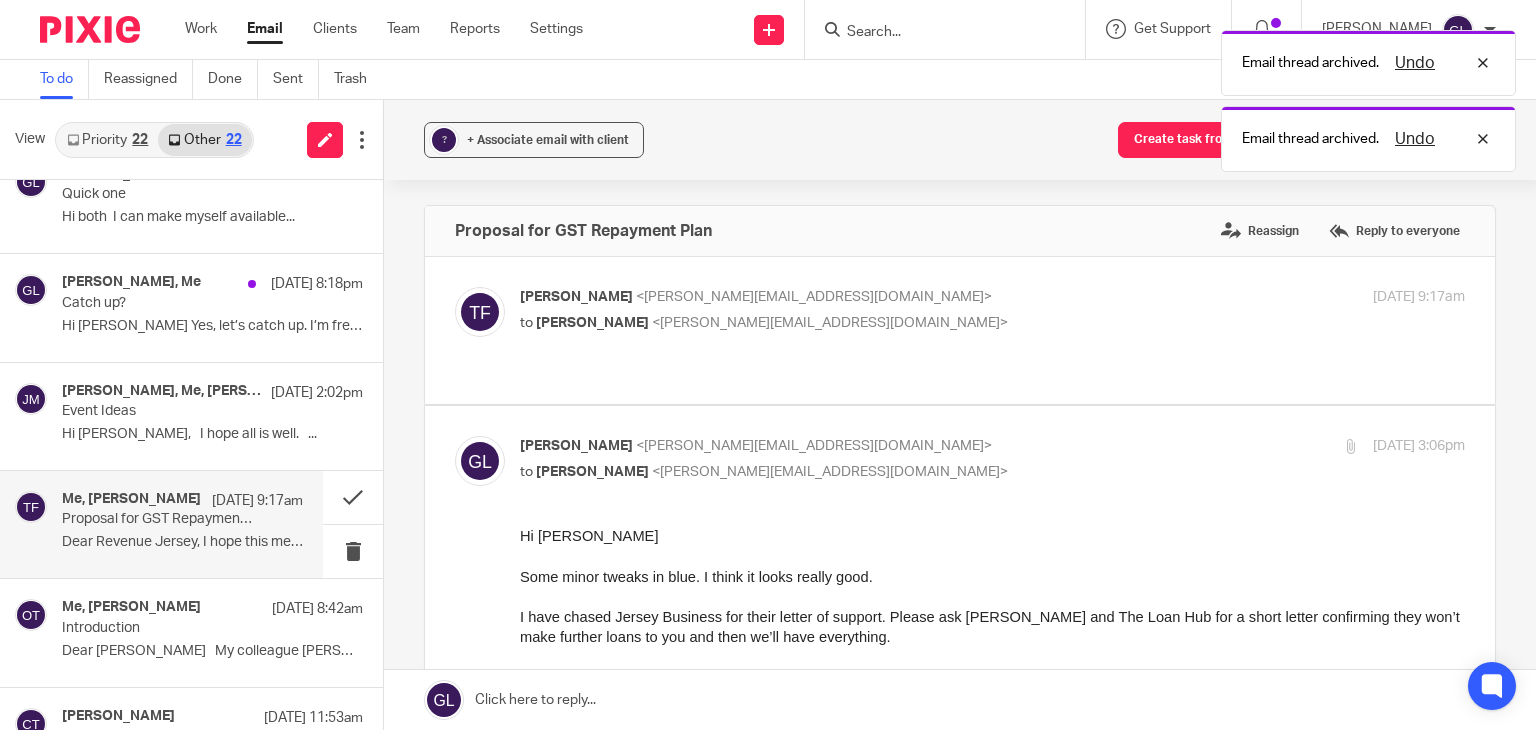 scroll, scrollTop: 0, scrollLeft: 0, axis: both 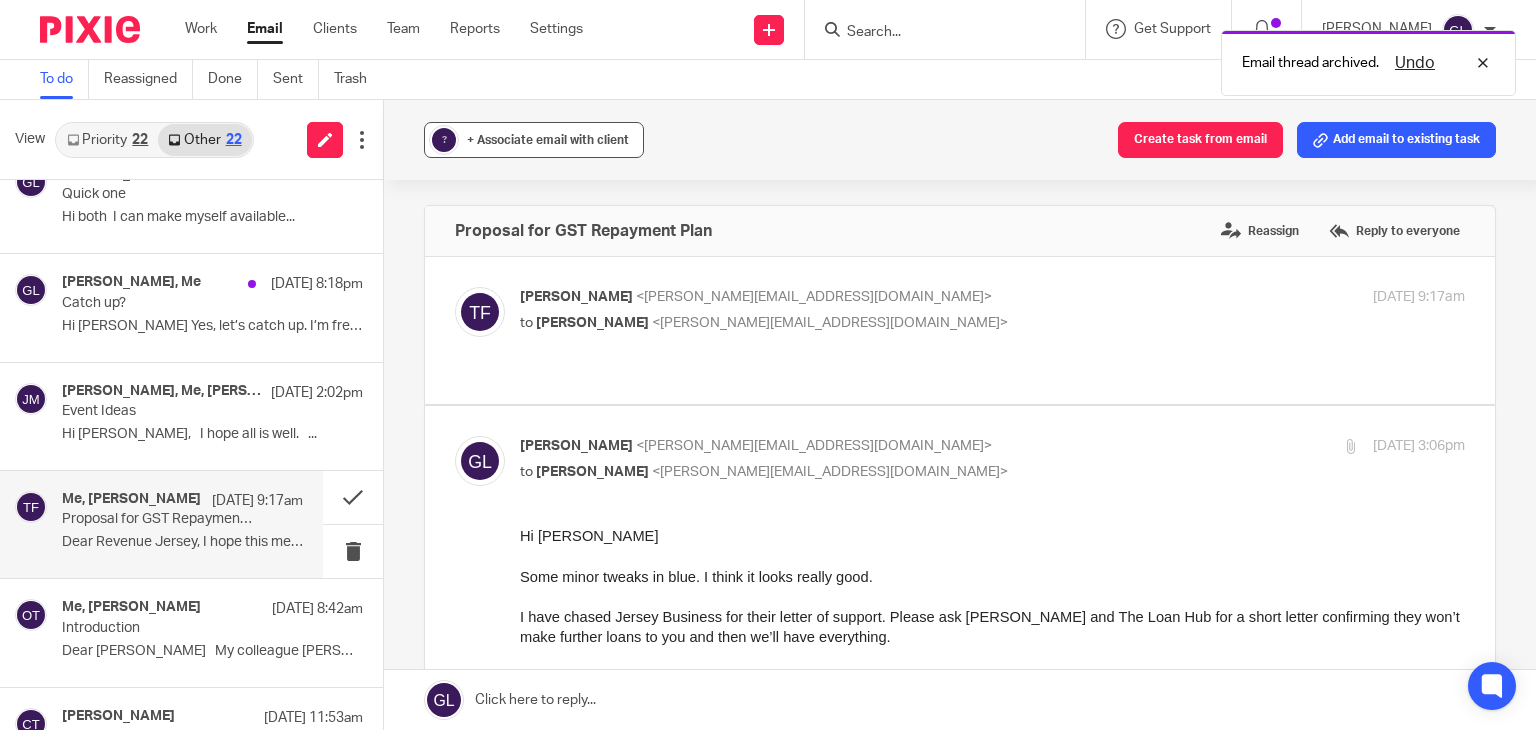 click on "+ Associate email with client" at bounding box center [548, 140] 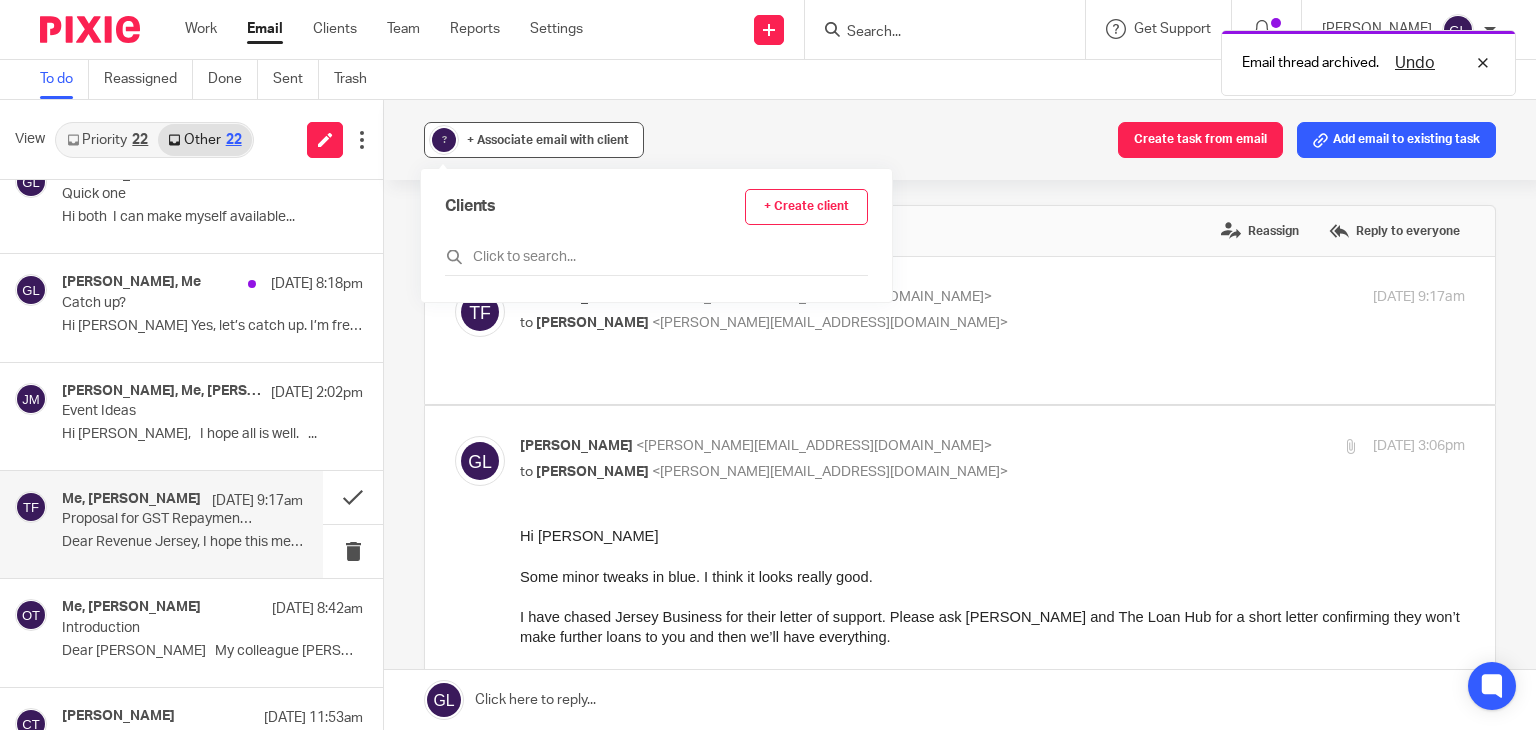 type 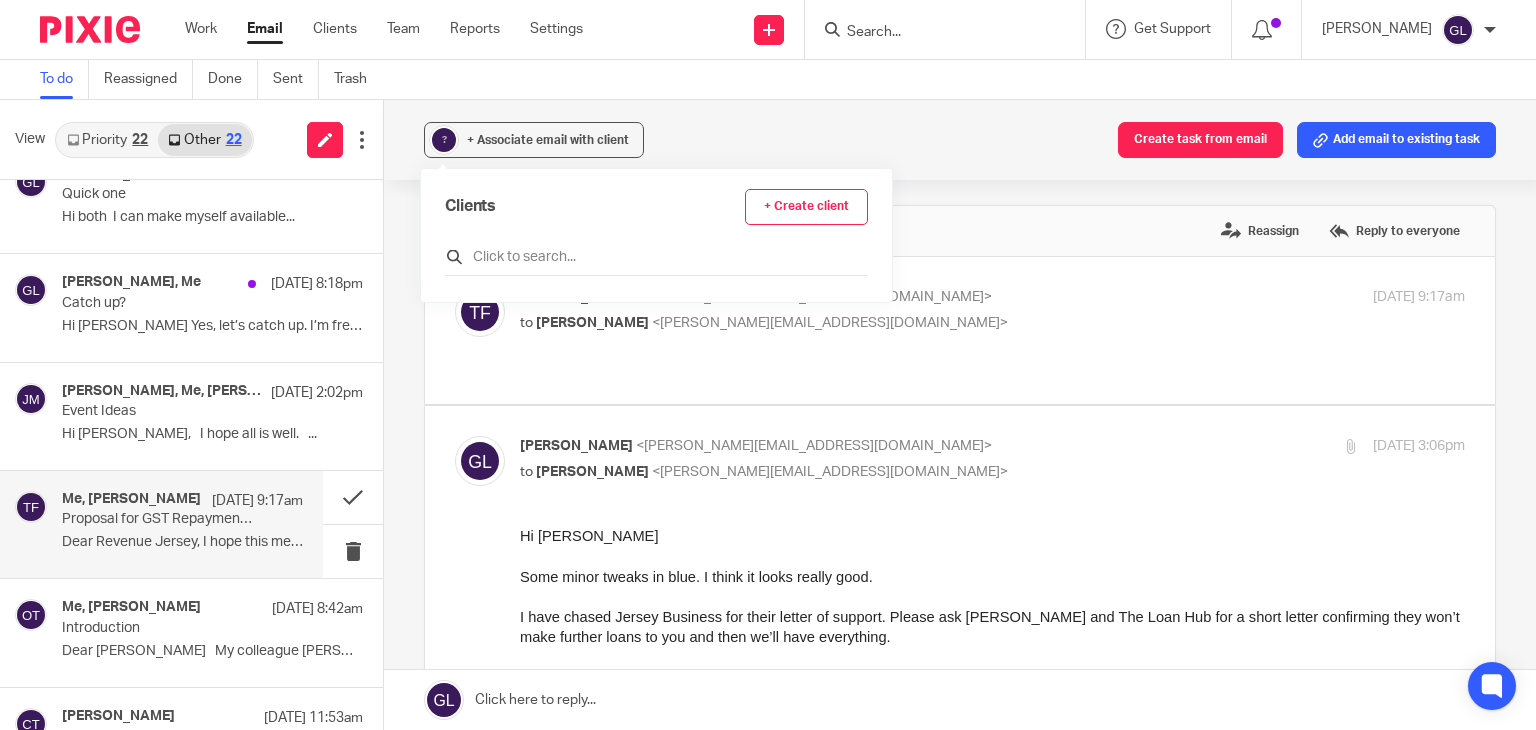 click at bounding box center (656, 257) 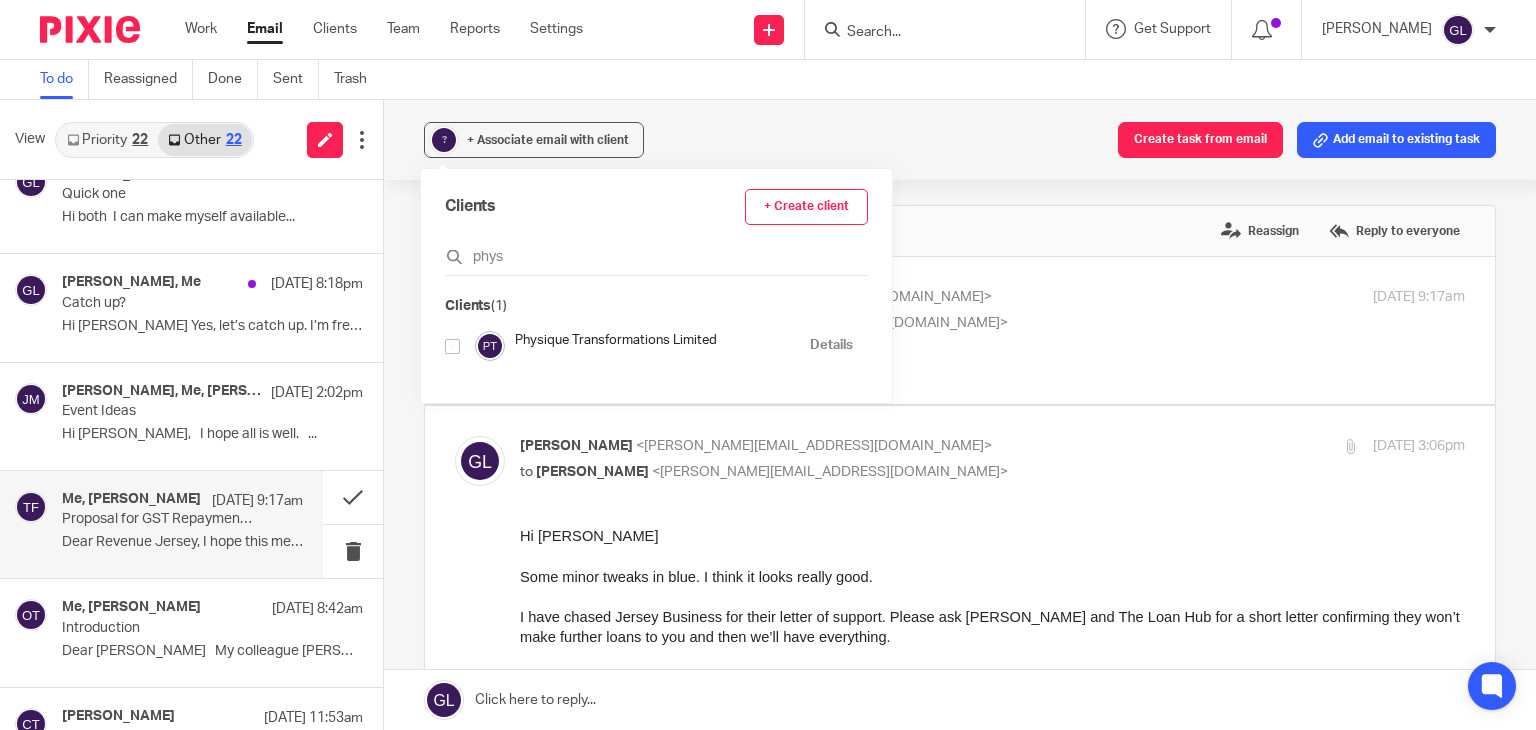 type on "phys" 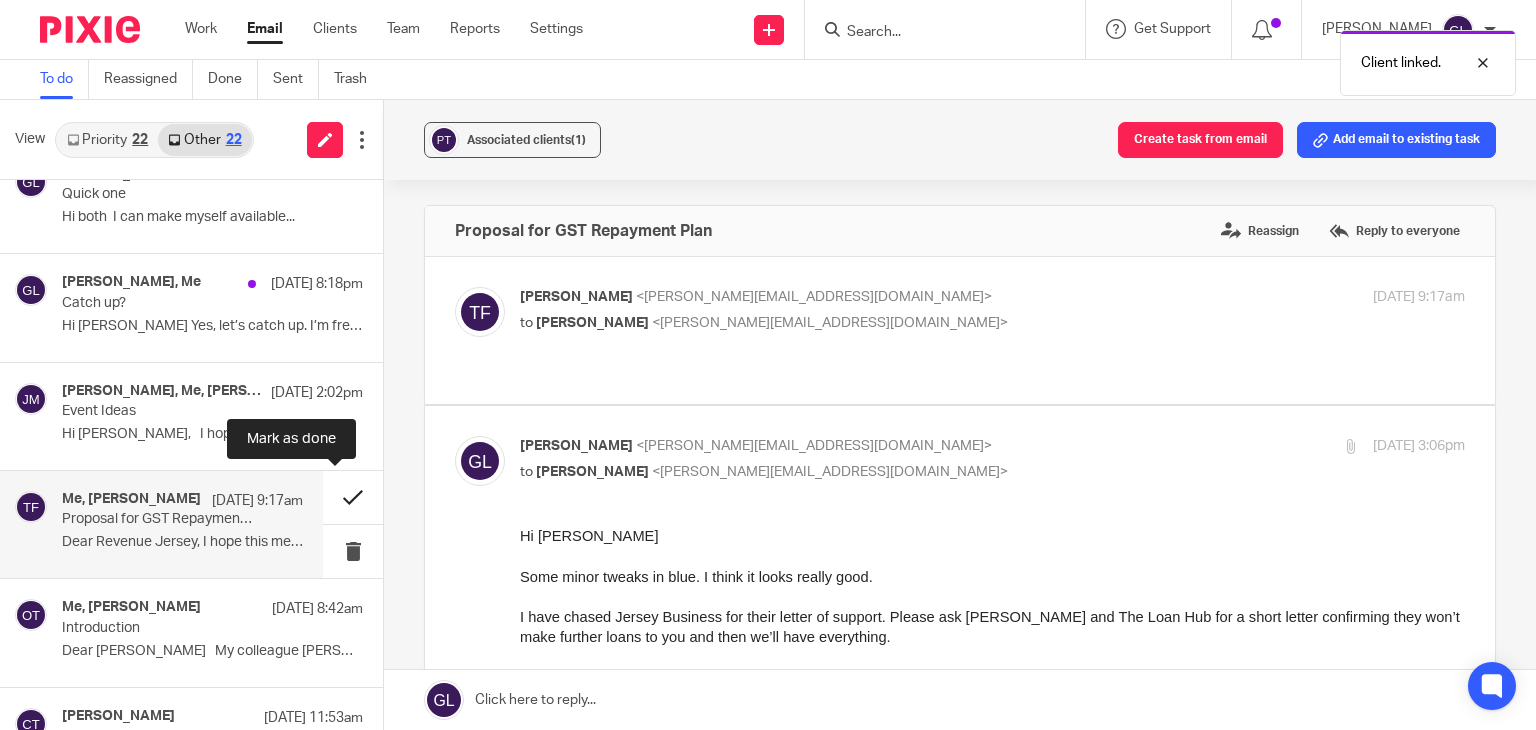 click at bounding box center [353, 497] 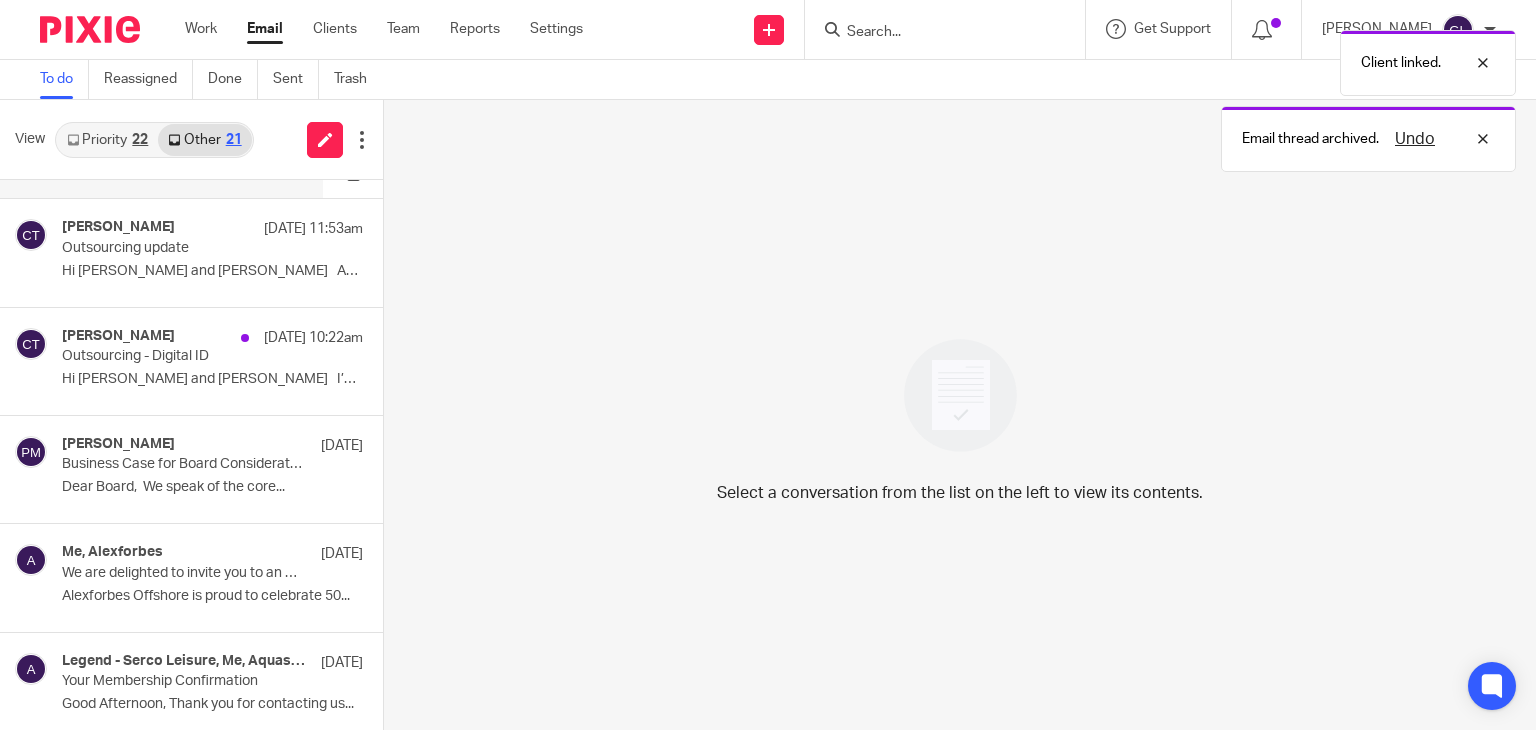 scroll, scrollTop: 955, scrollLeft: 0, axis: vertical 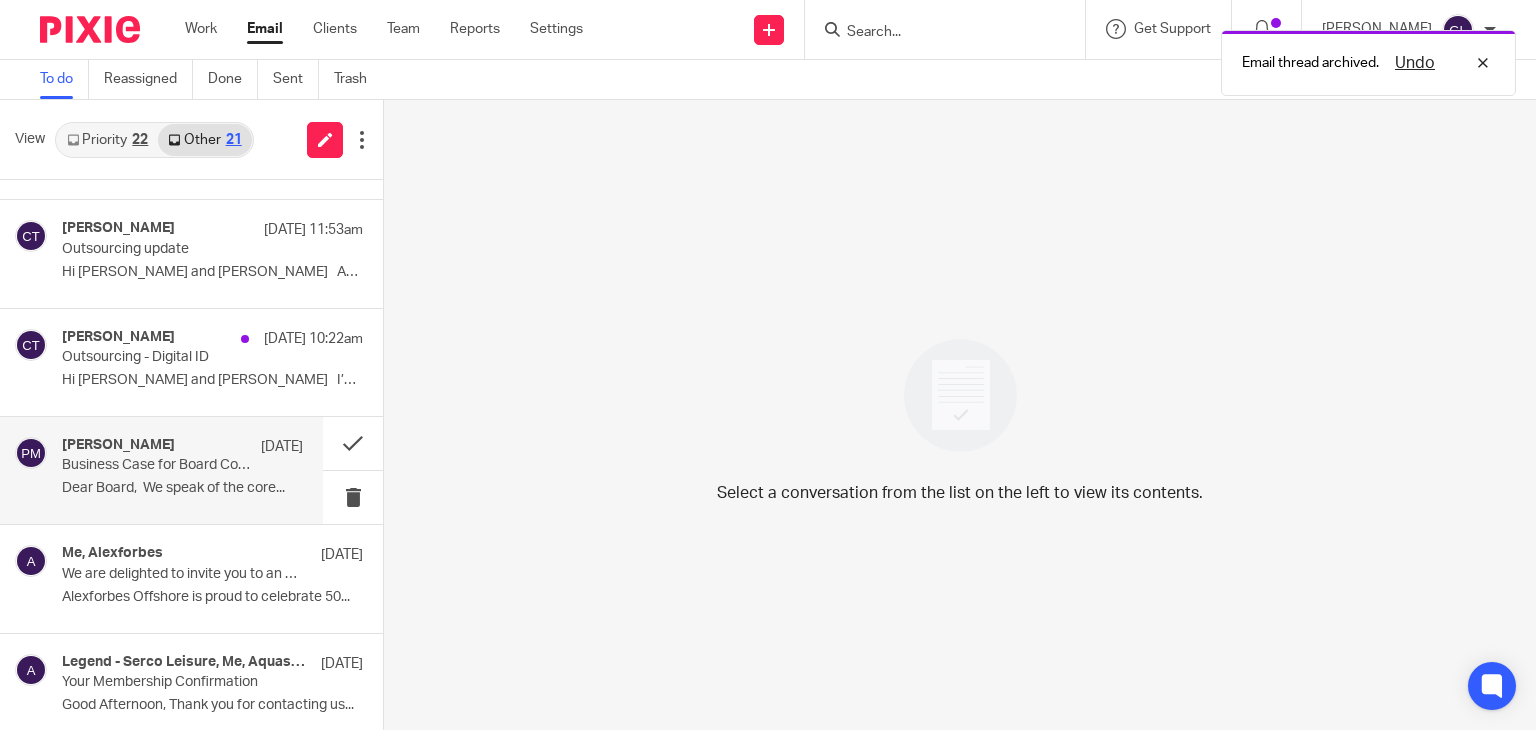 click on "Dear Board,      We speak of the core..." at bounding box center [182, 488] 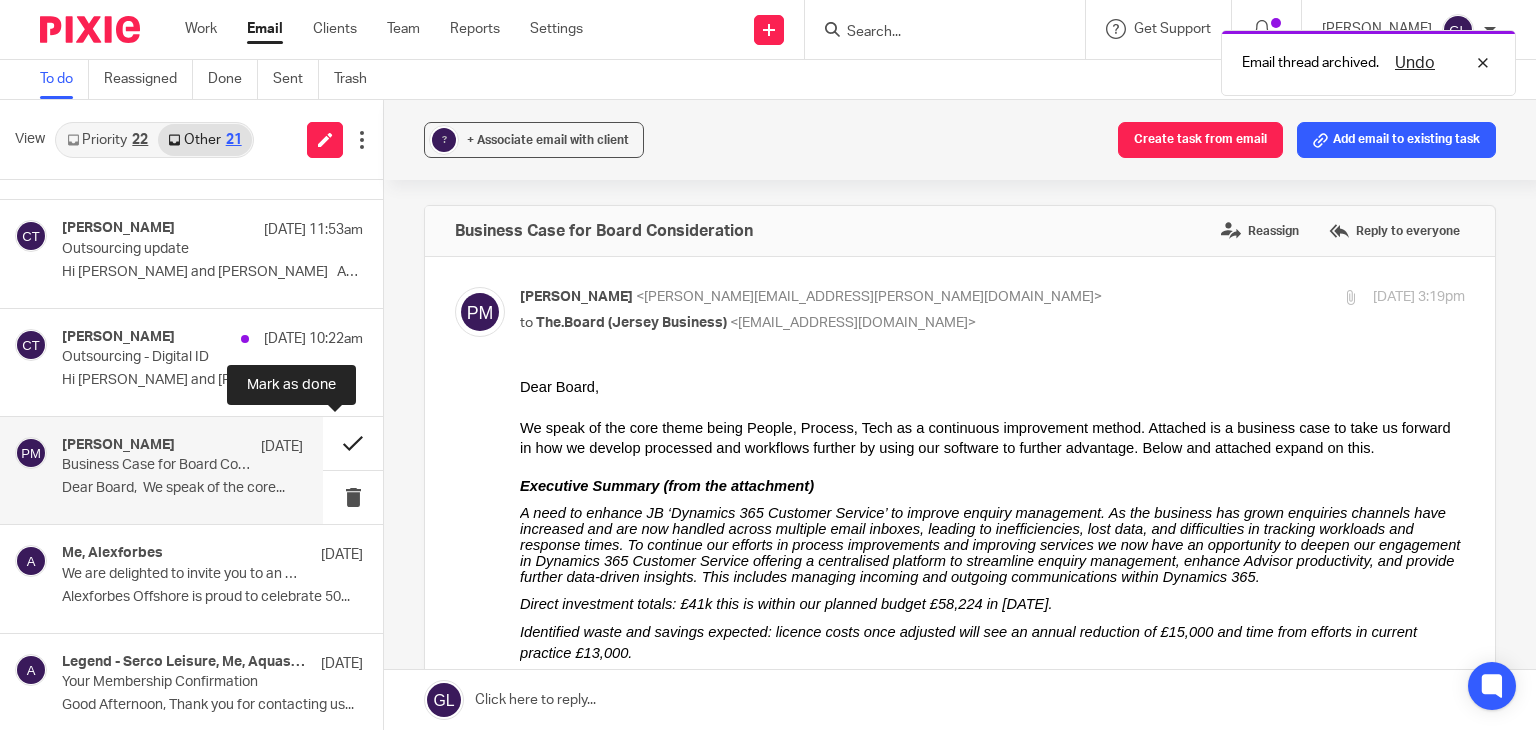 scroll, scrollTop: 0, scrollLeft: 0, axis: both 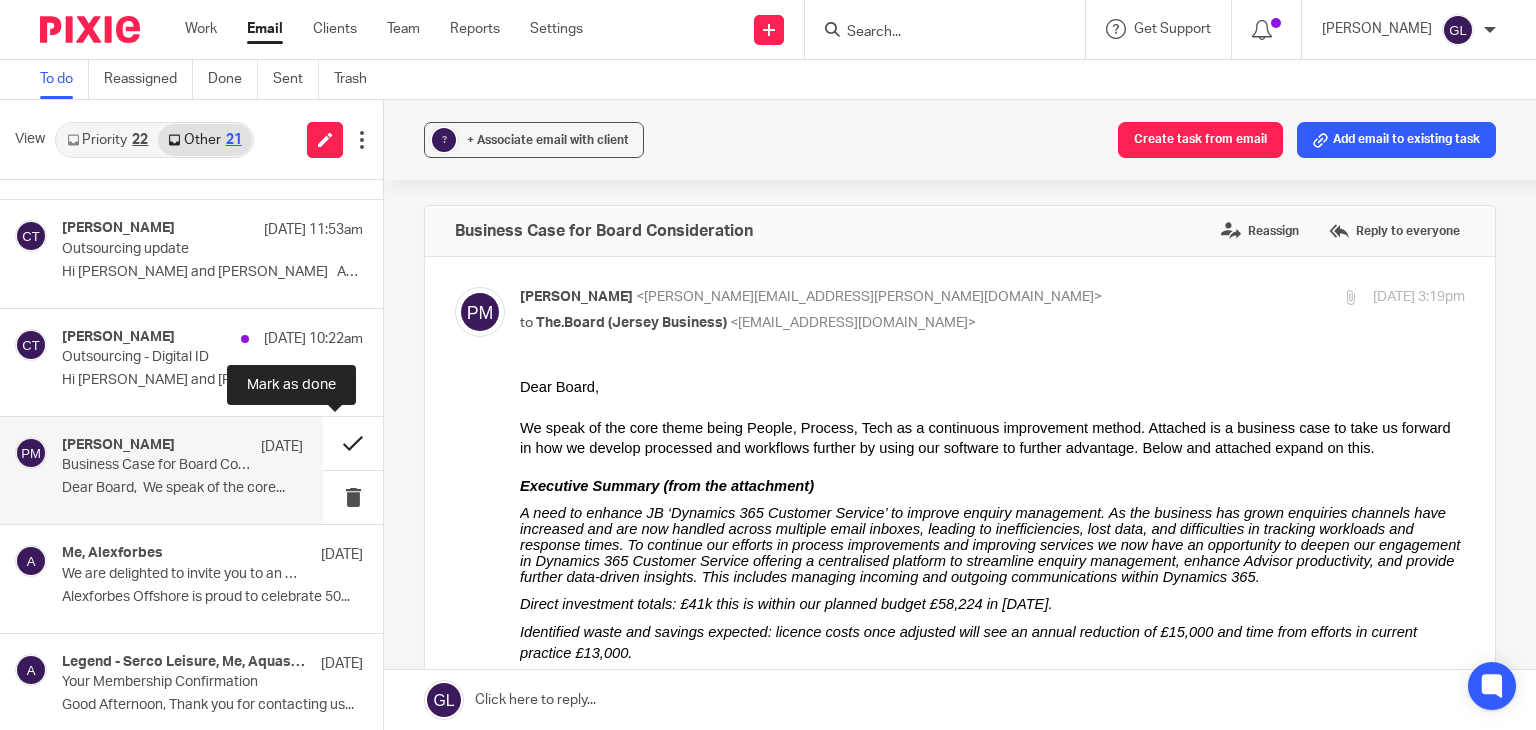 click at bounding box center [353, 443] 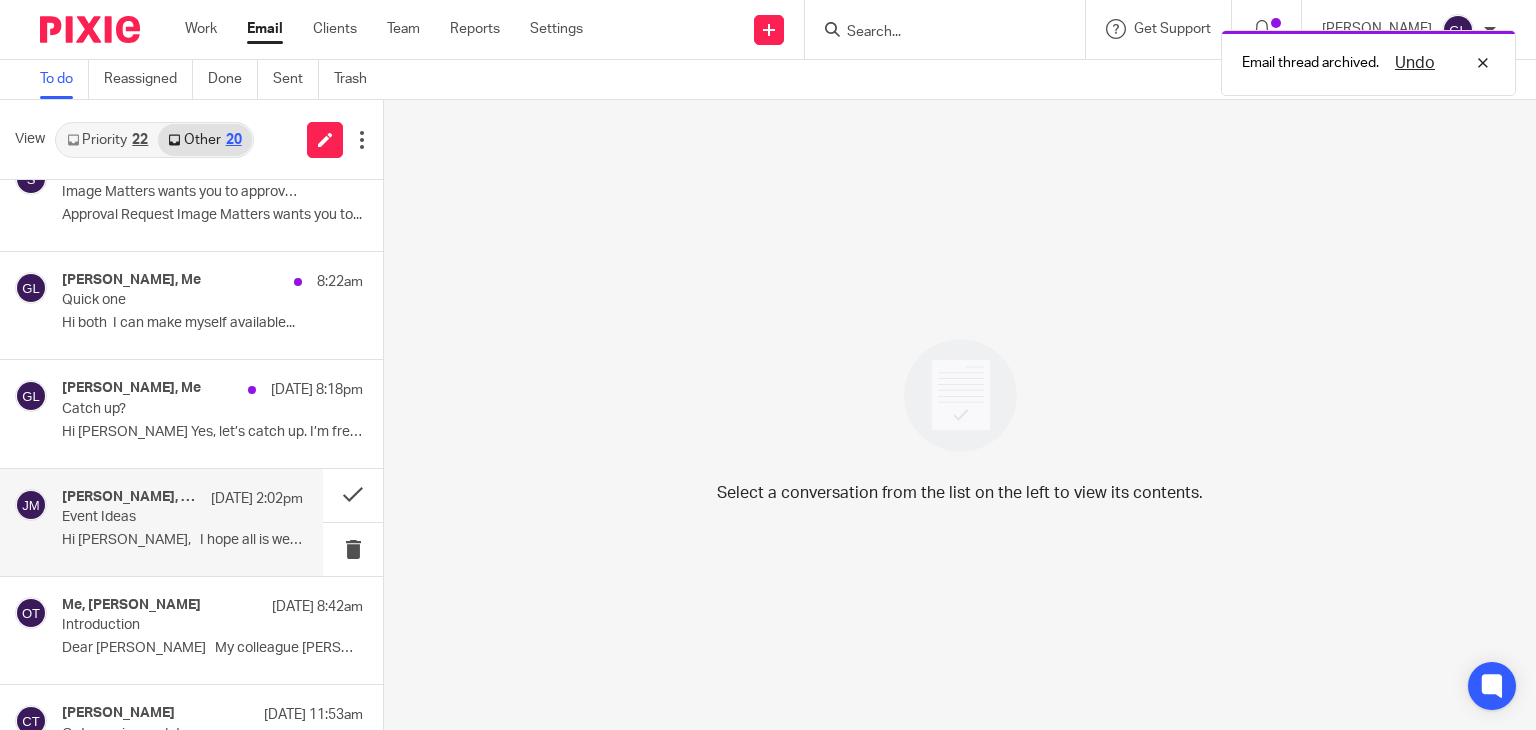 scroll, scrollTop: 469, scrollLeft: 0, axis: vertical 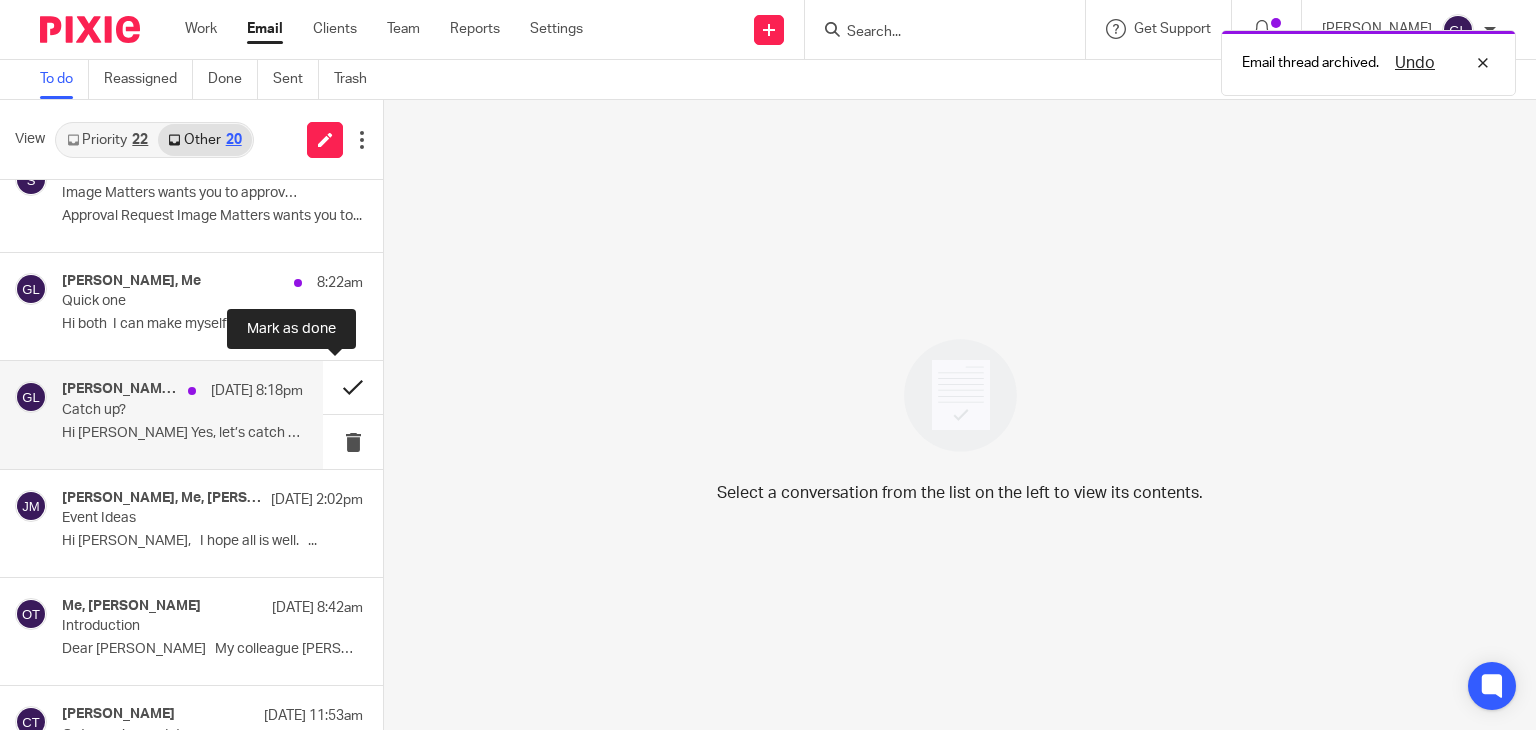 click at bounding box center (353, 387) 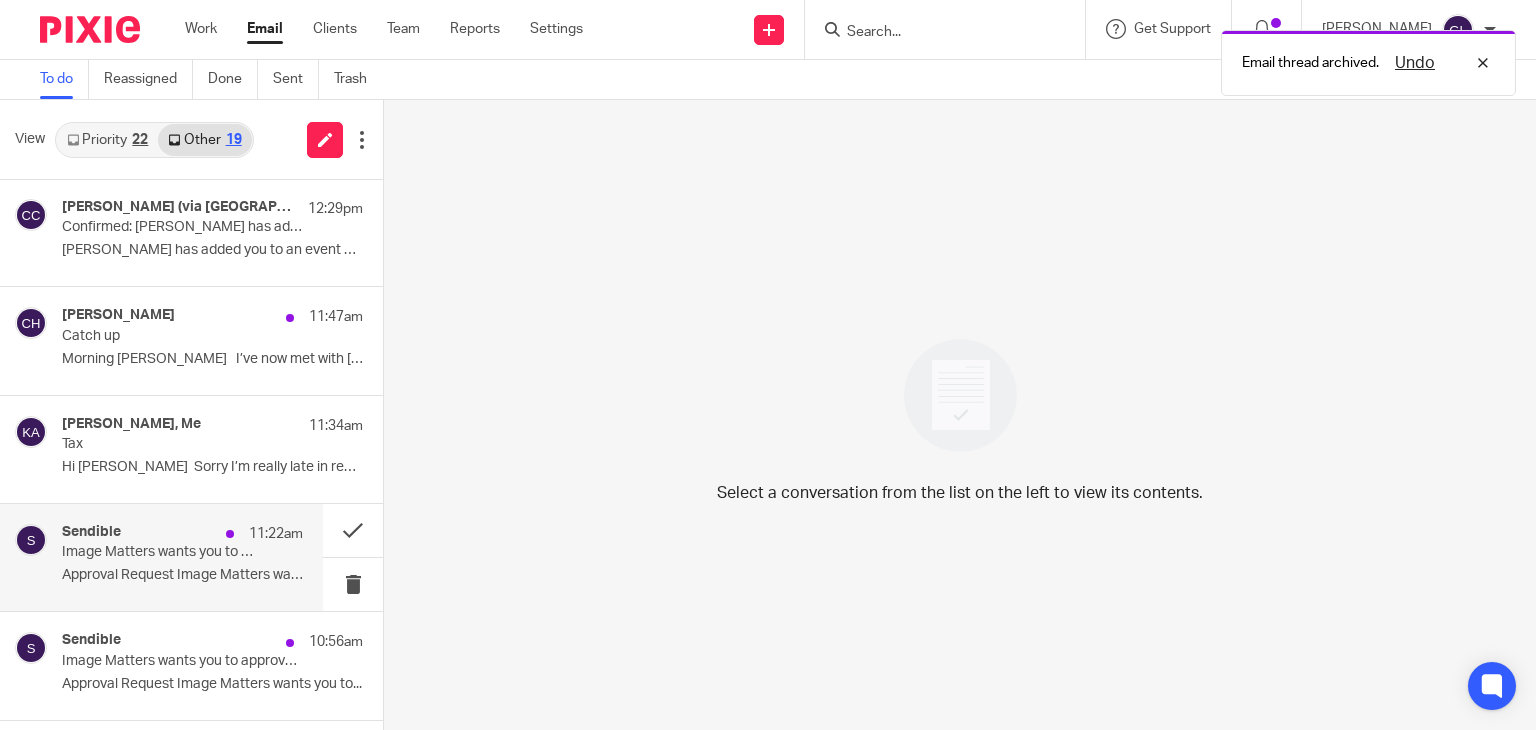 scroll, scrollTop: 0, scrollLeft: 0, axis: both 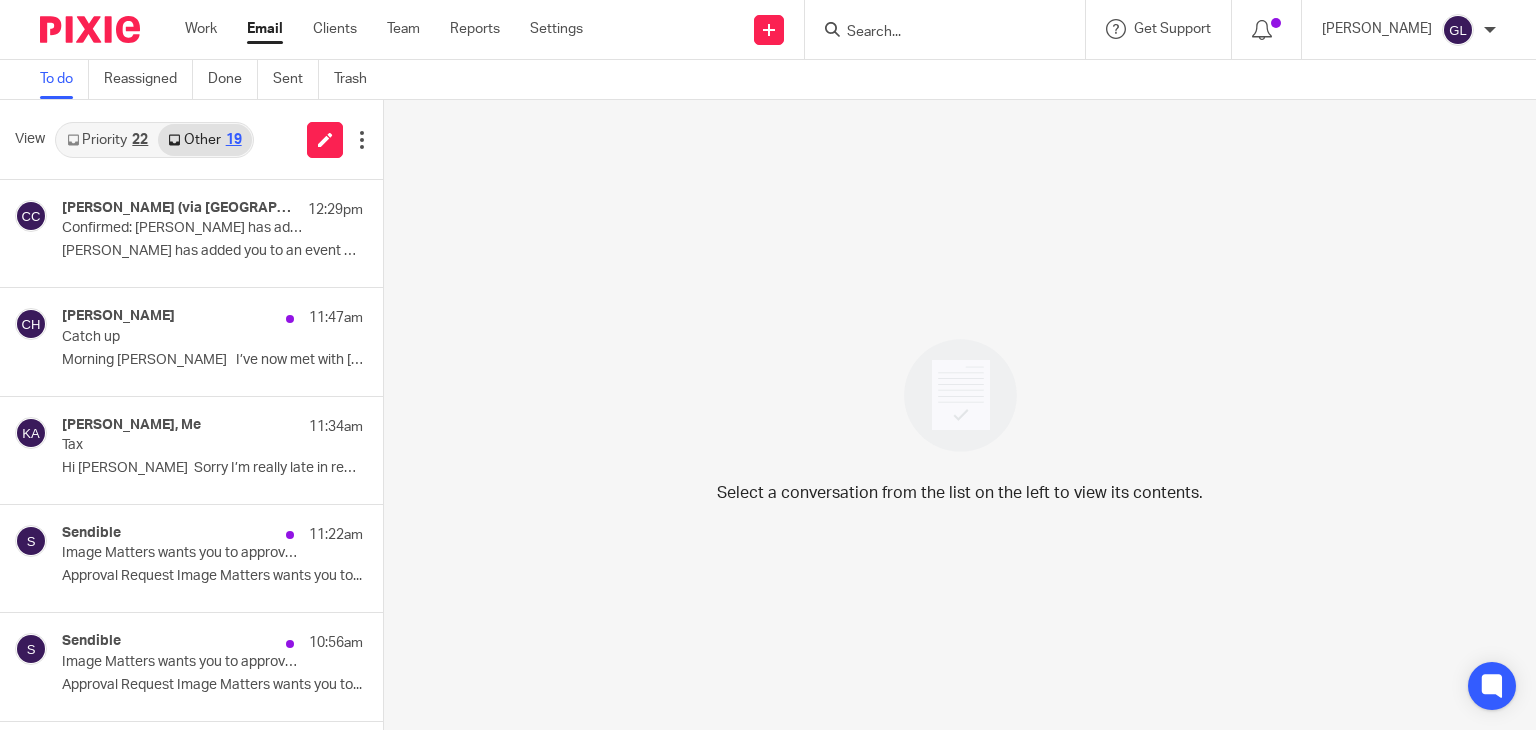 click on "Priority
22" at bounding box center [107, 140] 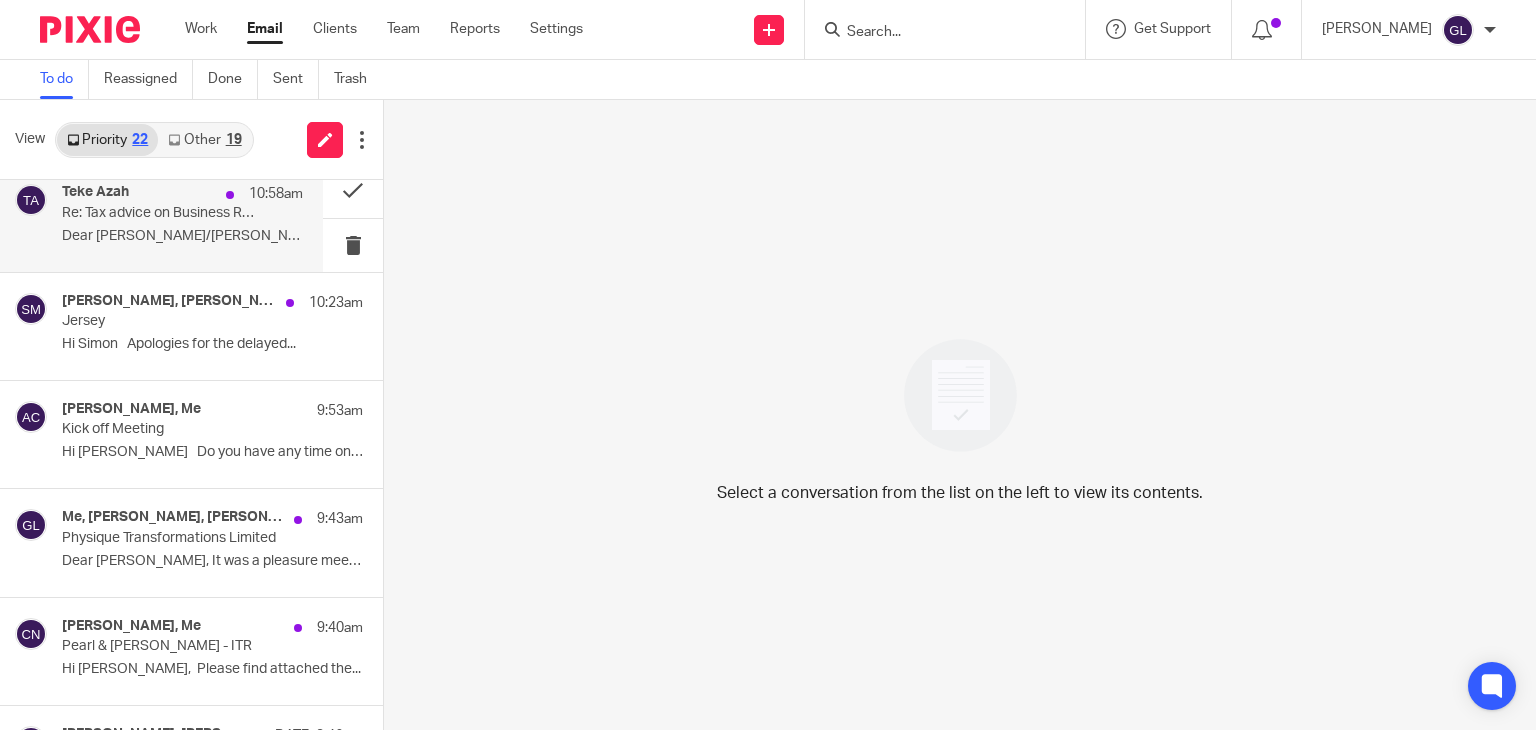scroll, scrollTop: 126, scrollLeft: 0, axis: vertical 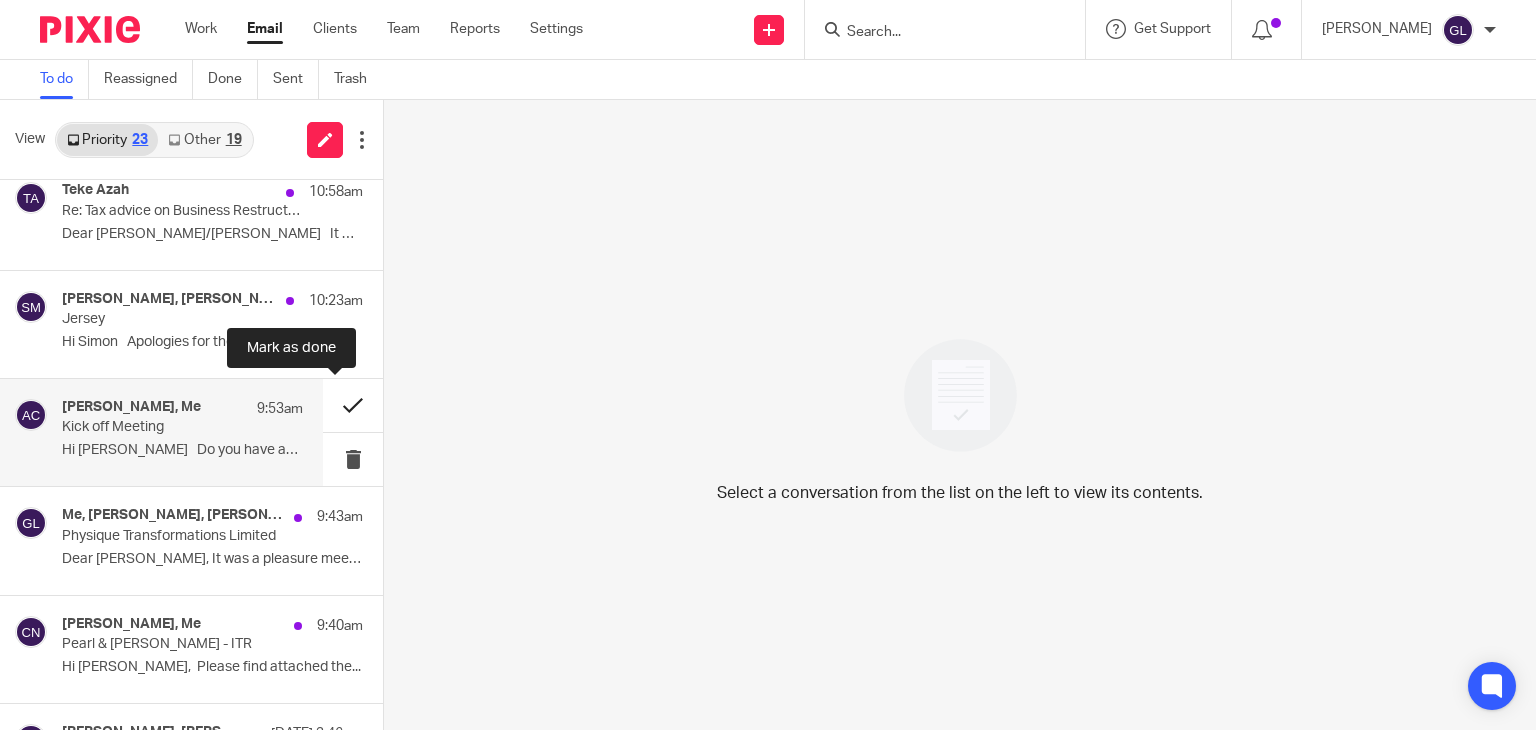 click at bounding box center [353, 405] 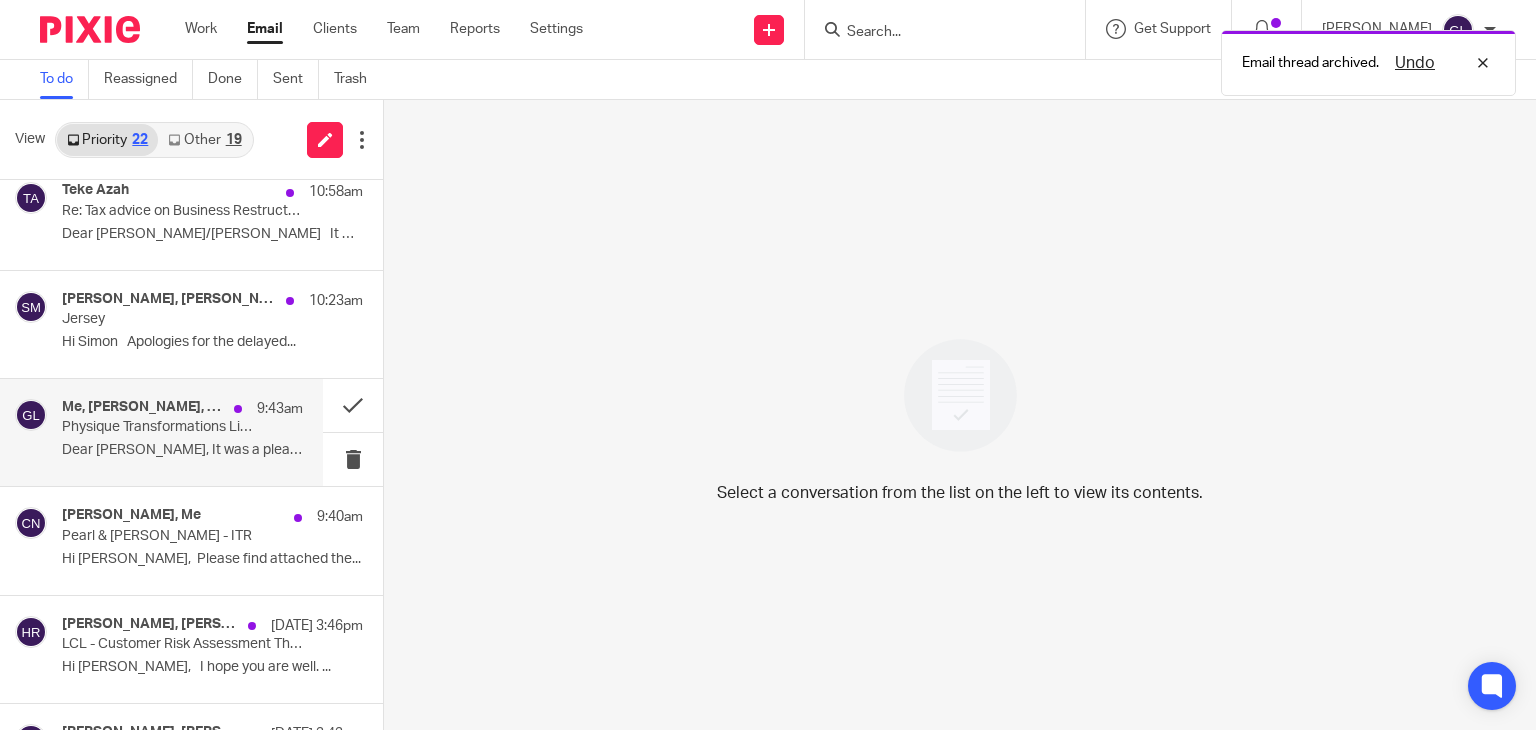 click on "Dear Tom,      It was a pleasure meeting you.  ..." at bounding box center (182, 450) 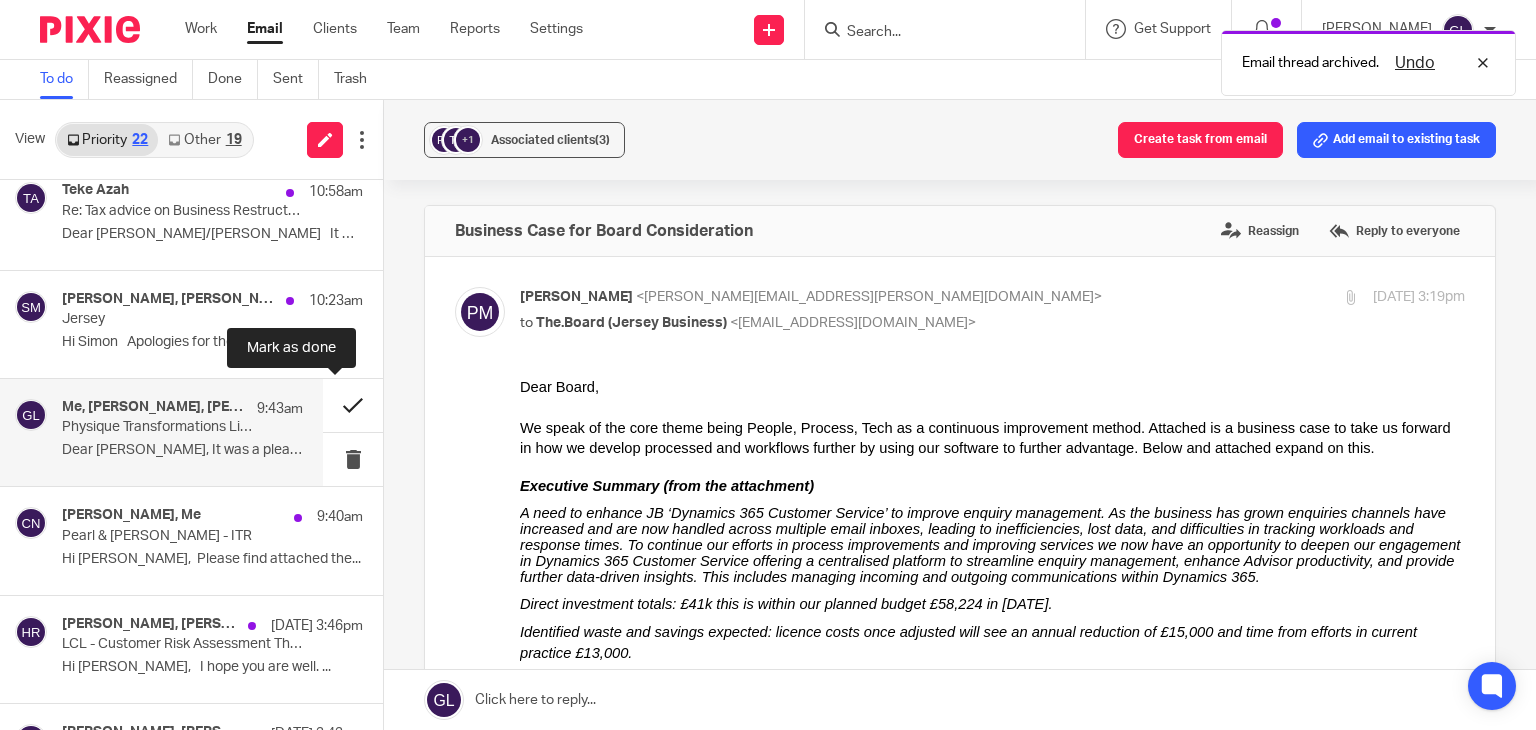 click at bounding box center (353, 405) 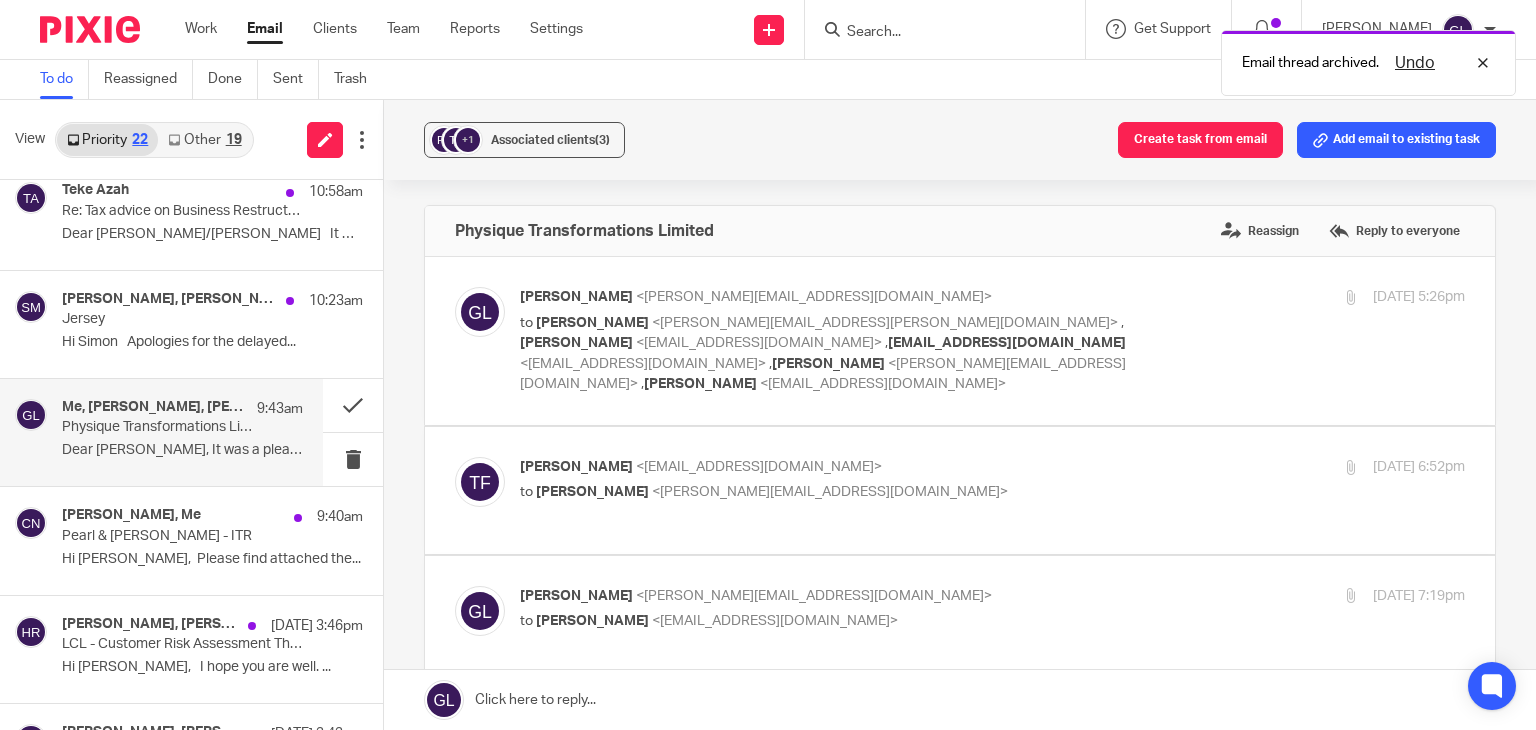 scroll, scrollTop: 0, scrollLeft: 0, axis: both 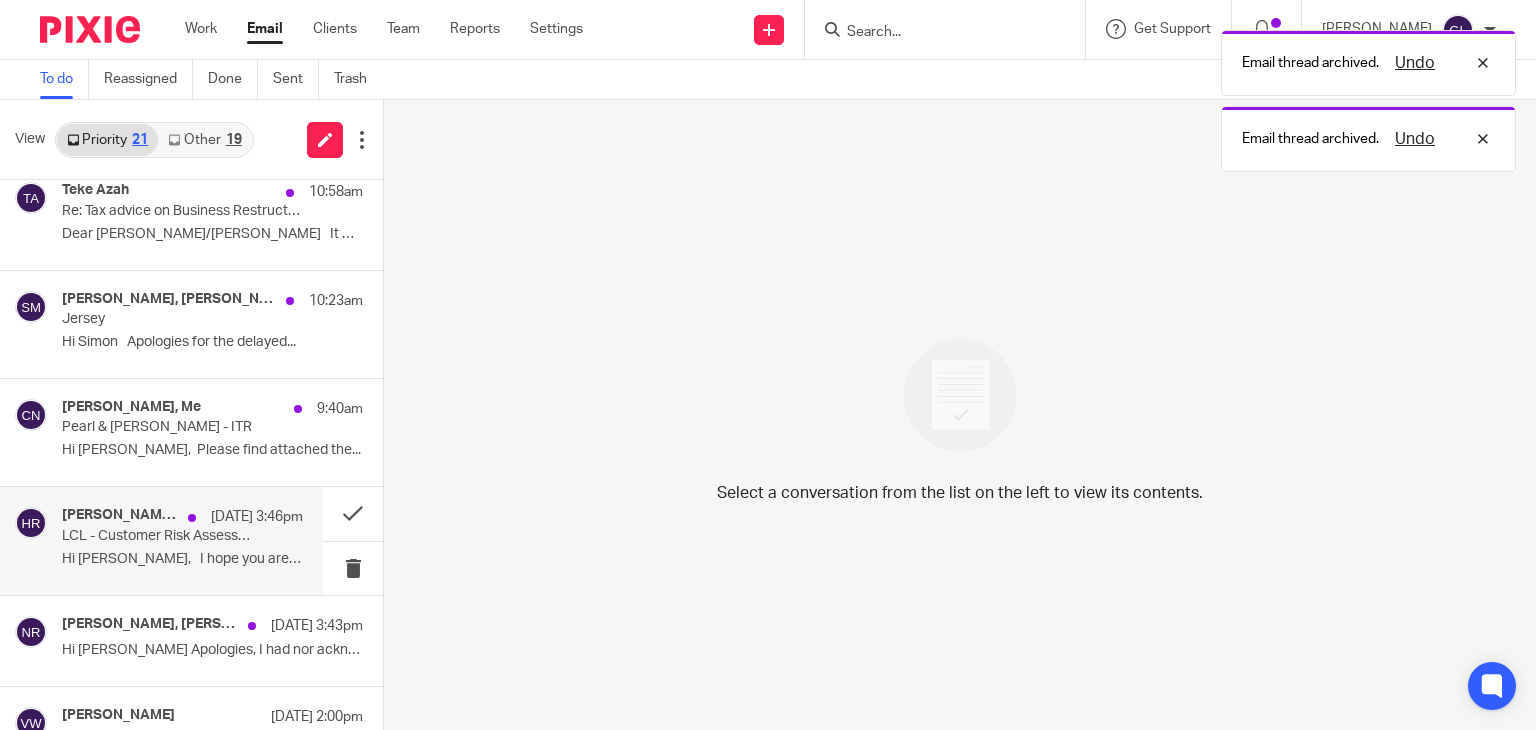 click on "15 Jul 3:46pm" at bounding box center (257, 517) 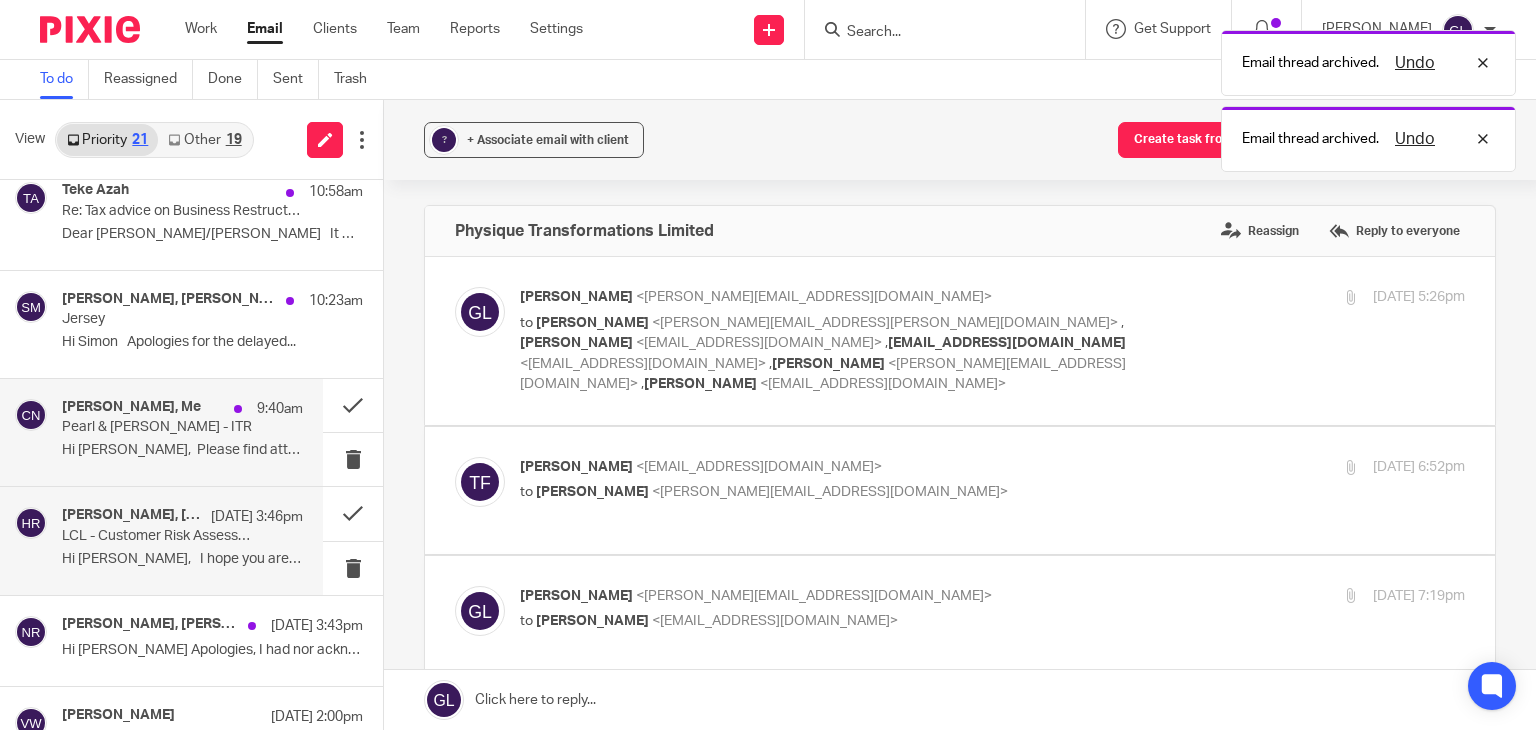 click on "Charlotte Nixon, Me
9:40am   Pearl & Walter Layzell - ITR   Hi Greg,      Please find attached the..." at bounding box center (182, 432) 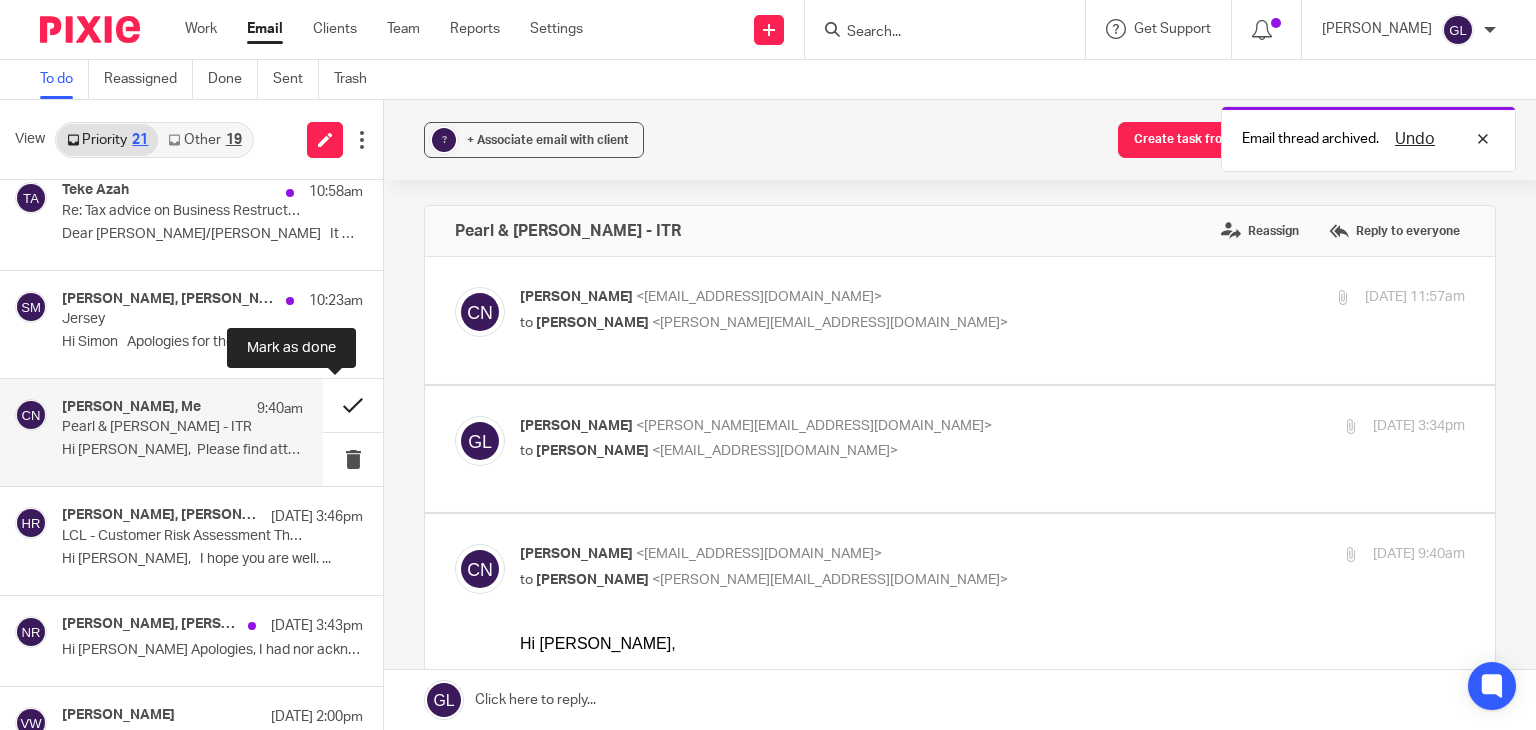 scroll, scrollTop: 0, scrollLeft: 0, axis: both 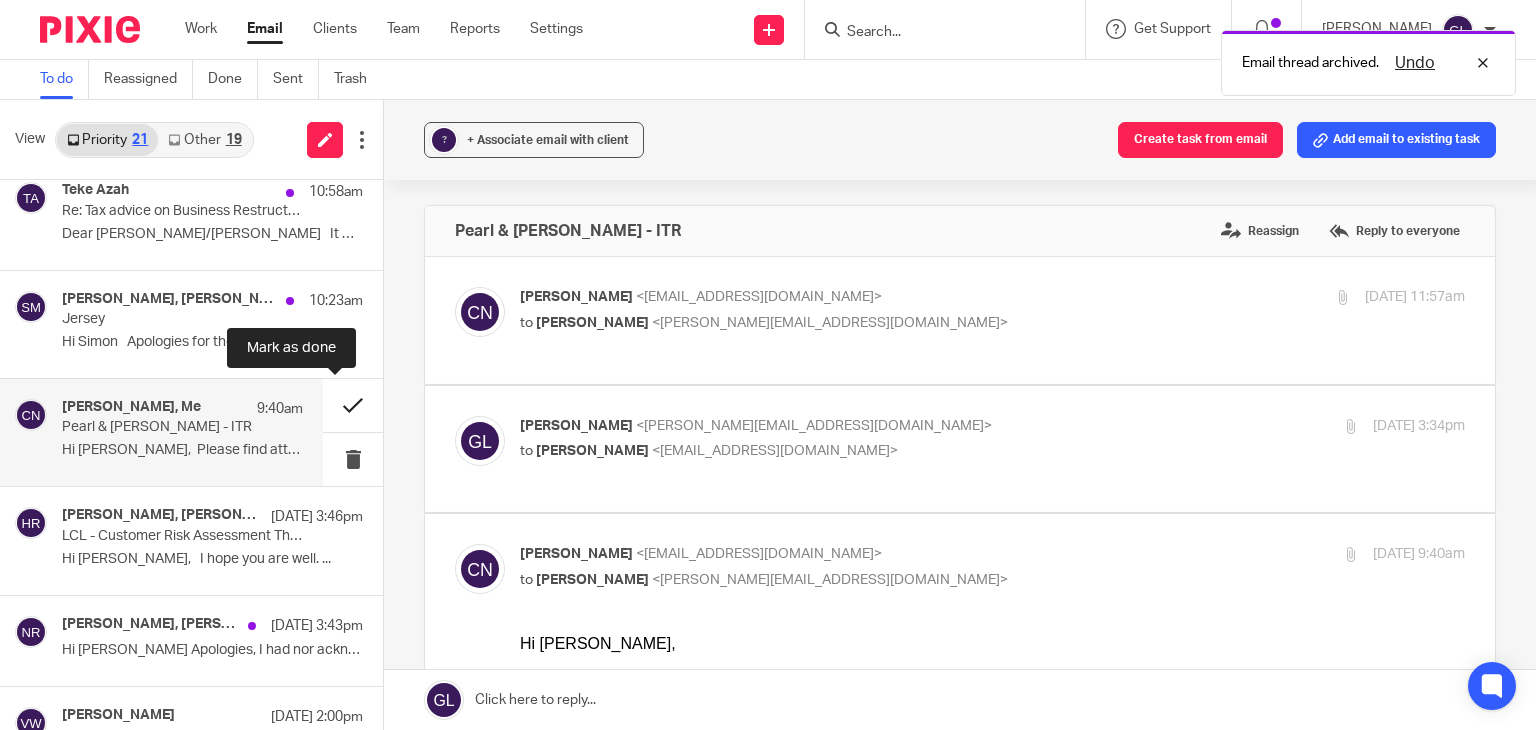 click at bounding box center [353, 405] 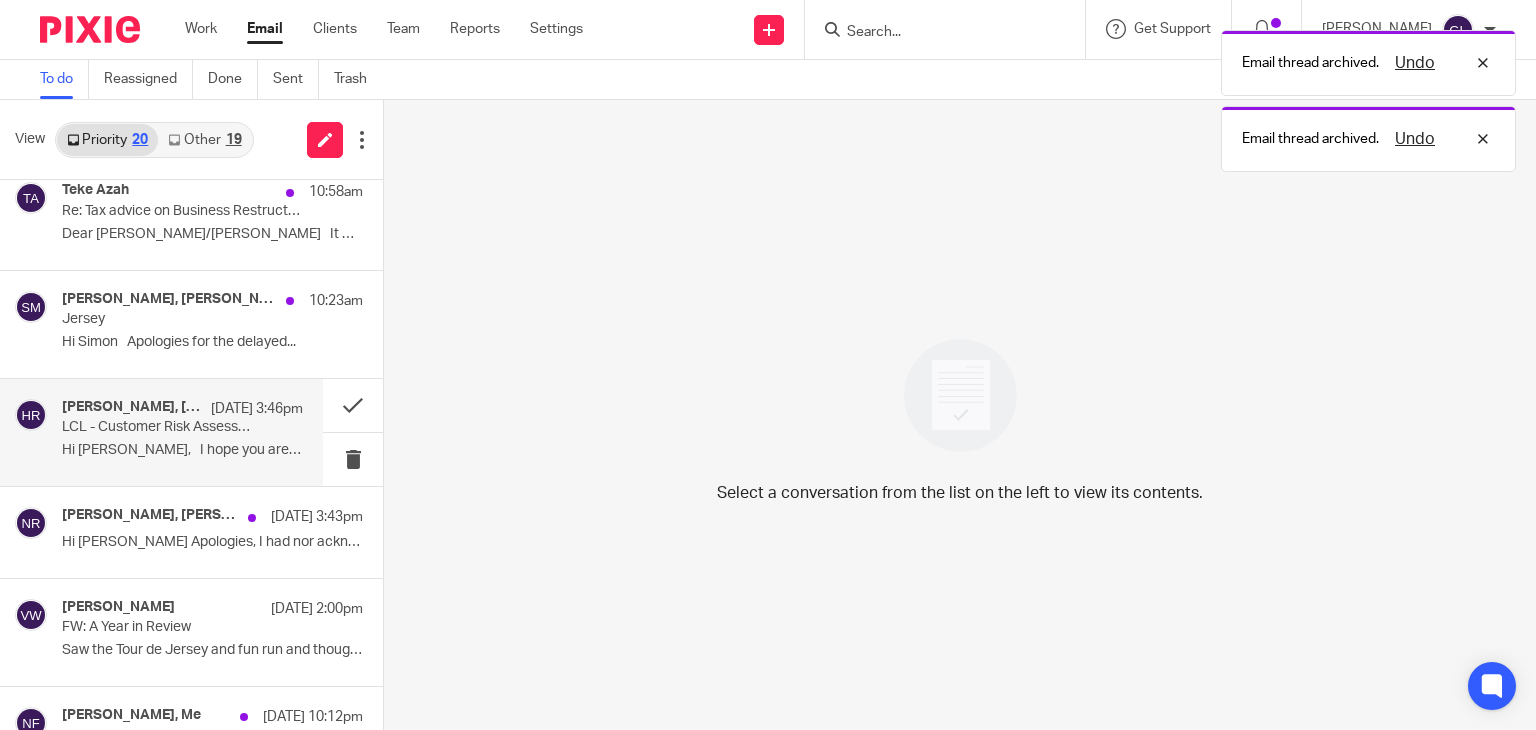 click on "Lawrence Boleat, Ches Trower, Kate Rogers, Me, Hollie Rann
15 Jul 3:46pm   LCL - Customer Risk Assessment Thematic Assessment Visit - Draft Letter   Hi Hollie,     I hope you are well.  ..." at bounding box center [182, 432] 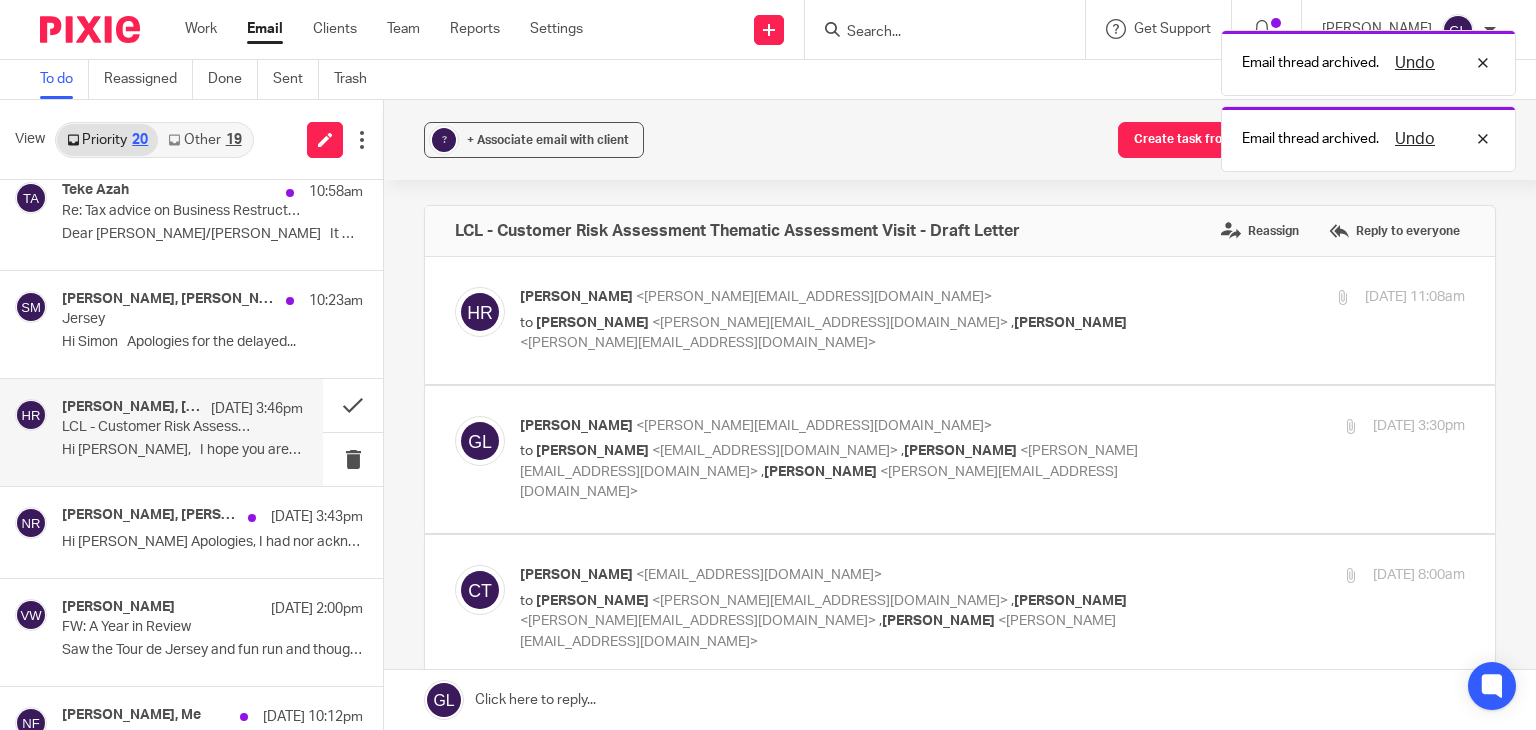 scroll, scrollTop: 0, scrollLeft: 0, axis: both 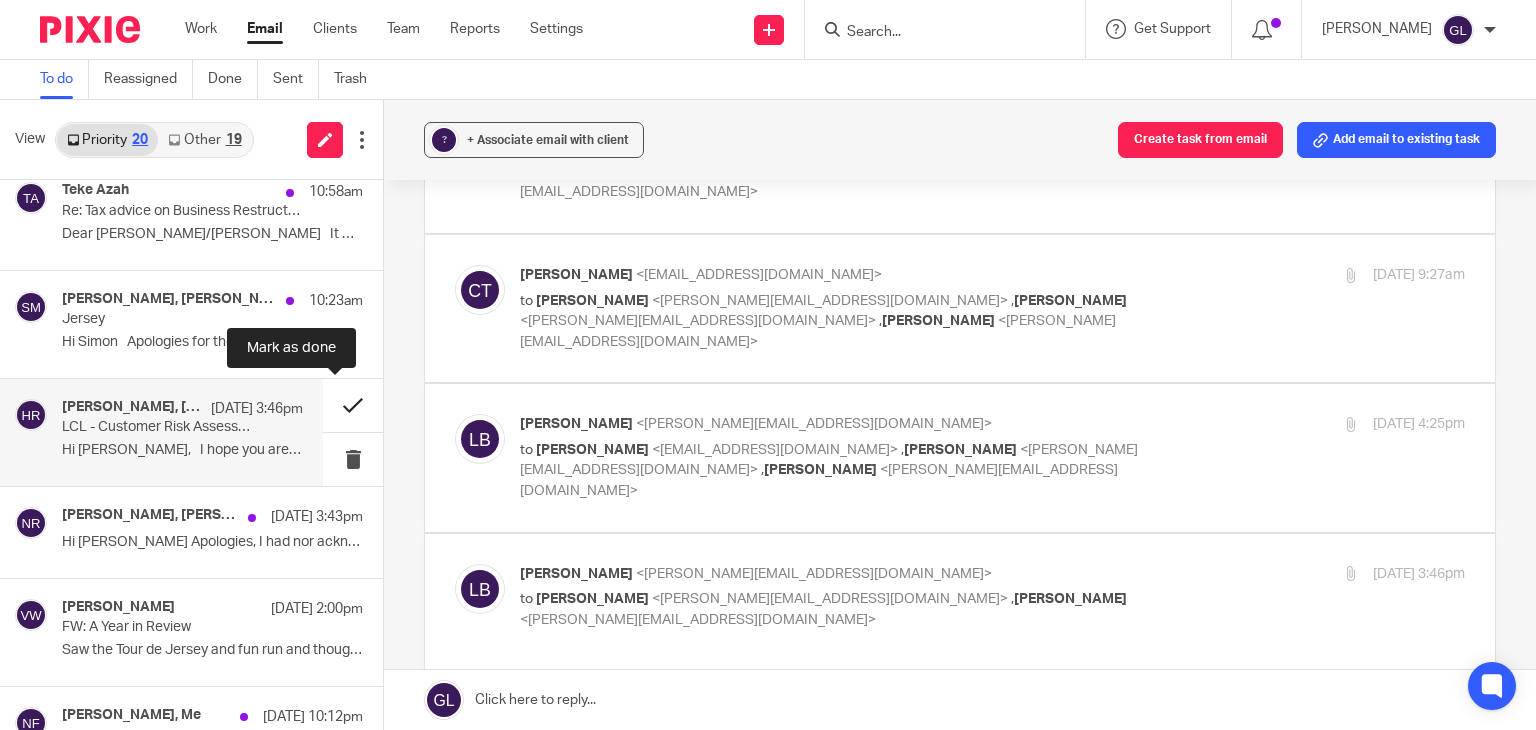 click at bounding box center [353, 405] 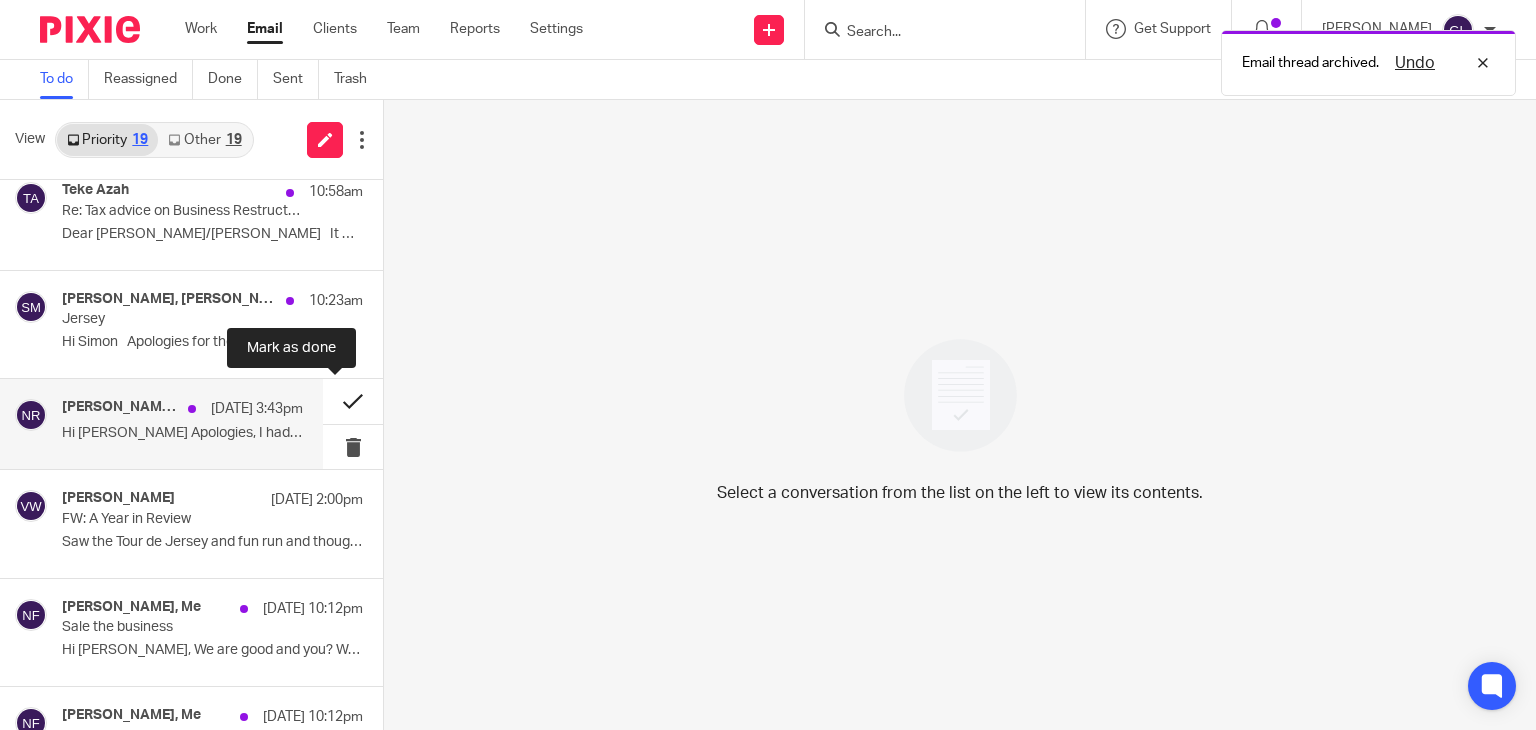 click at bounding box center [353, 401] 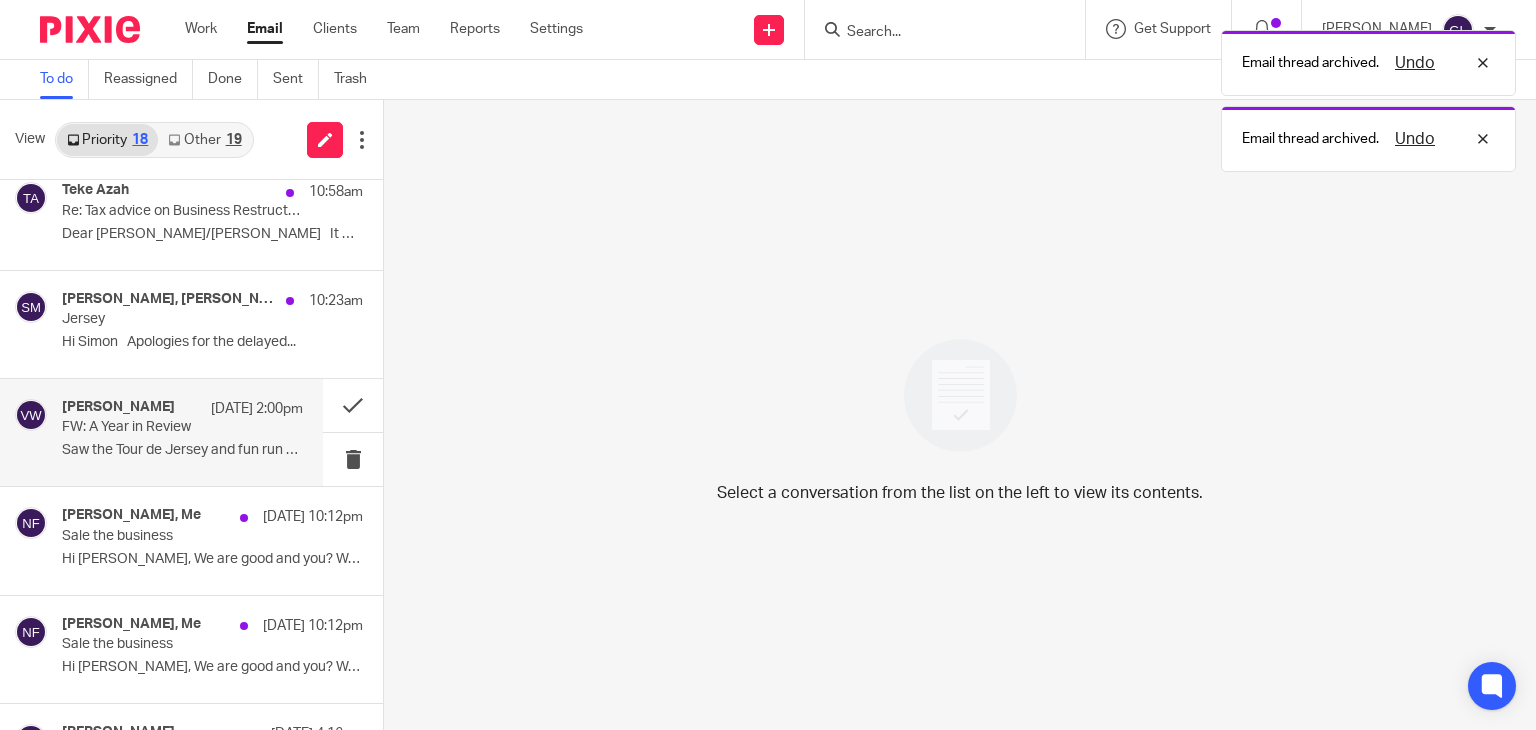 click on "Vanessa Walmsley
15 Jul 2:00pm   FW: A Year in Review   Saw the Tour de Jersey and fun run and thought..." at bounding box center [182, 432] 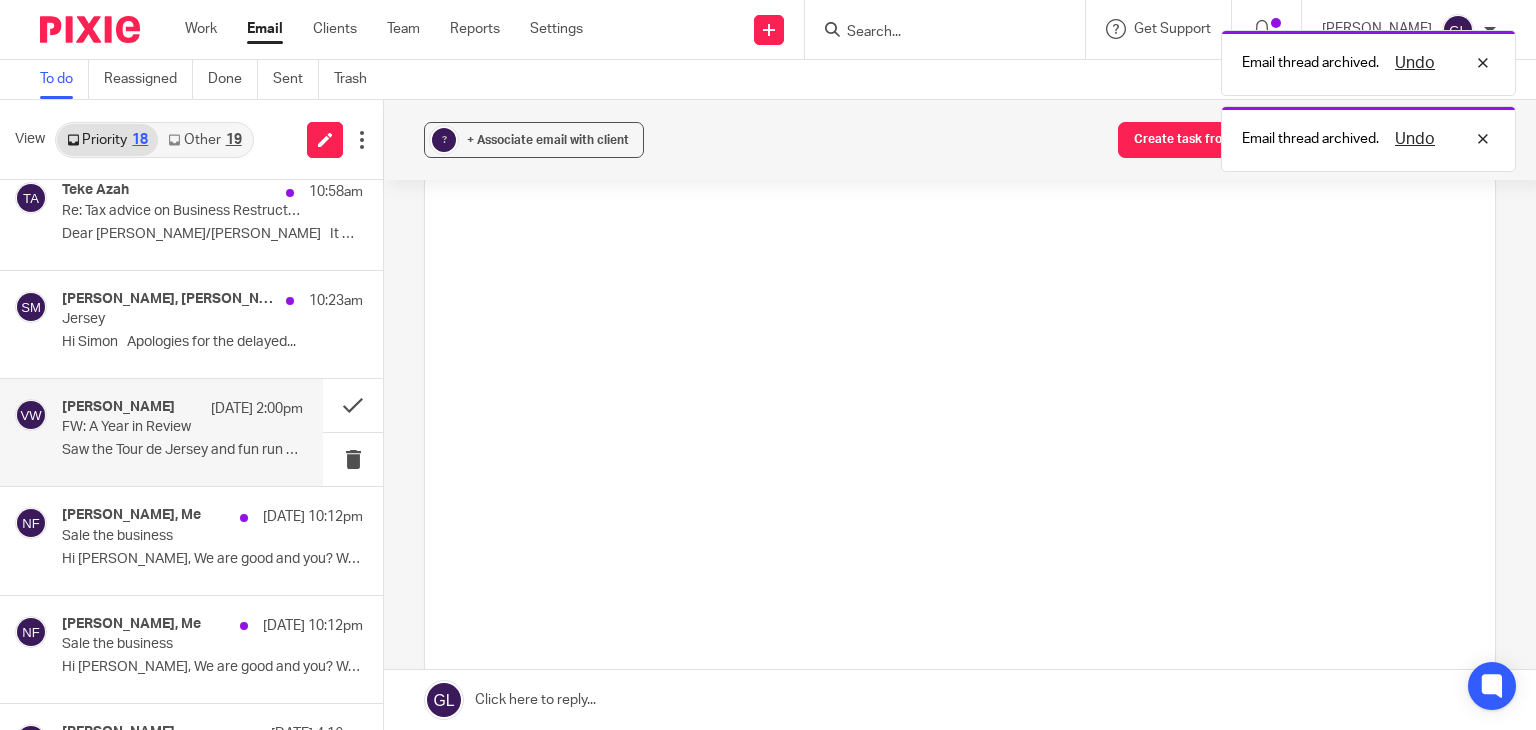 scroll, scrollTop: 0, scrollLeft: 0, axis: both 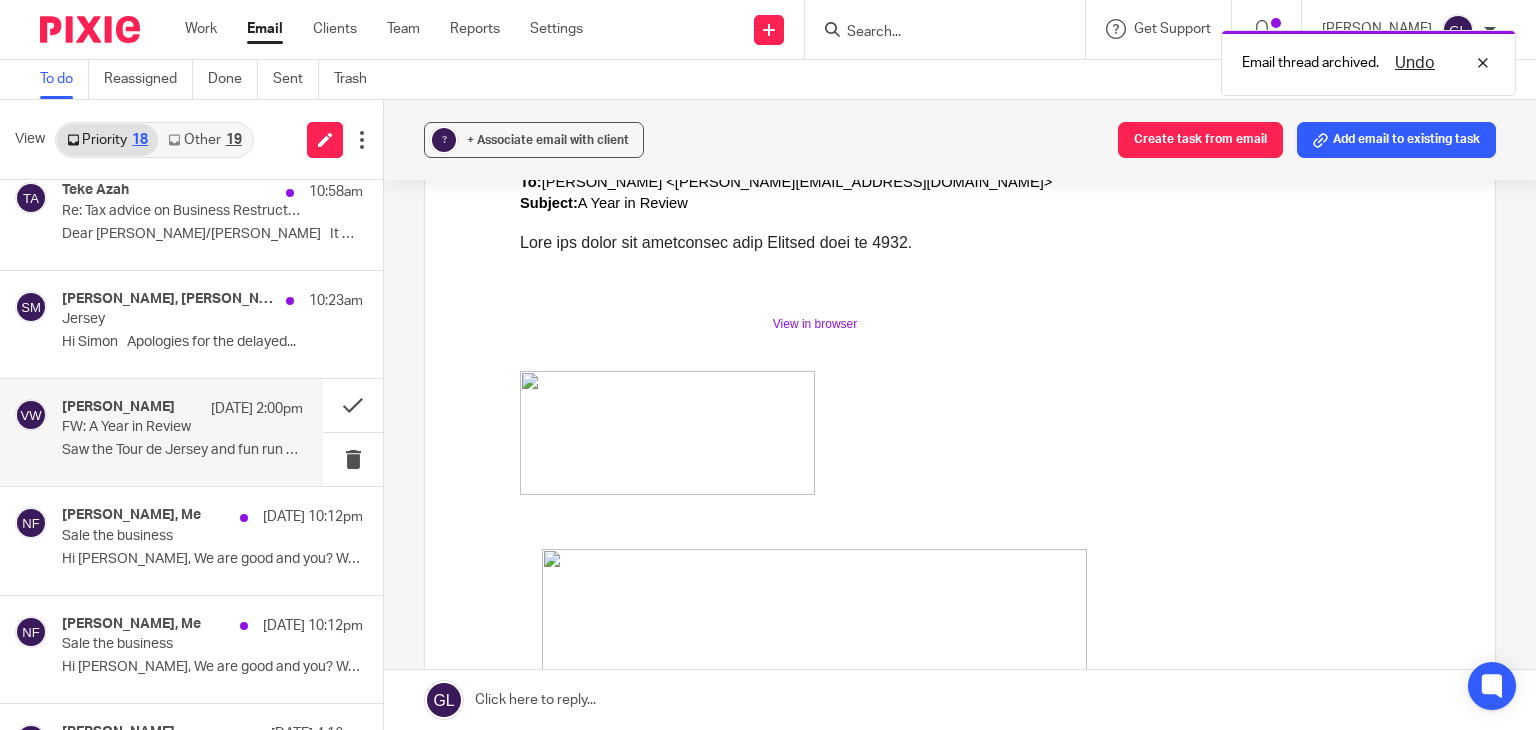 click on "View in browser" at bounding box center [815, 324] 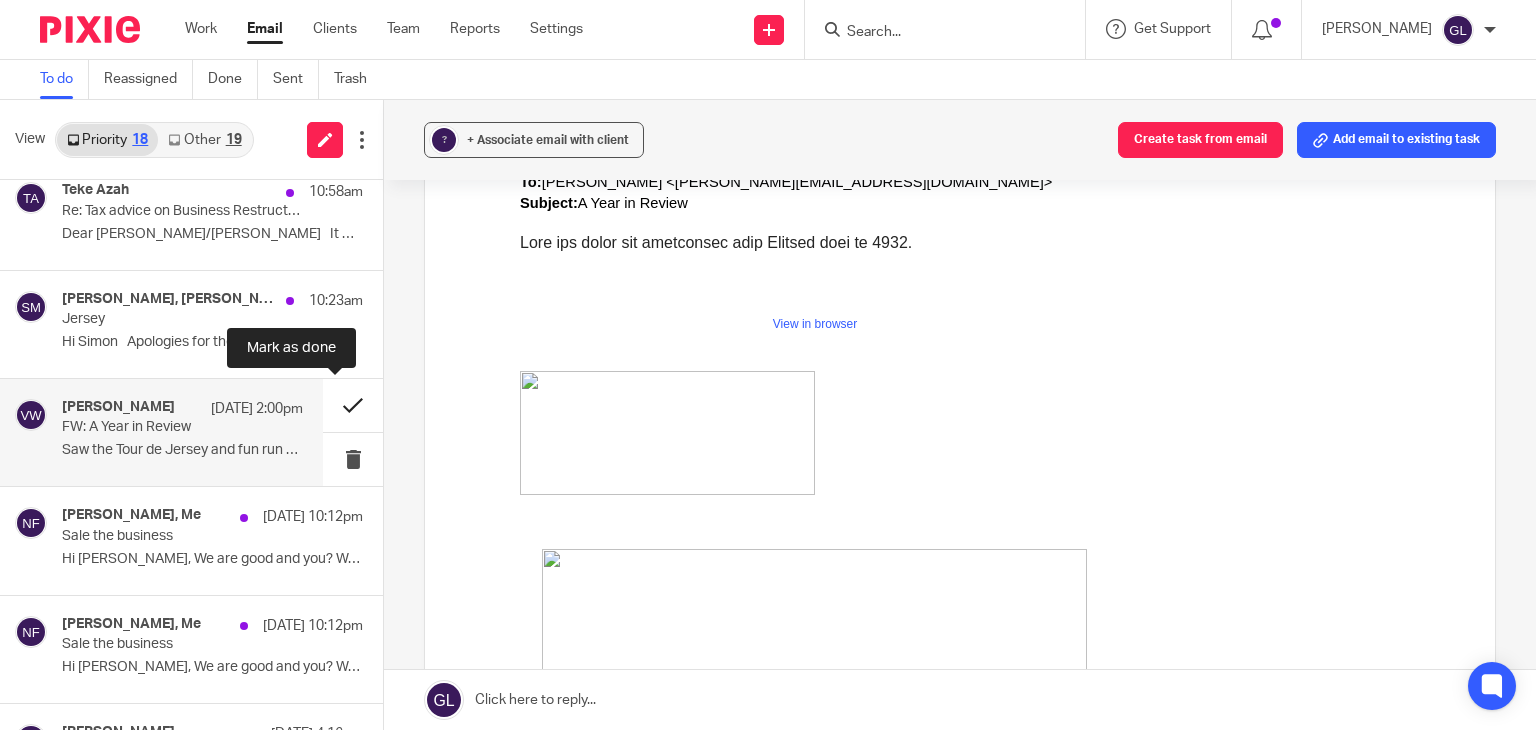 click at bounding box center [353, 405] 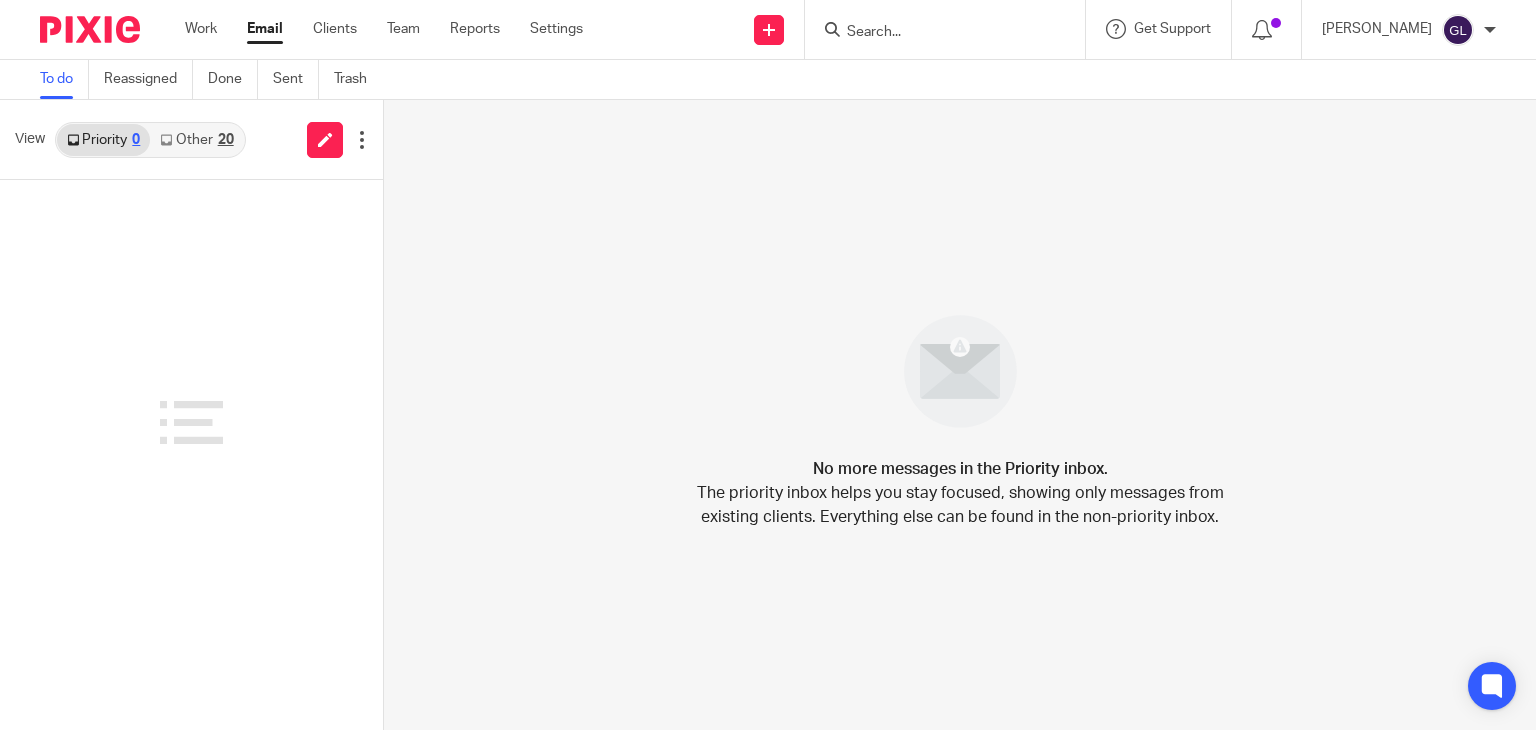 scroll, scrollTop: 0, scrollLeft: 0, axis: both 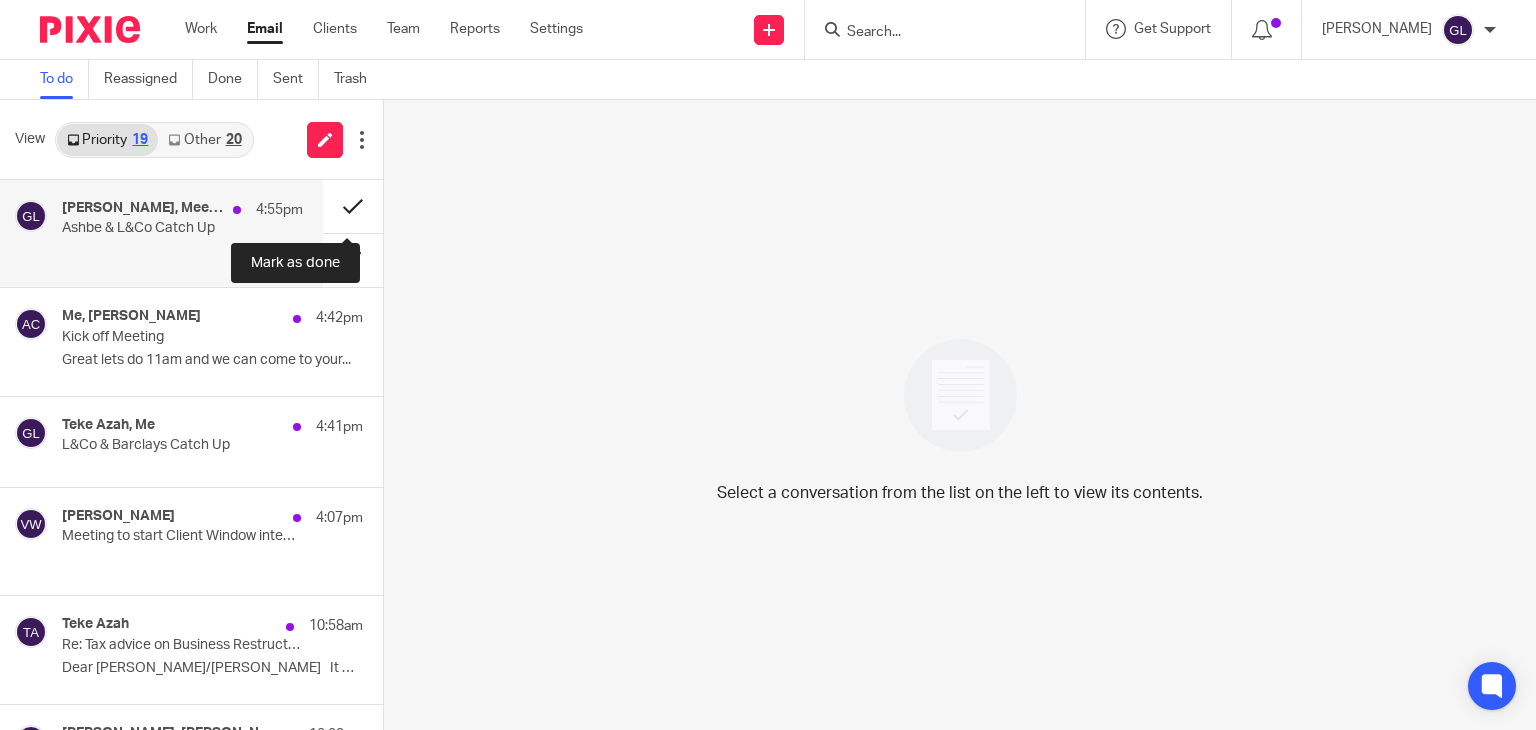 click at bounding box center (353, 206) 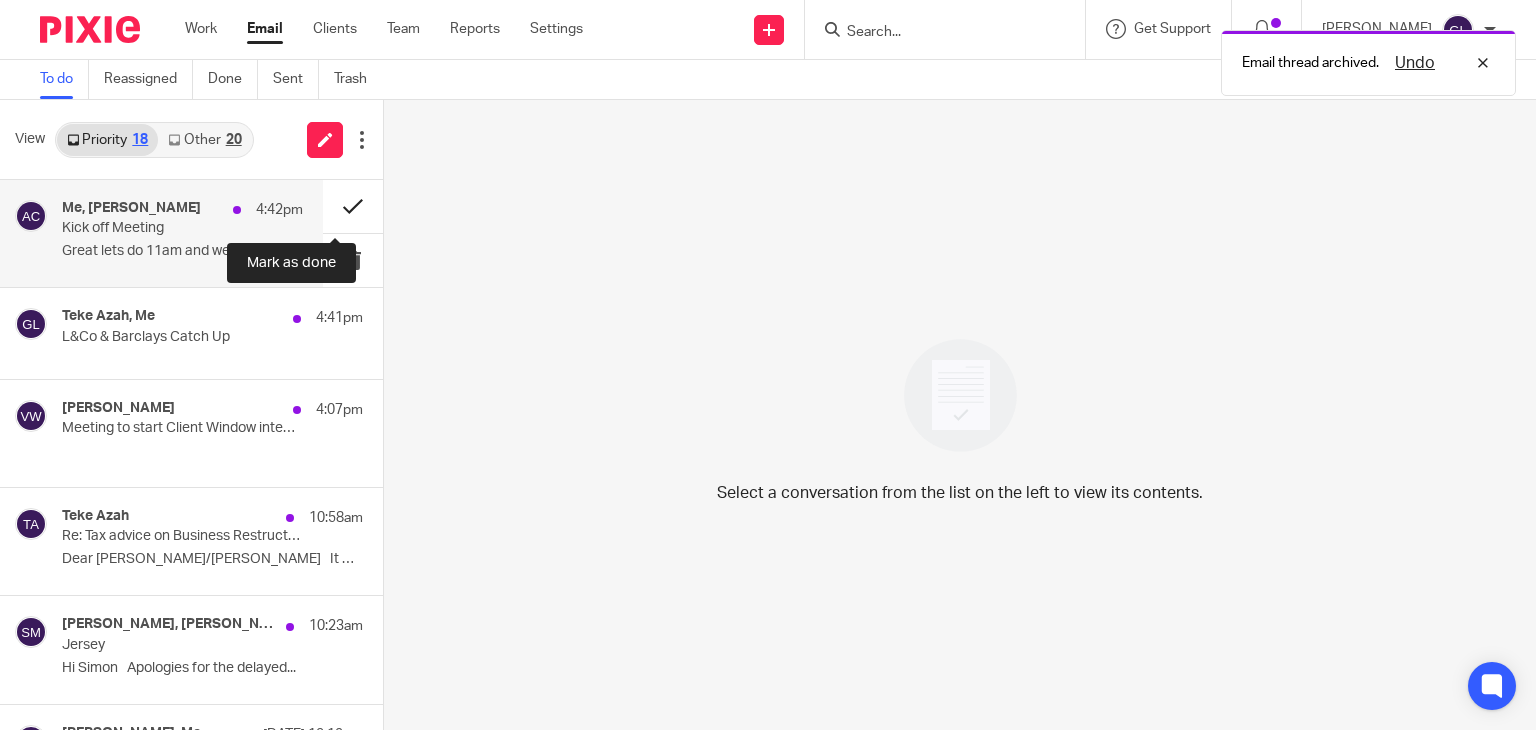 click at bounding box center (353, 206) 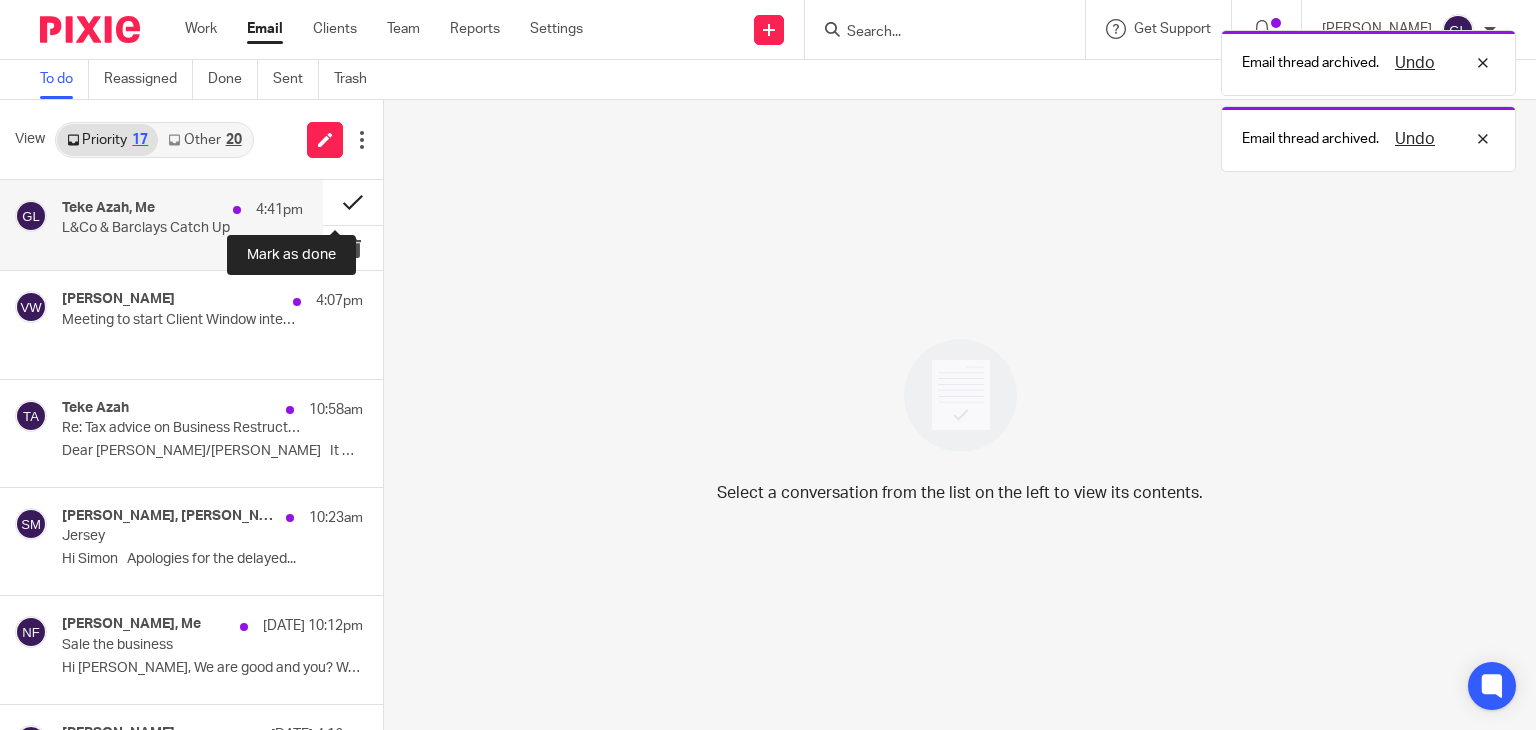 click at bounding box center [353, 202] 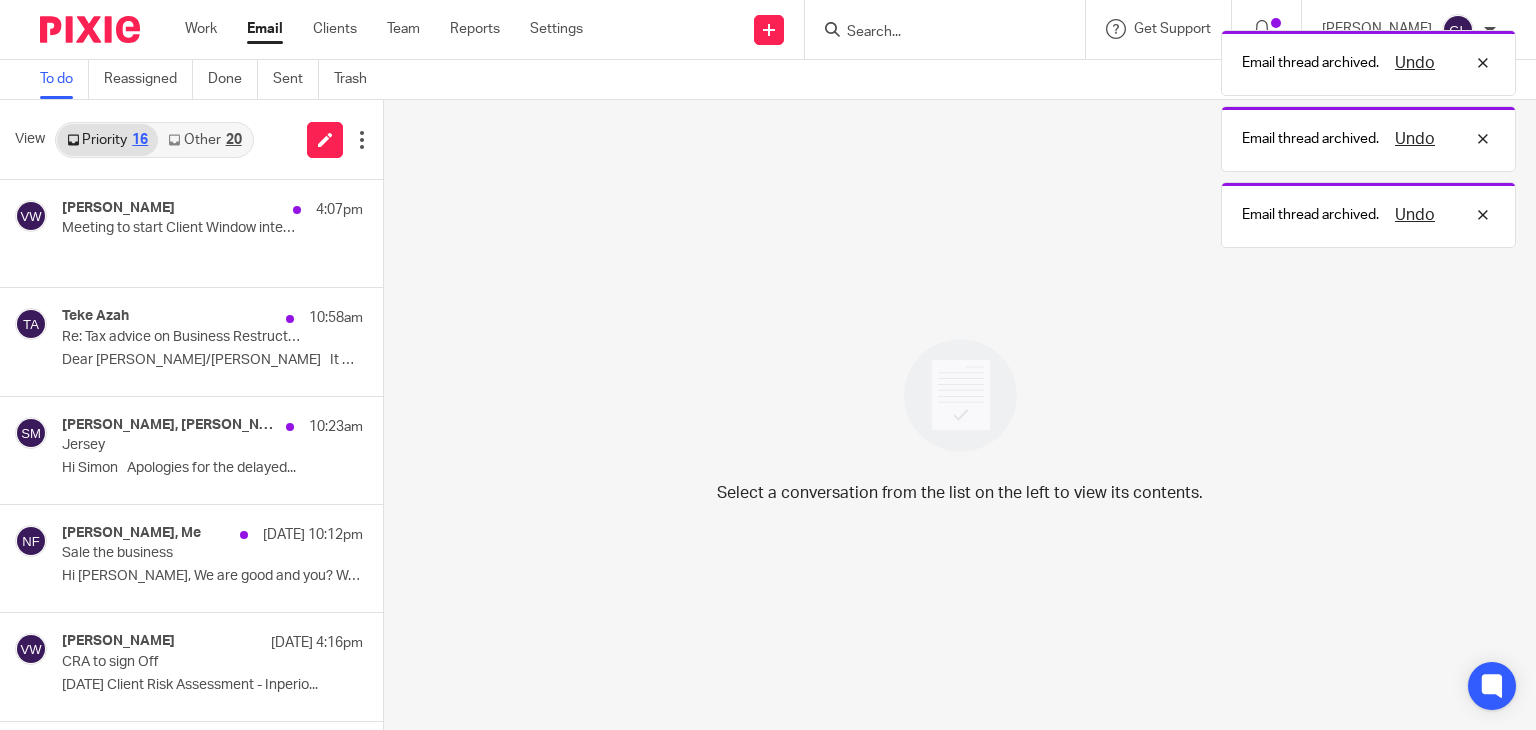 click on "Other
20" at bounding box center [204, 140] 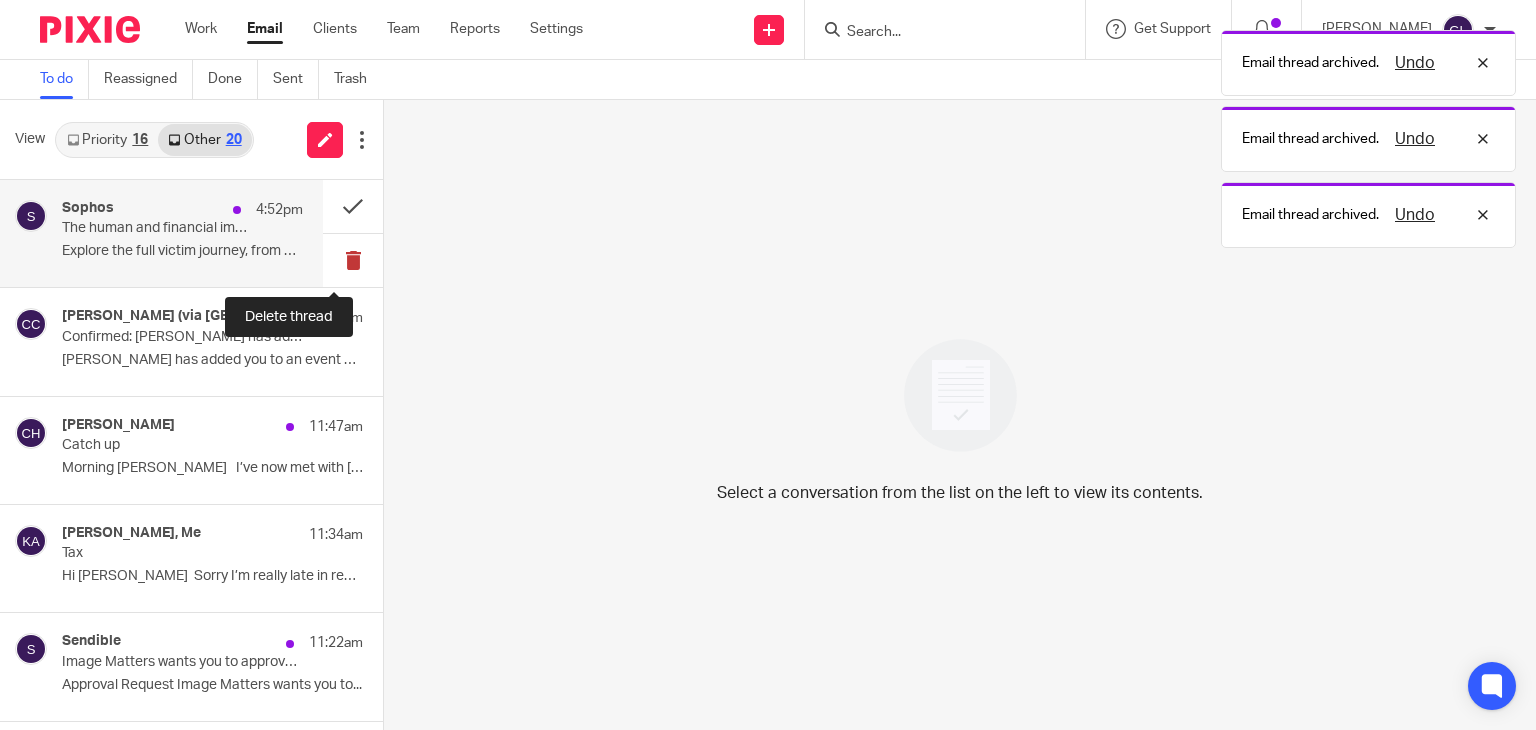 click at bounding box center (353, 260) 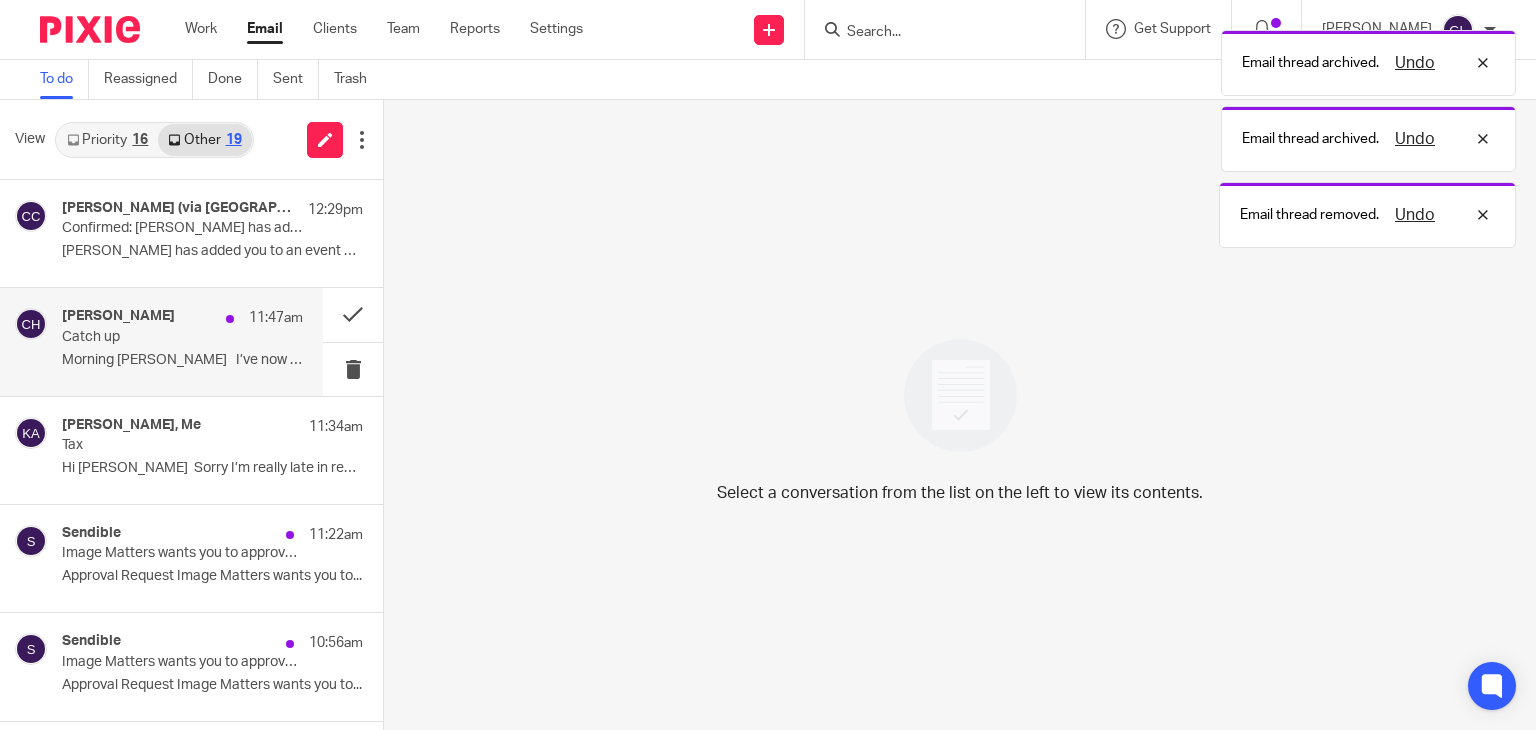 click on "11:47am" at bounding box center (276, 318) 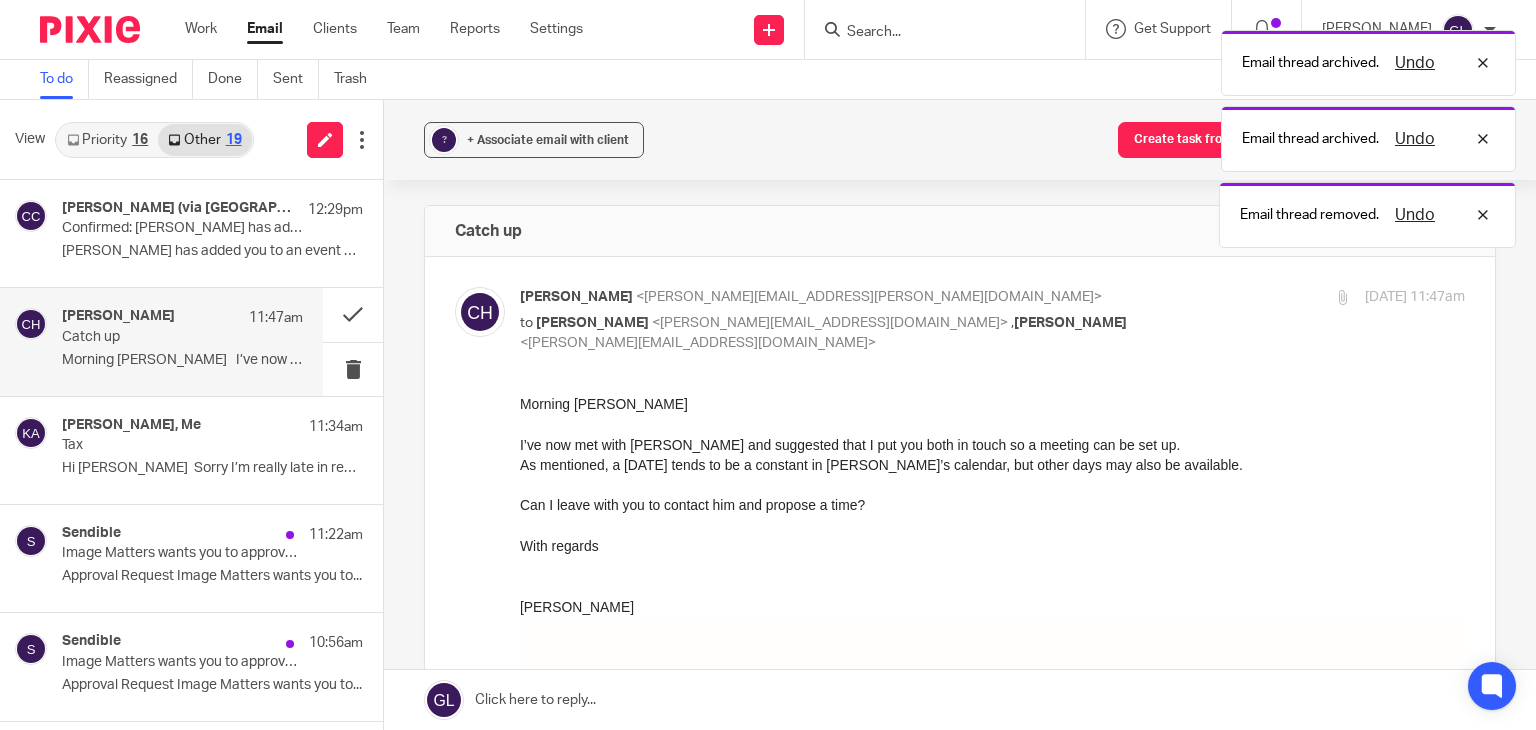 scroll, scrollTop: 0, scrollLeft: 0, axis: both 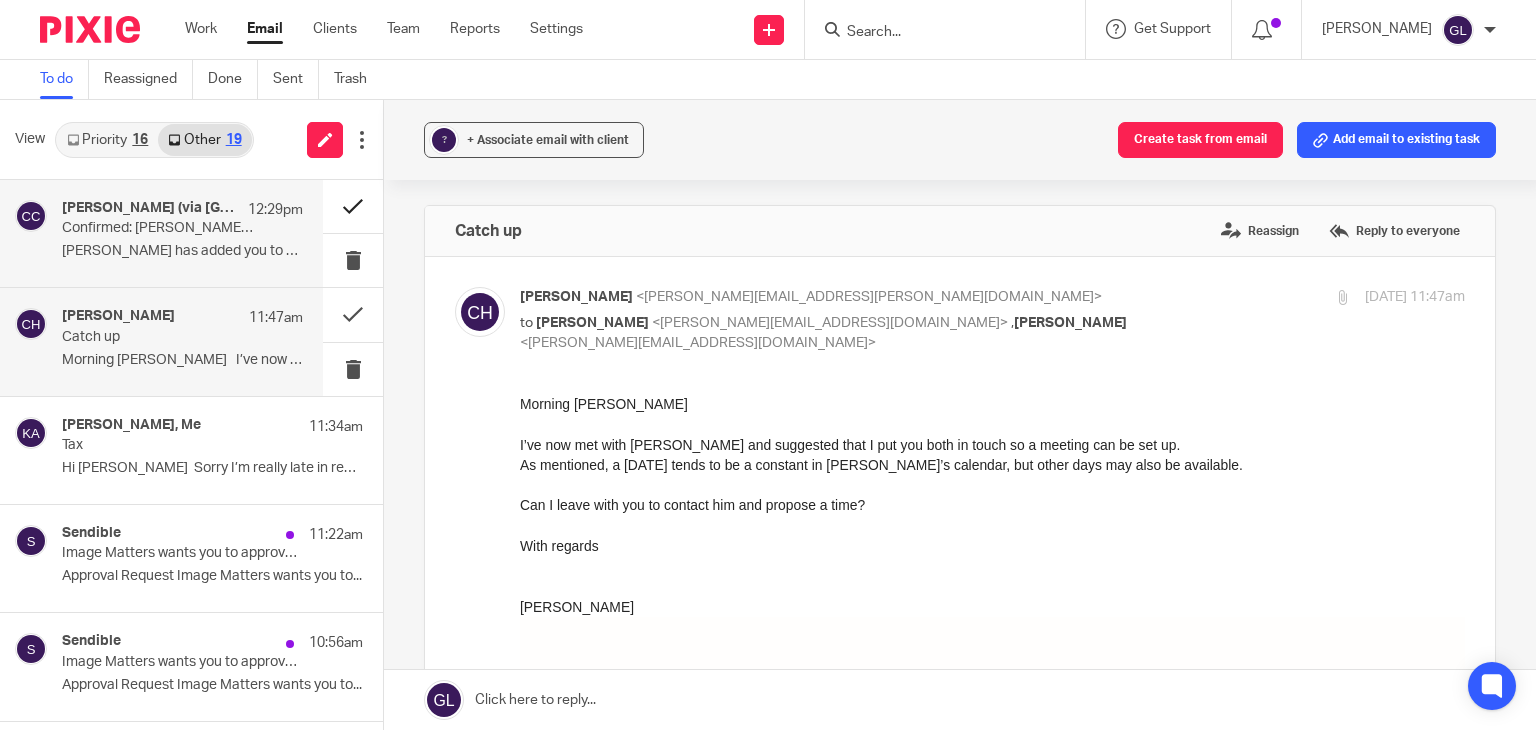 drag, startPoint x: 241, startPoint y: 325, endPoint x: 328, endPoint y: 207, distance: 146.6049 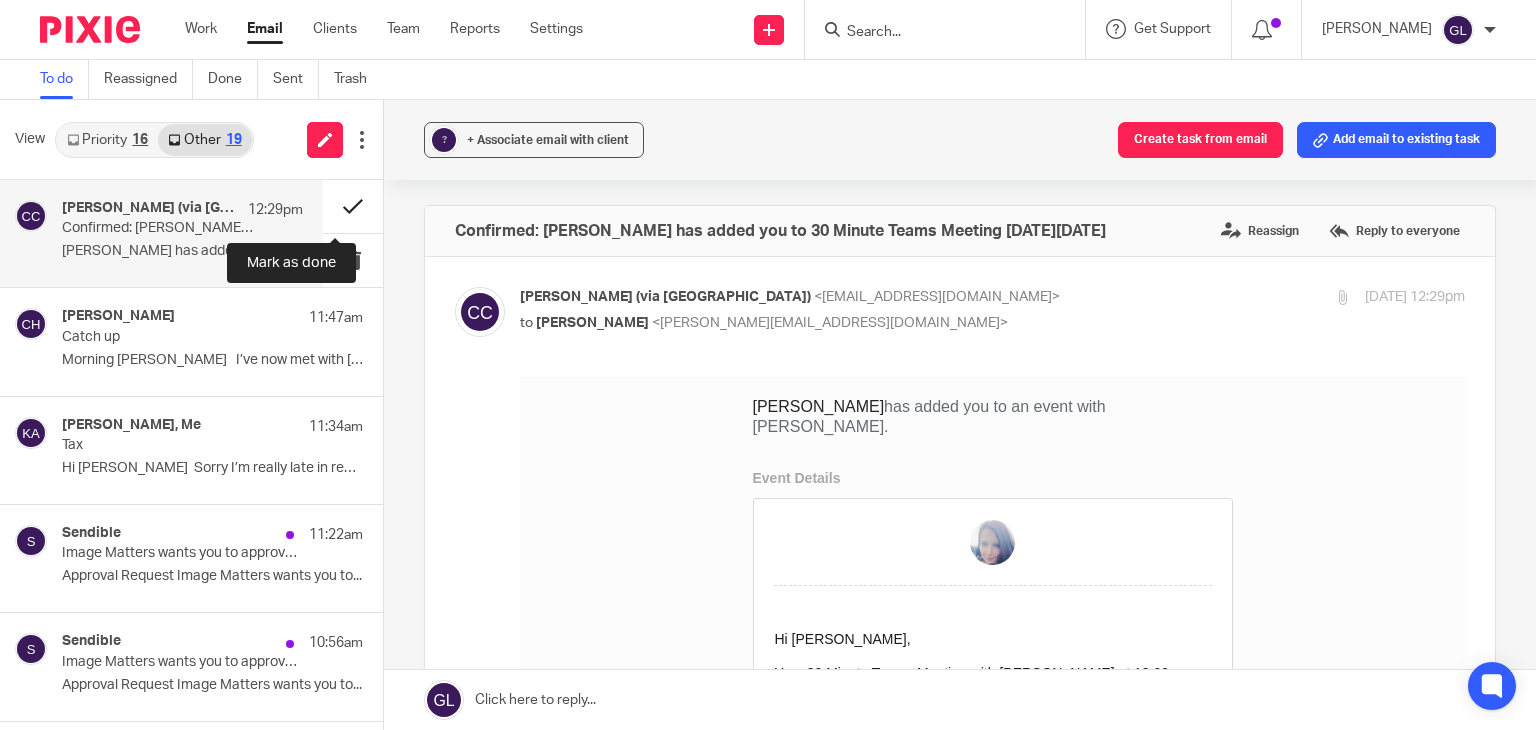 scroll, scrollTop: 0, scrollLeft: 0, axis: both 